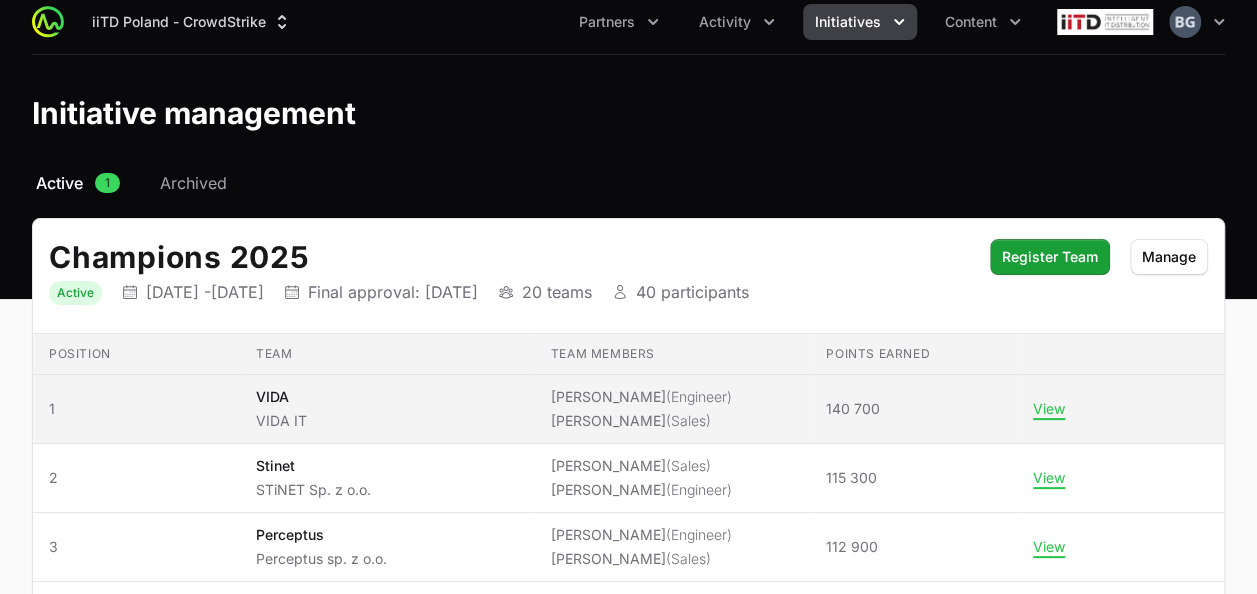 scroll, scrollTop: 0, scrollLeft: 0, axis: both 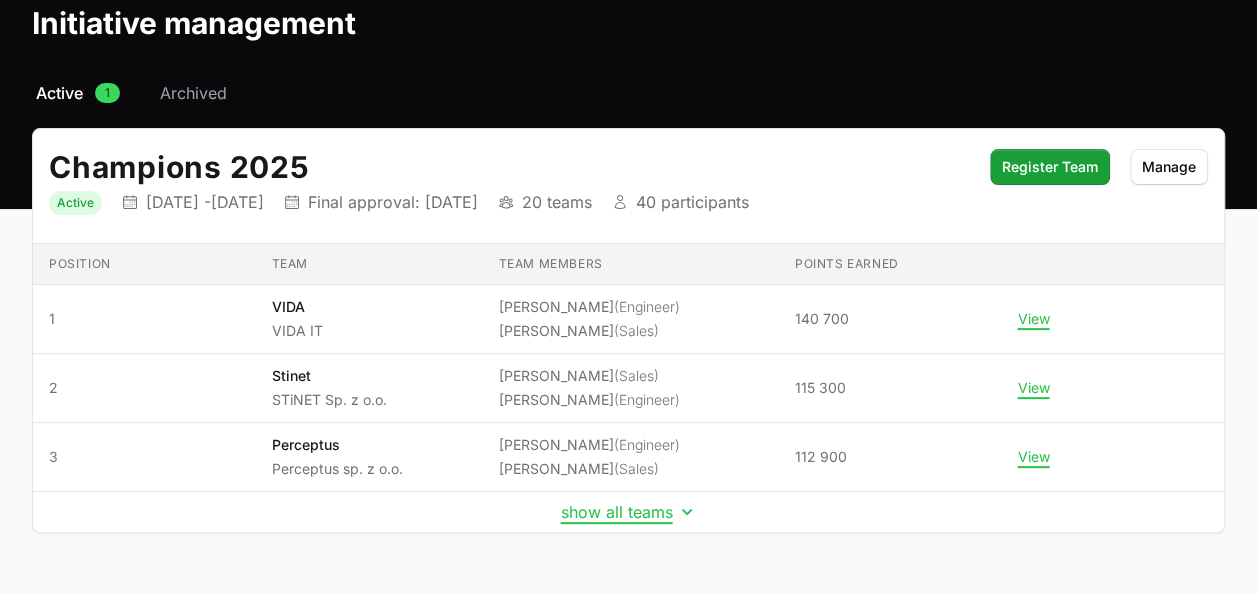 click on "Select a tab Active Archived Active 1 Archived Champions 2025   Status Active Initiative dates 01 Mar 2025 -  01 May 2026 Final approval date  Final approval: 30 May 2026 Initiative teams 20 teams Initiative participants 40 participants Register Team Manage Position Team Team members Points earned Position 1 Team VIDA VIDA IT Team members Łukasz Kucharski   (Engineer) Rafał Pezowicz   (Sales) Points earned 140 700  View  Position 2 Team Stinet STiNET Sp. z o.o. Team members Damian Doniecki   (Sales) Piotr Starosta   (Engineer) Points earned 115 300  View  Position 3 Team Perceptus Perceptus sp. z o.o. Team members Jakub Derda   (Engineer) Łukasz Zajdel   (Sales) Points earned 112 900  View   show all teams" 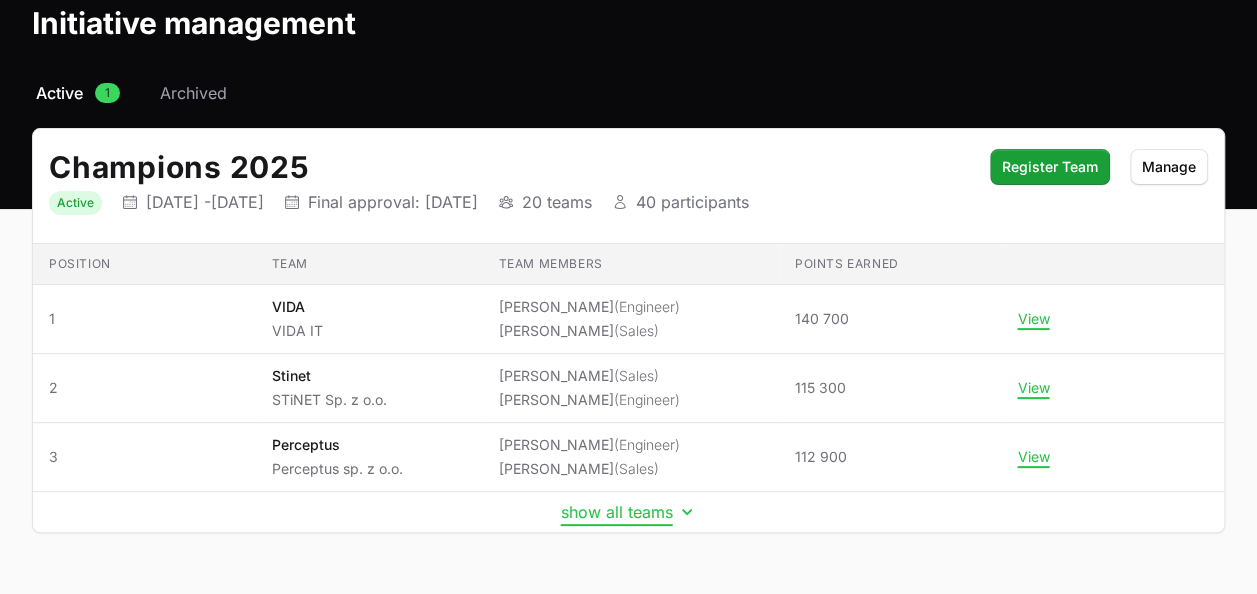 click on "show all teams" 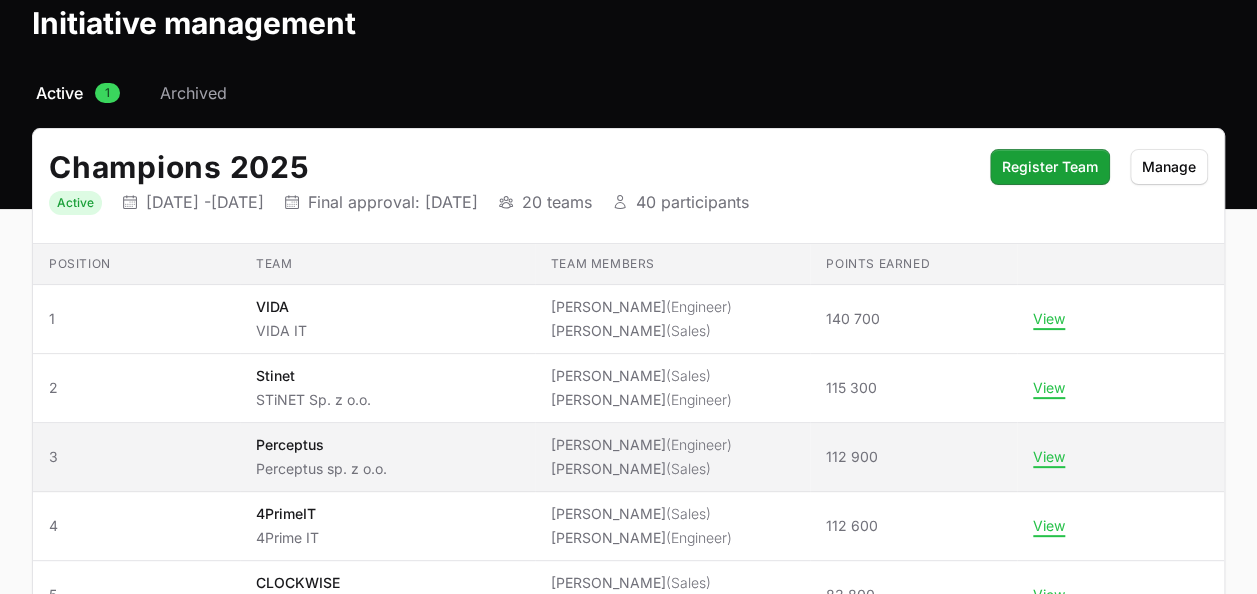 click on "View" 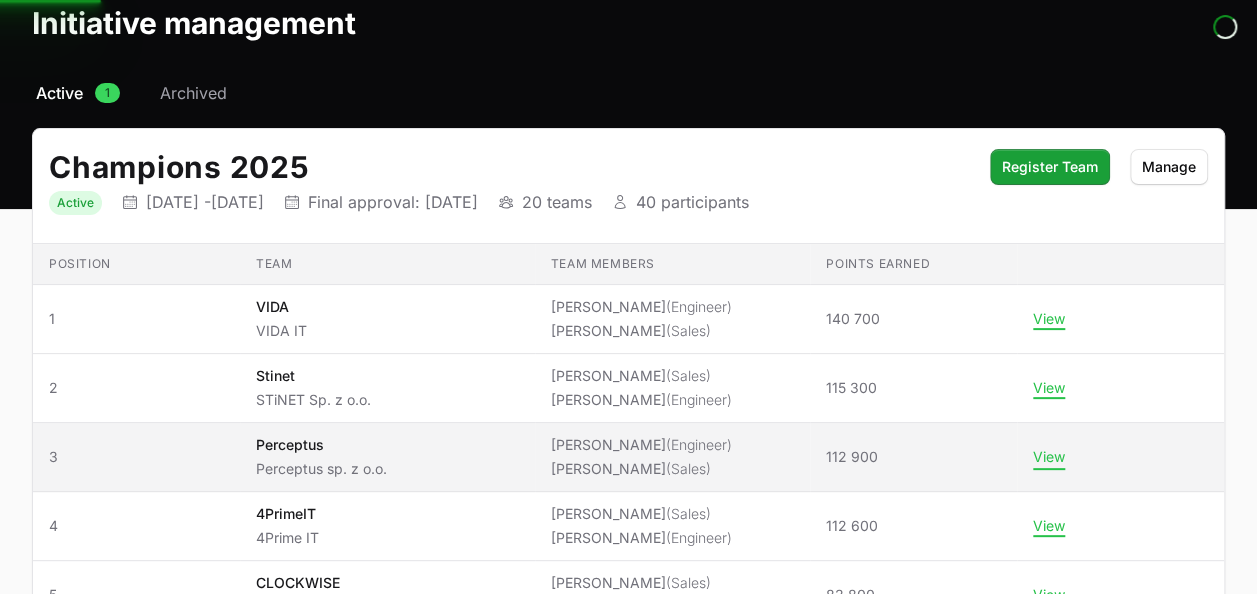 click on "View" 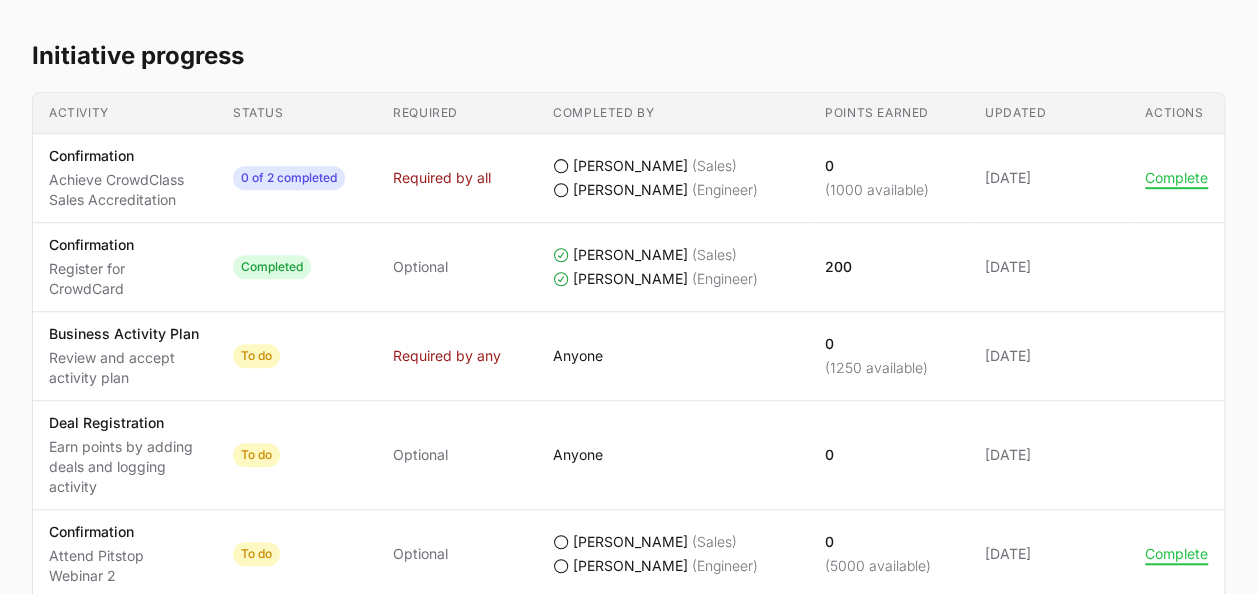 scroll, scrollTop: 600, scrollLeft: 0, axis: vertical 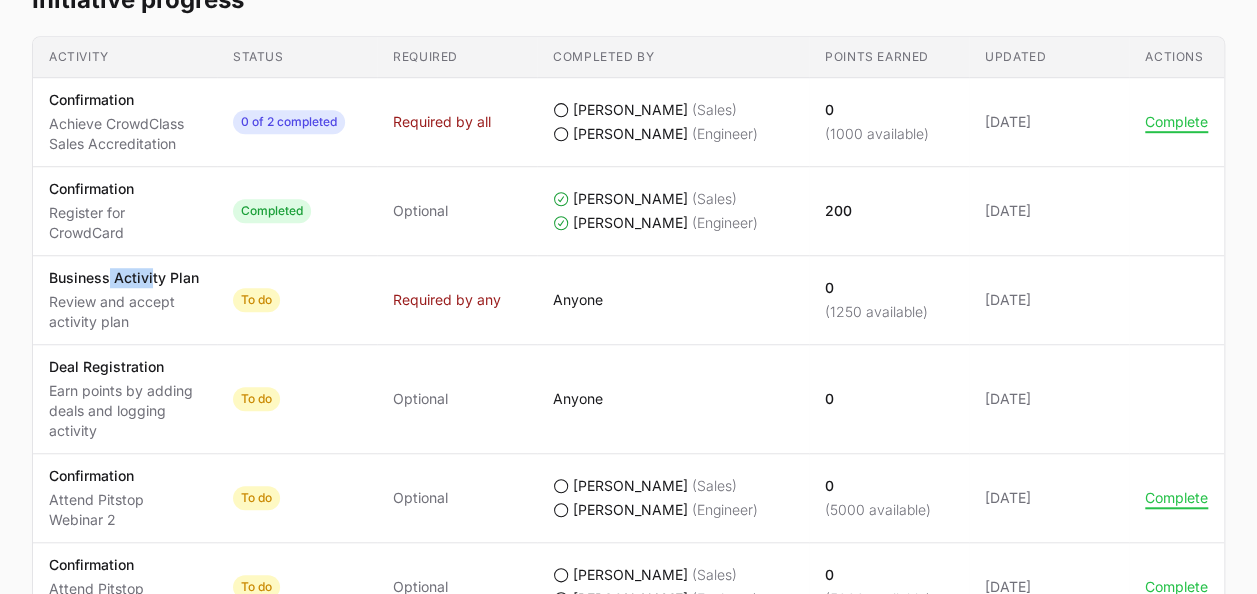 drag, startPoint x: 106, startPoint y: 283, endPoint x: 149, endPoint y: 276, distance: 43.56604 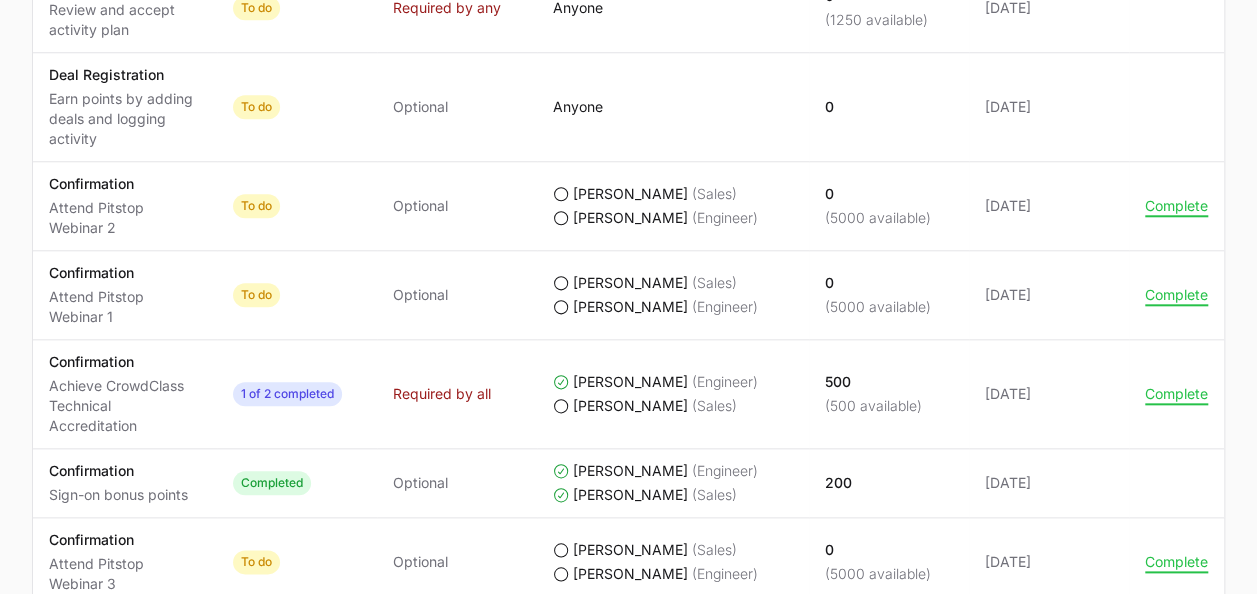 scroll, scrollTop: 900, scrollLeft: 0, axis: vertical 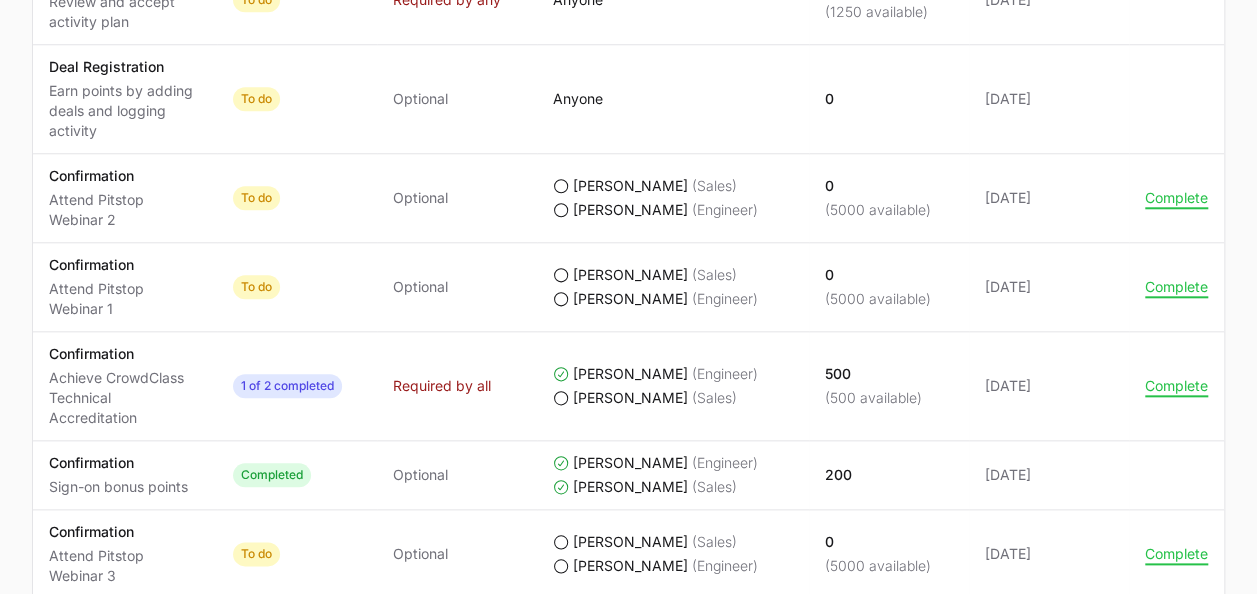 click on "Attend Pitstop Webinar 1" 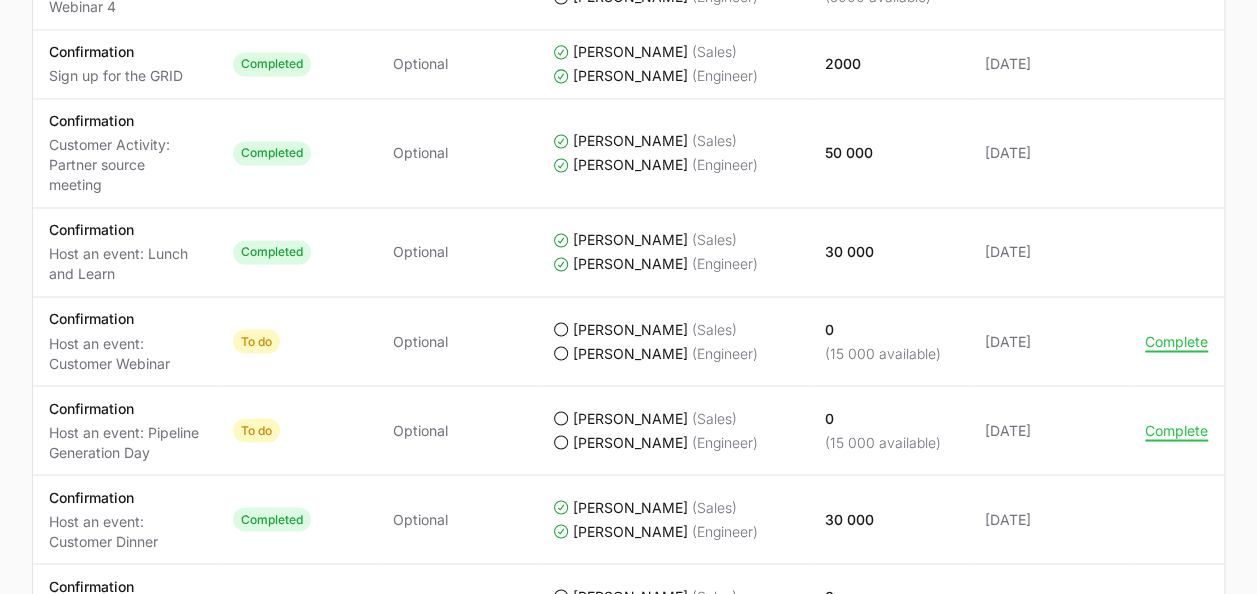 scroll, scrollTop: 1600, scrollLeft: 0, axis: vertical 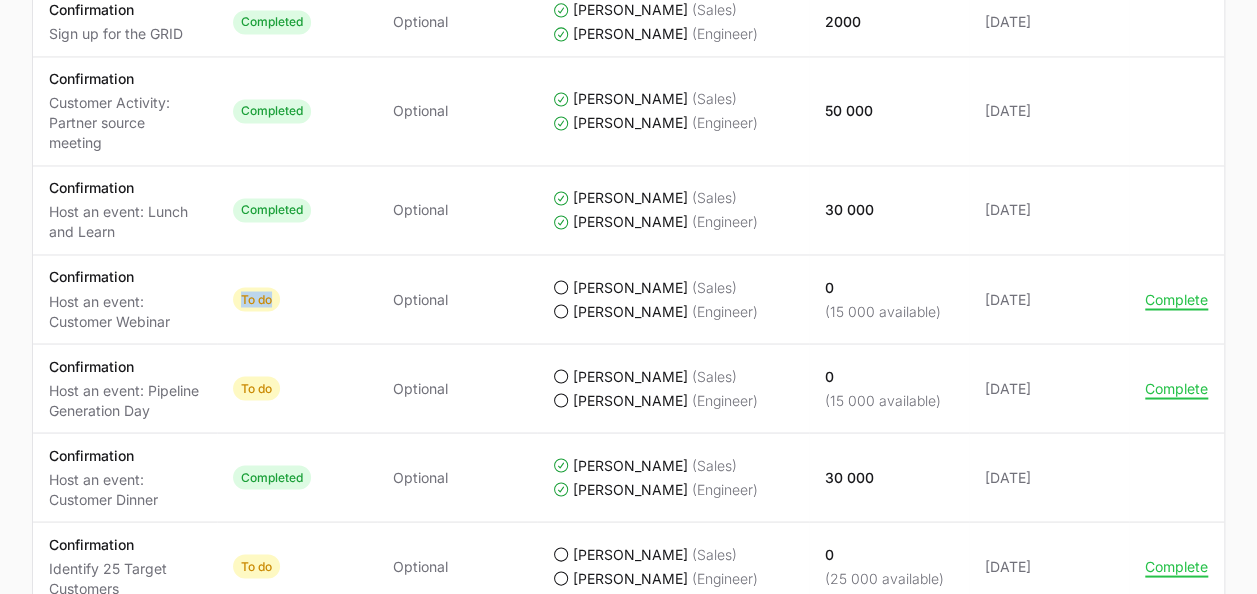 drag, startPoint x: 275, startPoint y: 294, endPoint x: 234, endPoint y: 295, distance: 41.01219 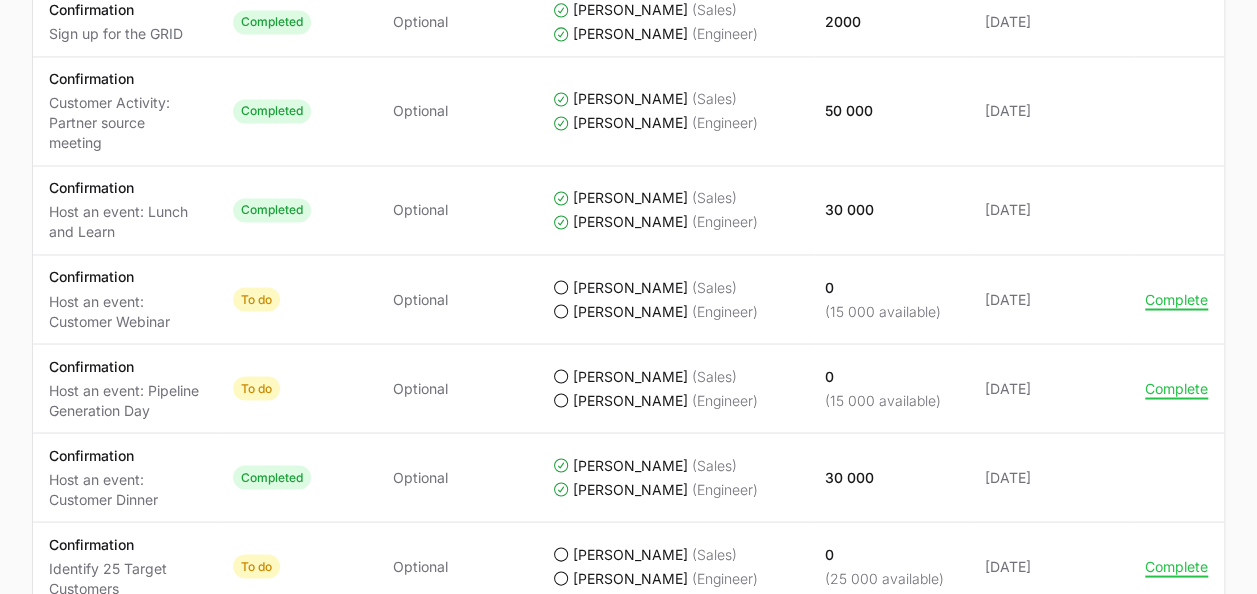click on "Host an event: Pipeline Generation Day" 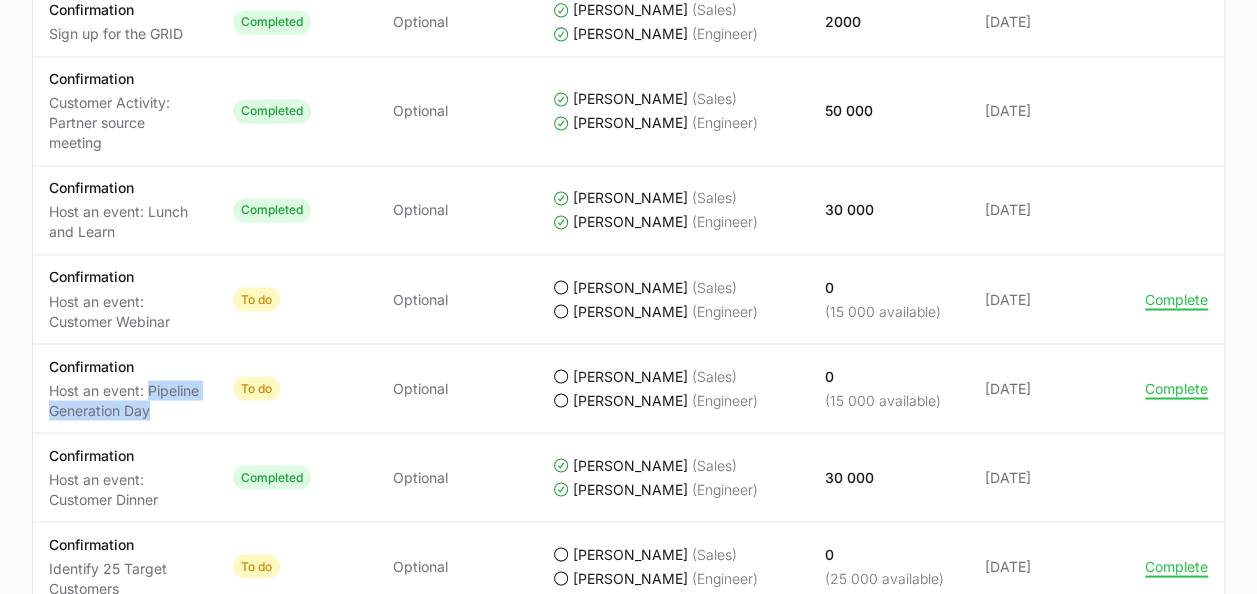 drag, startPoint x: 164, startPoint y: 395, endPoint x: 148, endPoint y: 377, distance: 24.083189 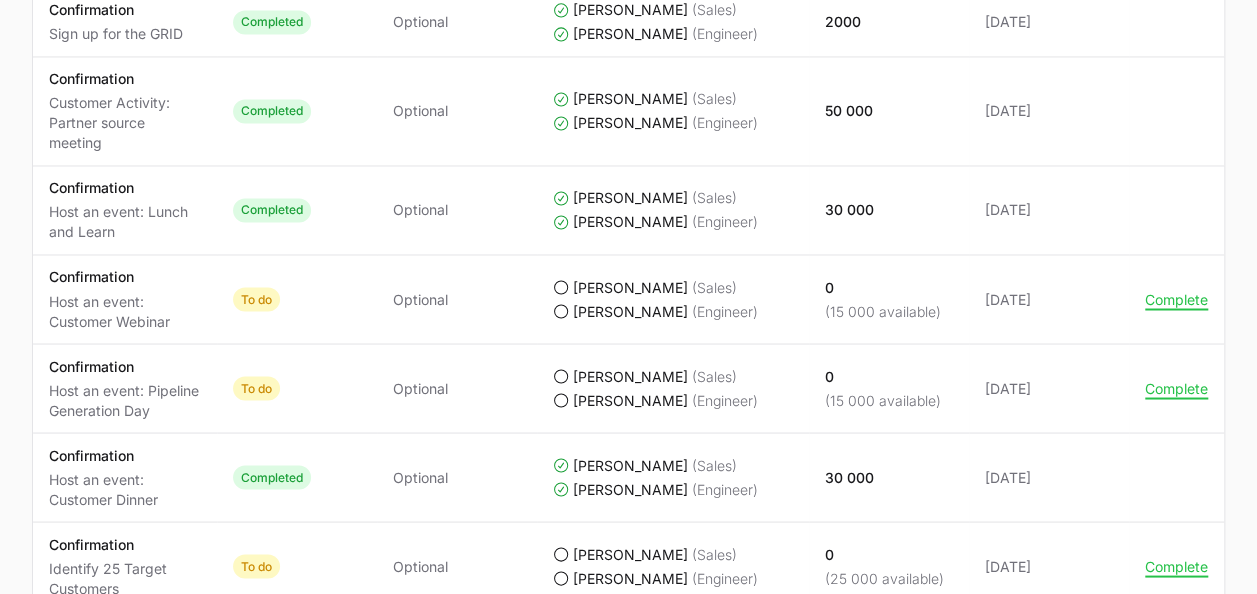 click on "Status To do" 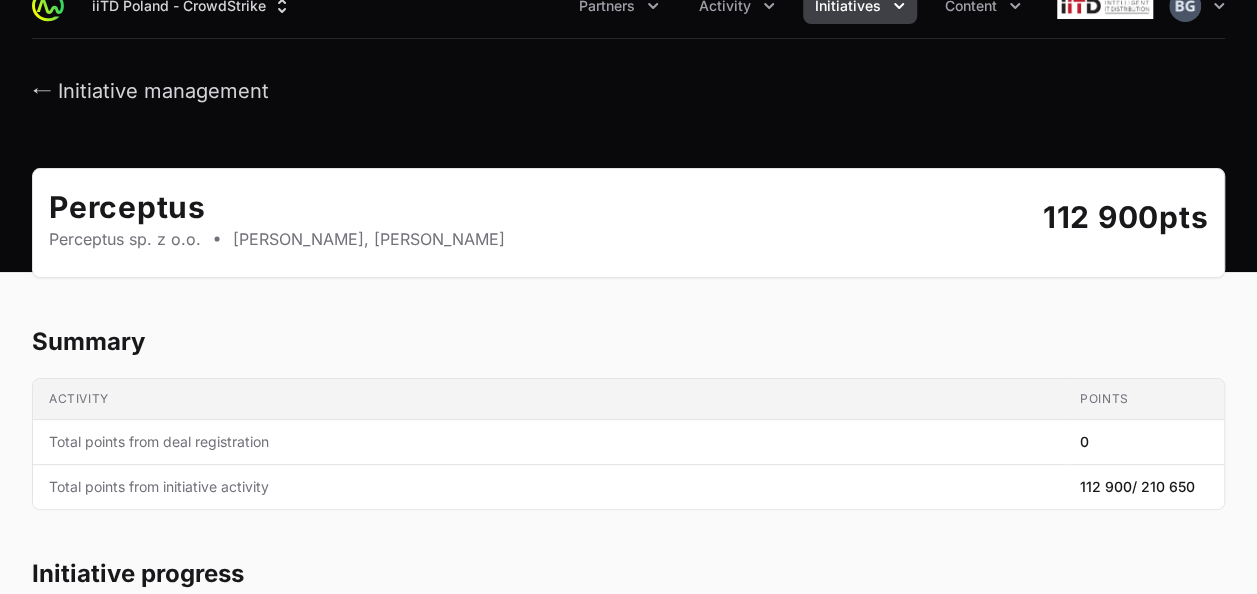 scroll, scrollTop: 0, scrollLeft: 0, axis: both 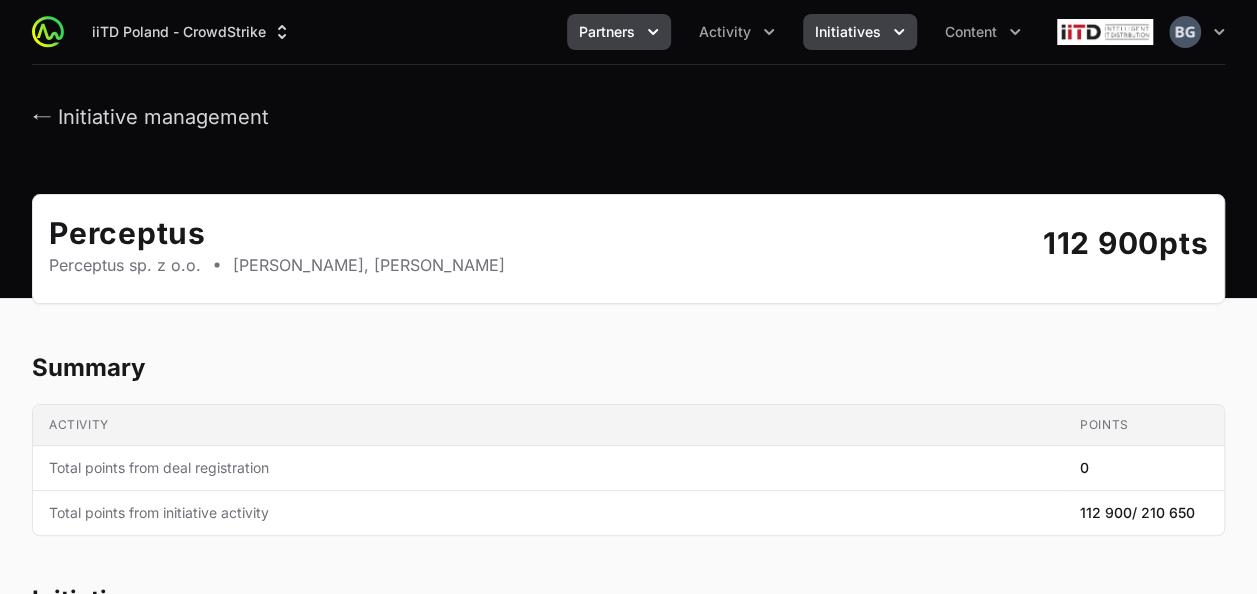 click 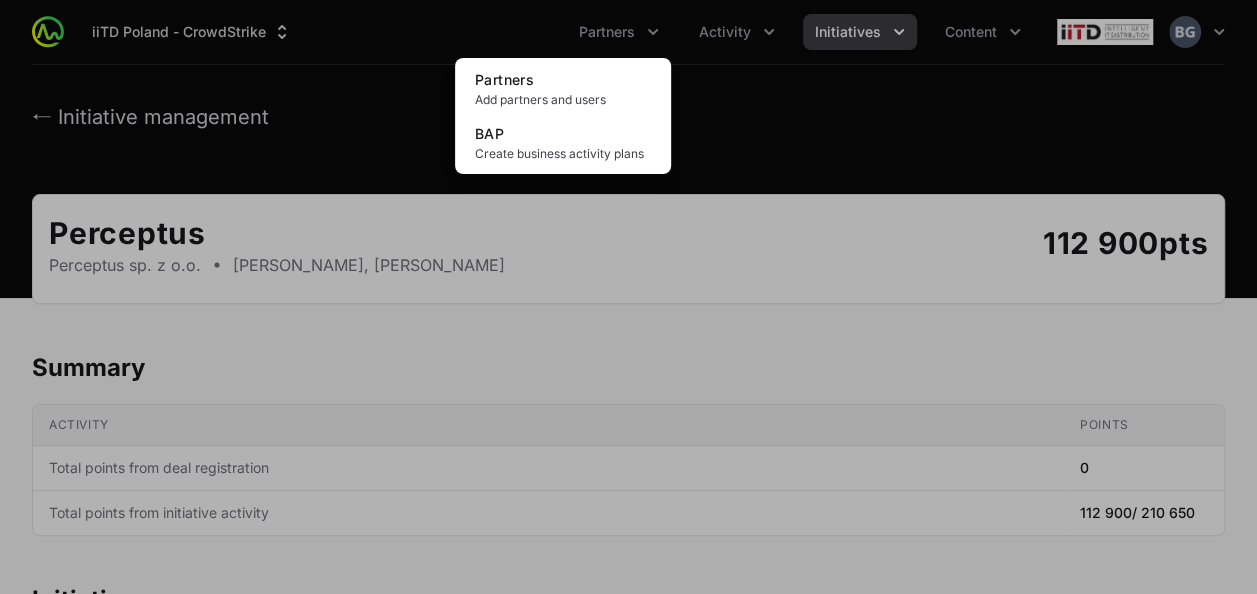 click 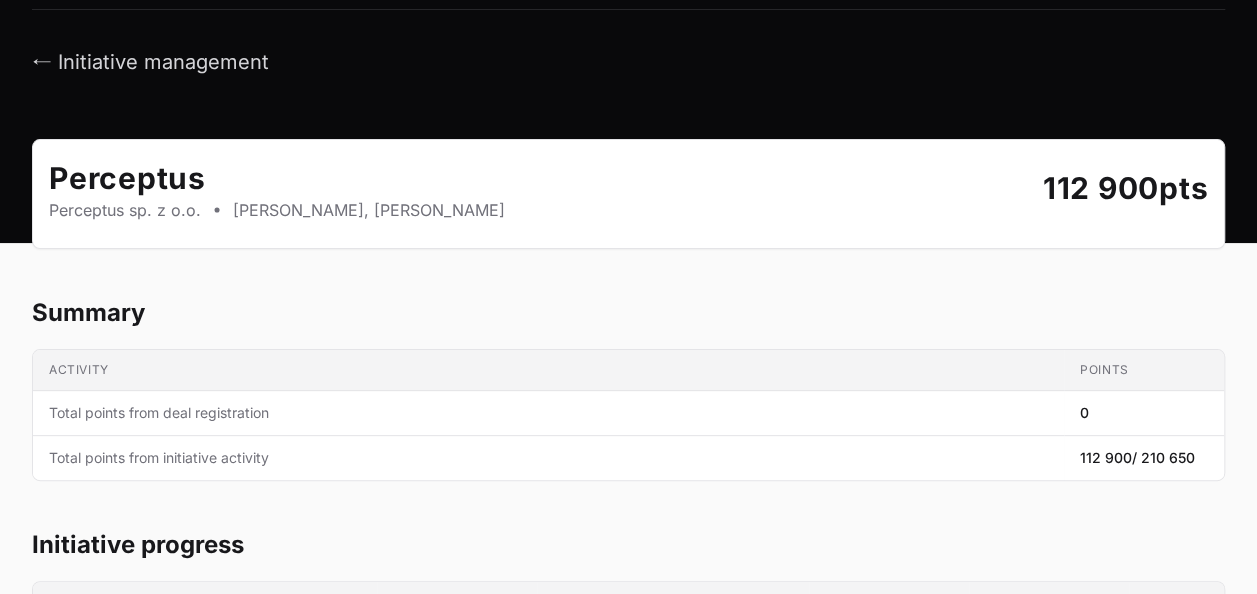 scroll, scrollTop: 0, scrollLeft: 0, axis: both 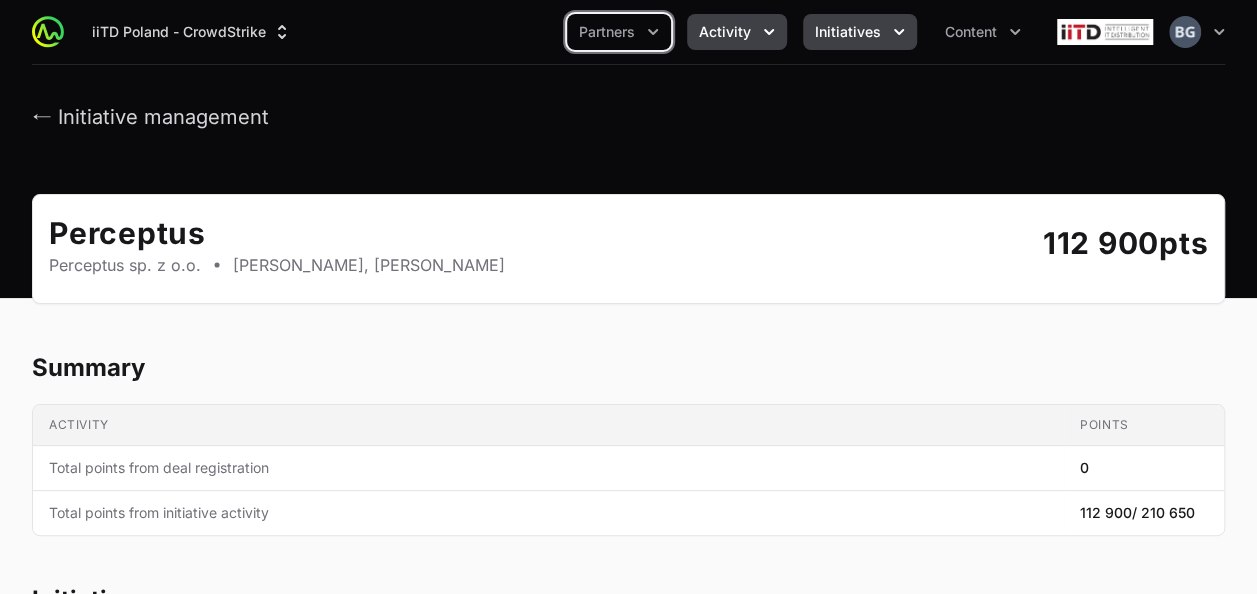 click on "Activity" 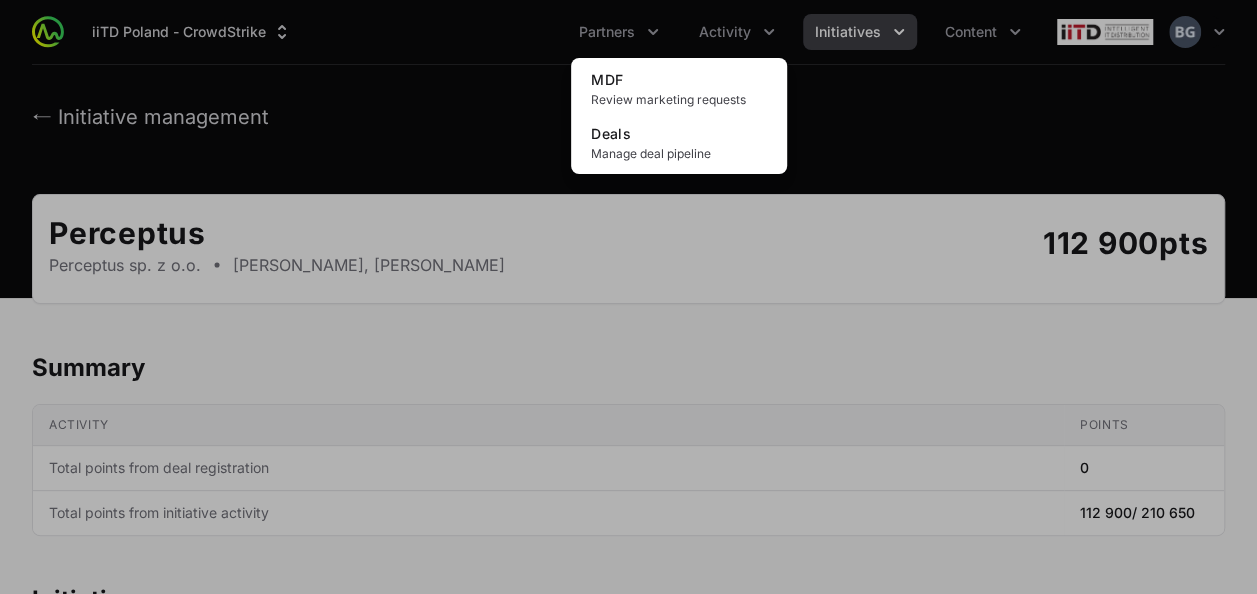 click 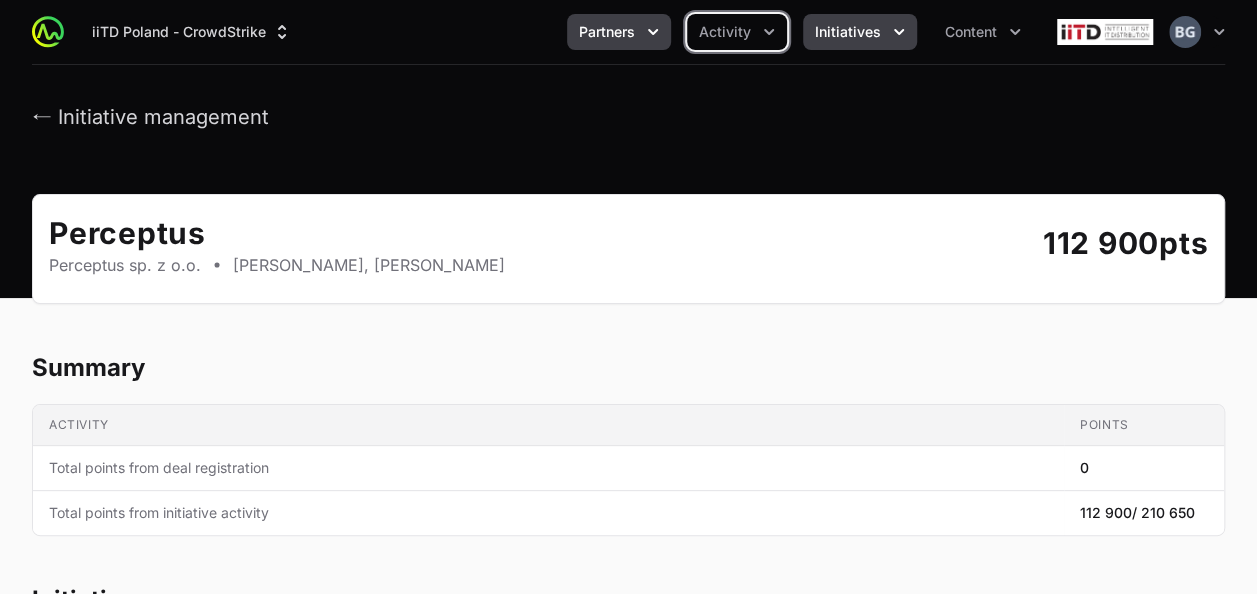 click on "Partners" 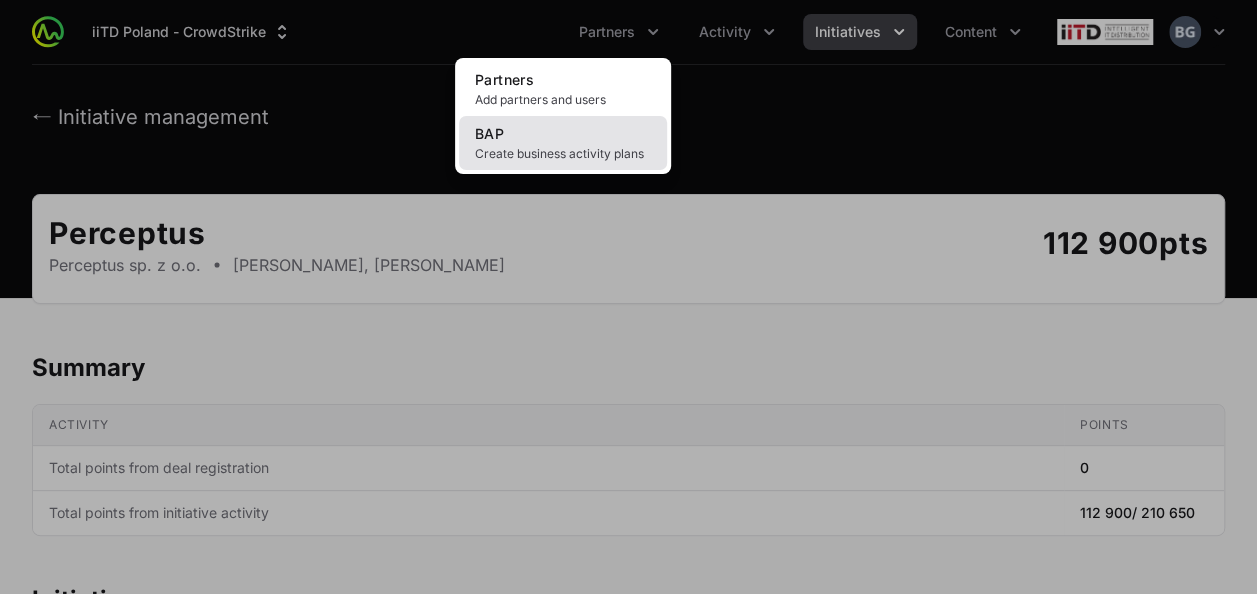 click on "BAP Create business activity plans" 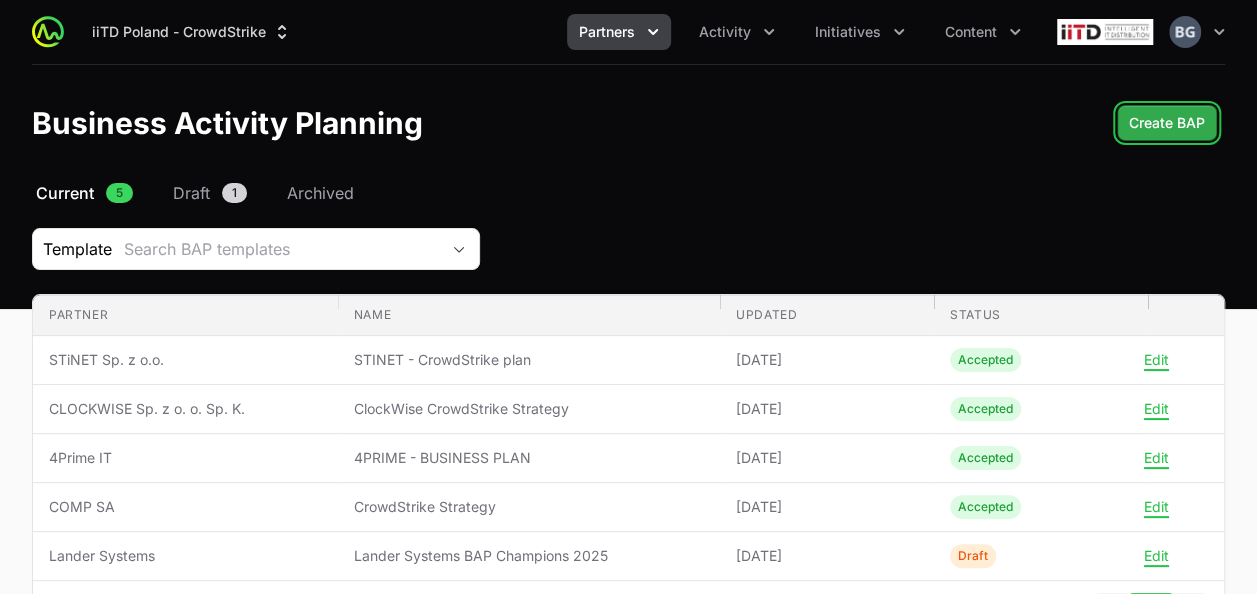 click on "Create BAP" 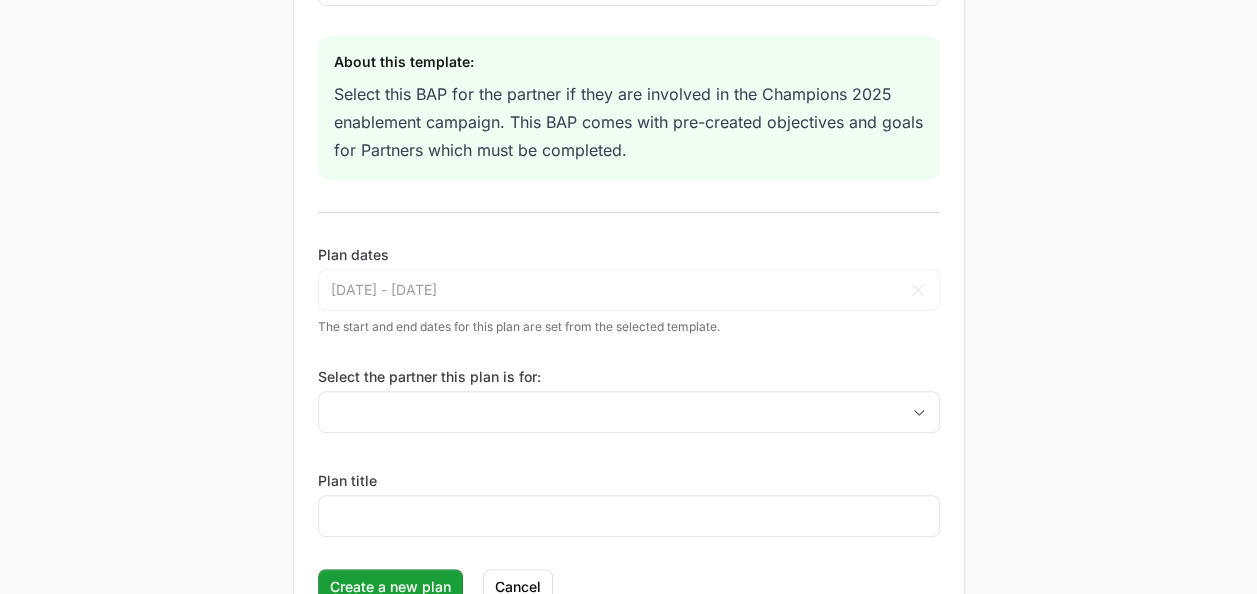 scroll, scrollTop: 300, scrollLeft: 0, axis: vertical 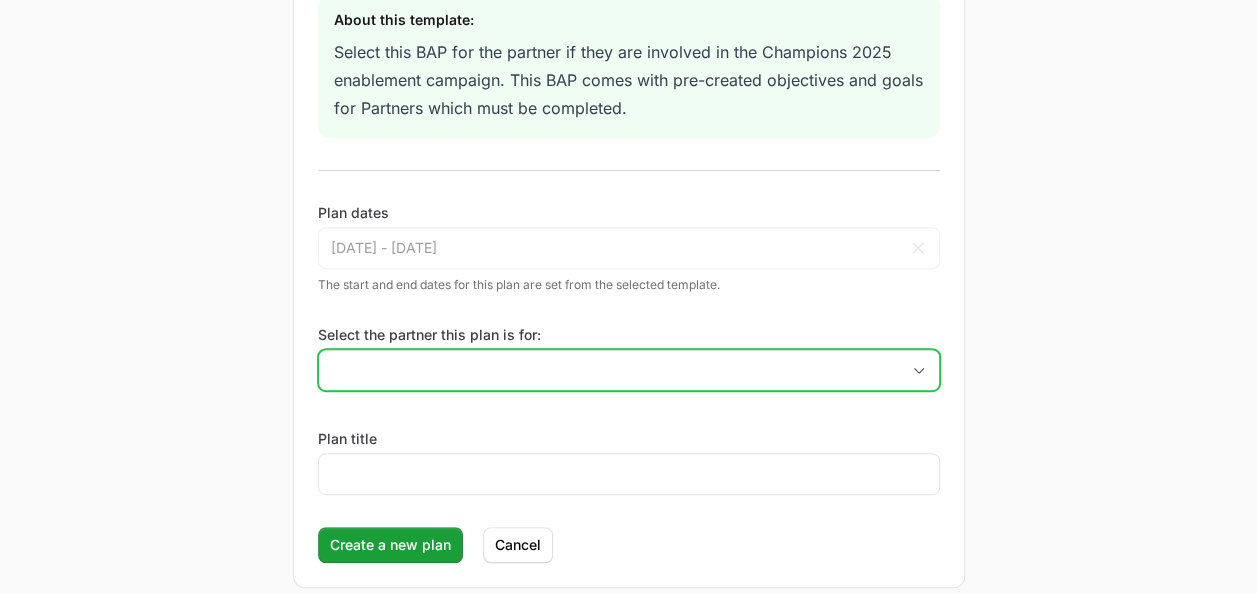 click on "Select the partner this plan is for:" 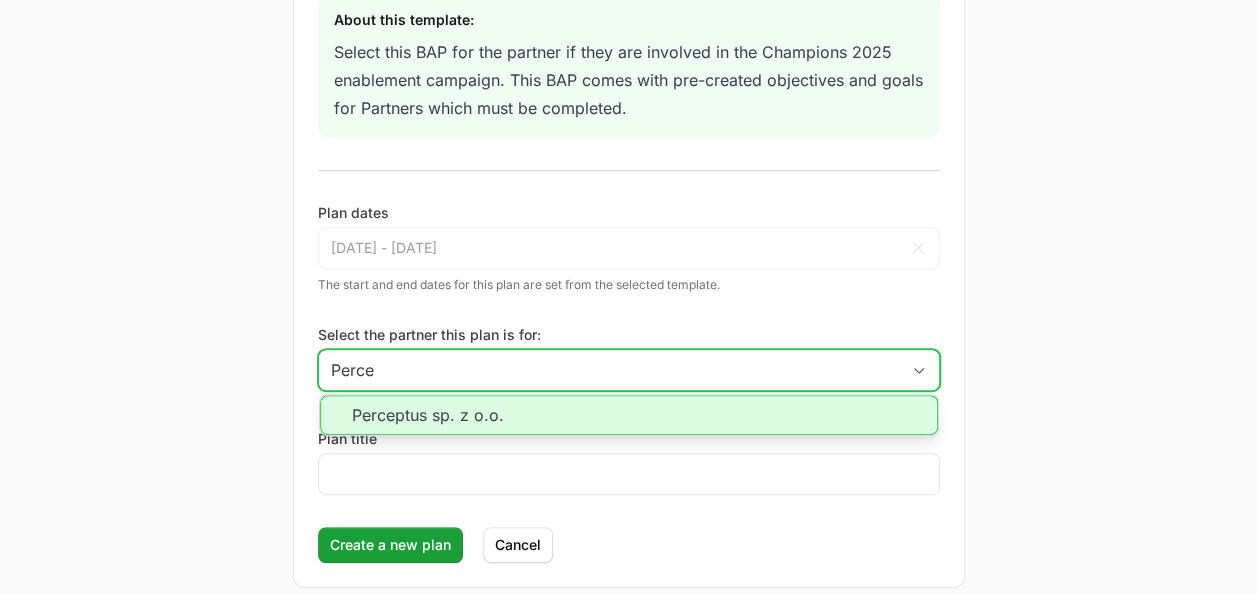 click on "Perceptus sp. z o.o." 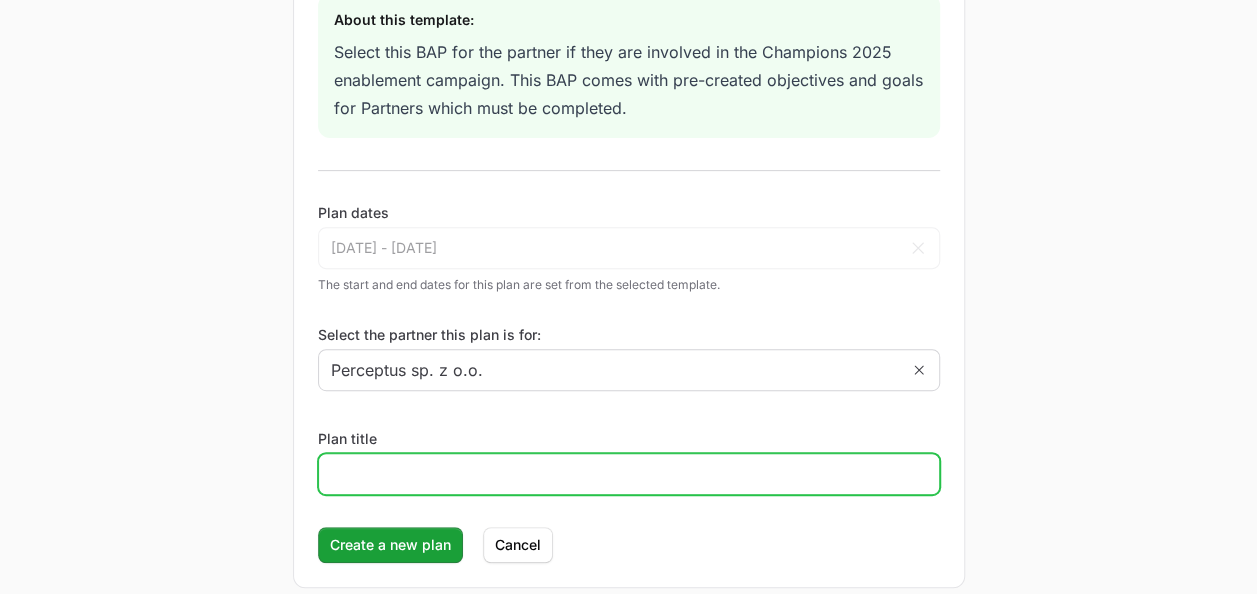 click on "Plan title" 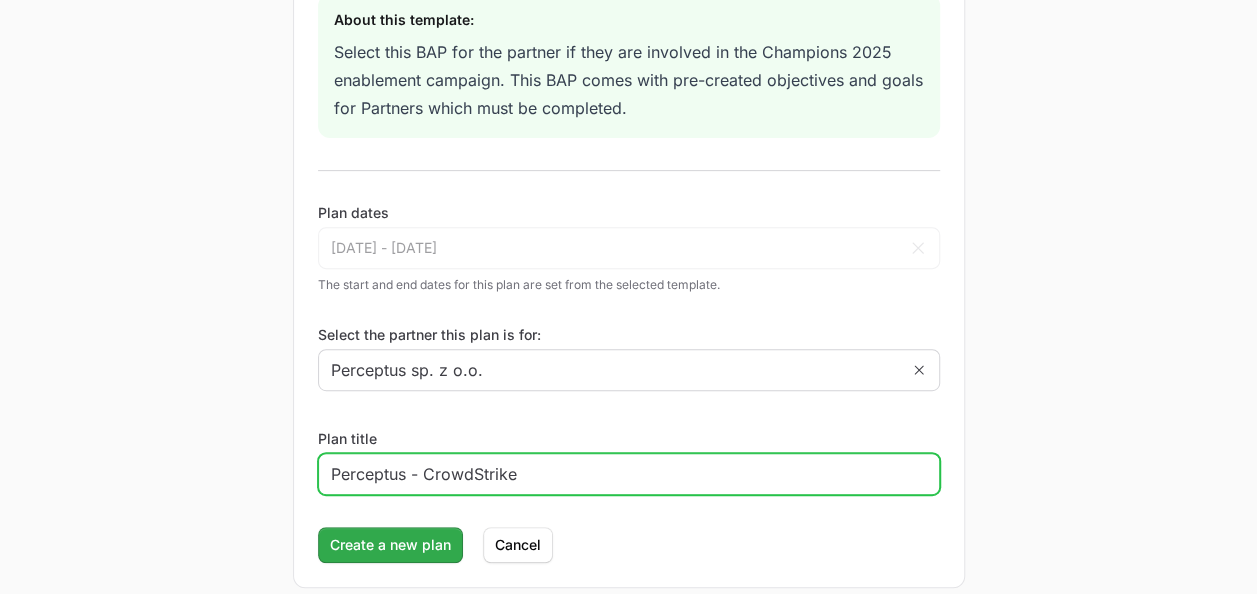 type on "Perceptus - CrowdStrike" 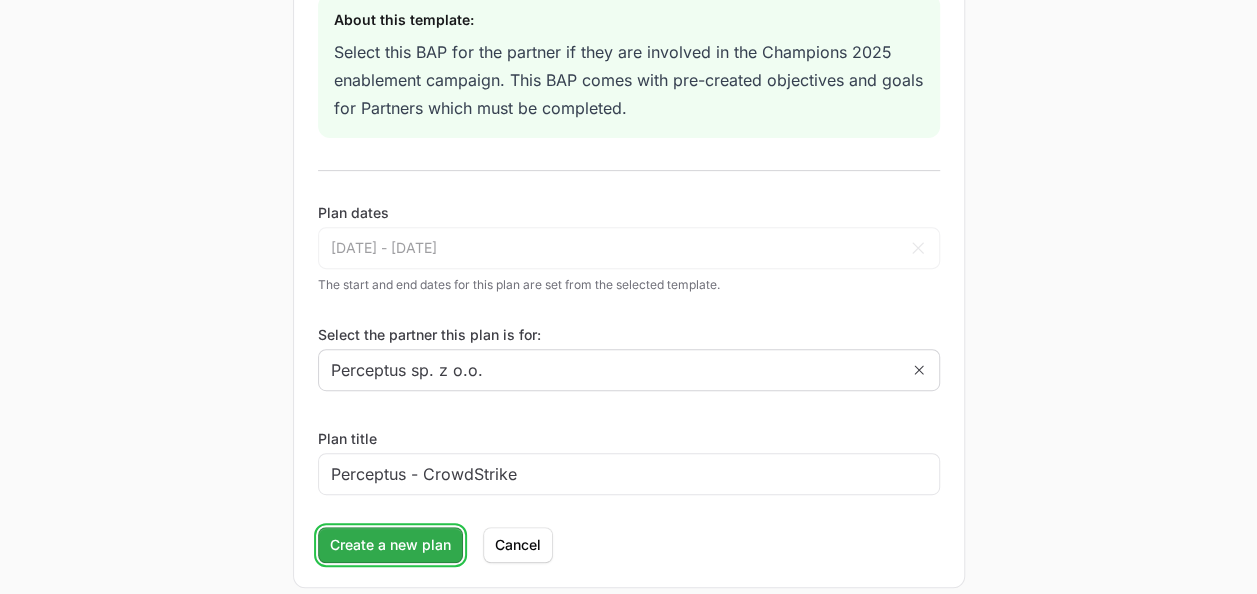 click on "Create a new plan" 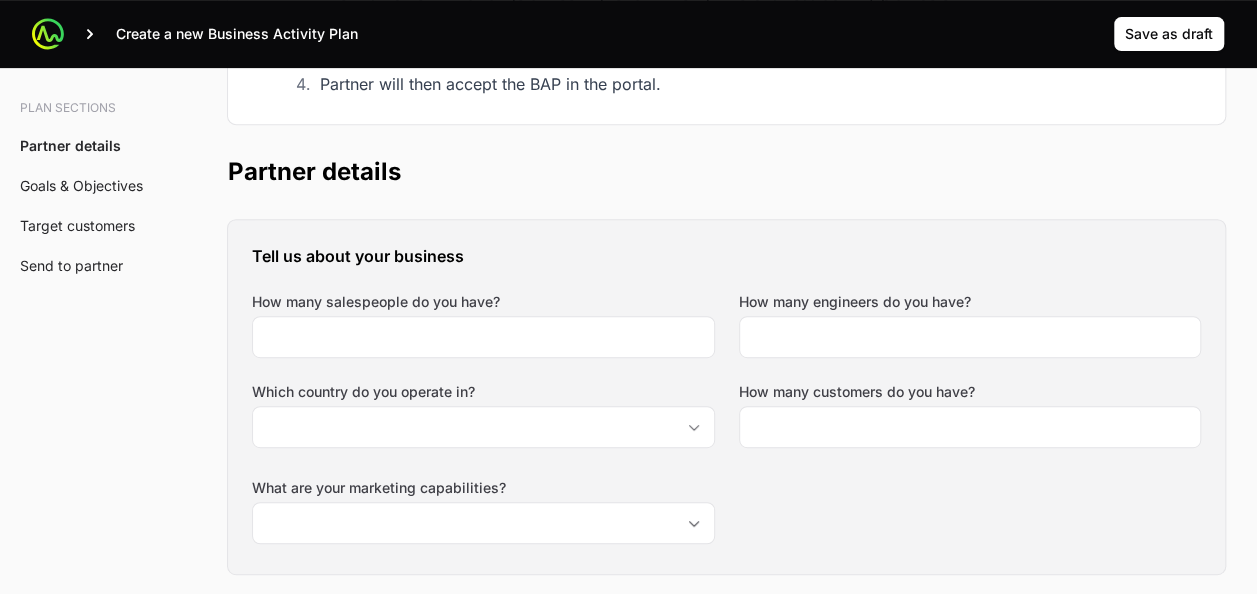 scroll, scrollTop: 400, scrollLeft: 0, axis: vertical 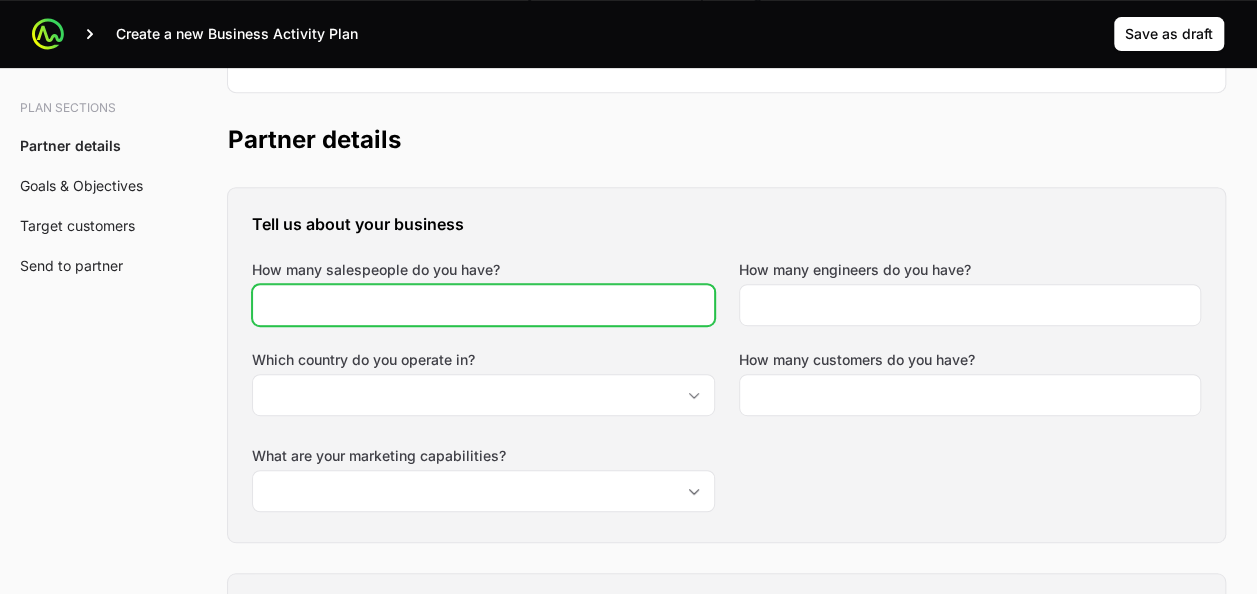 click on "How many salespeople do you have?" 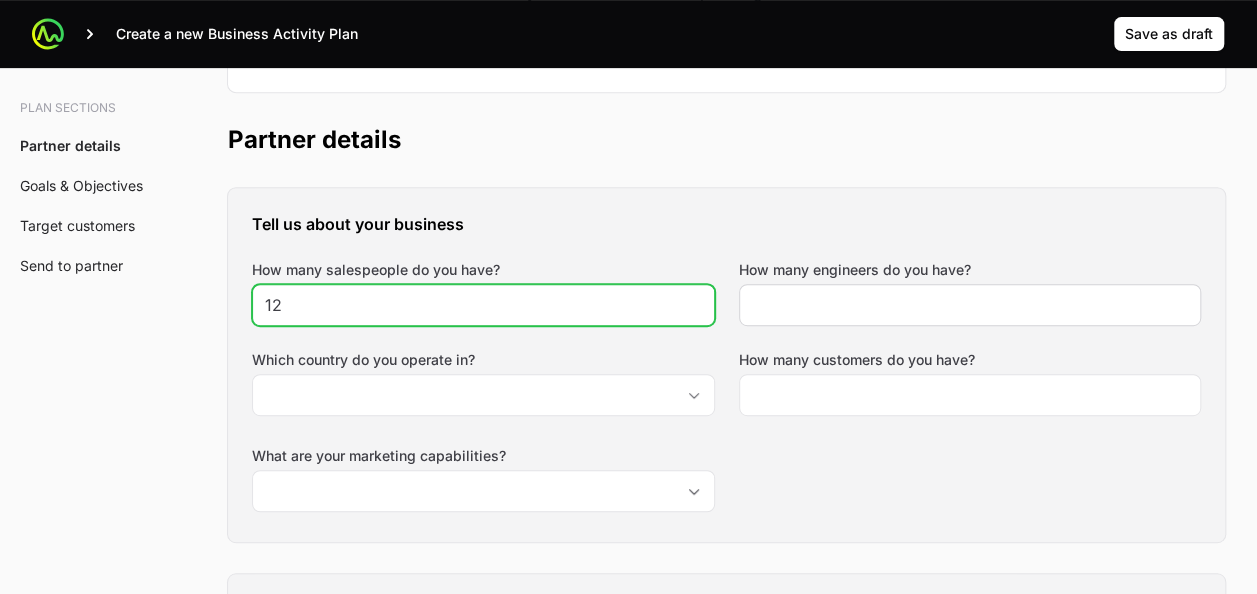 type on "12" 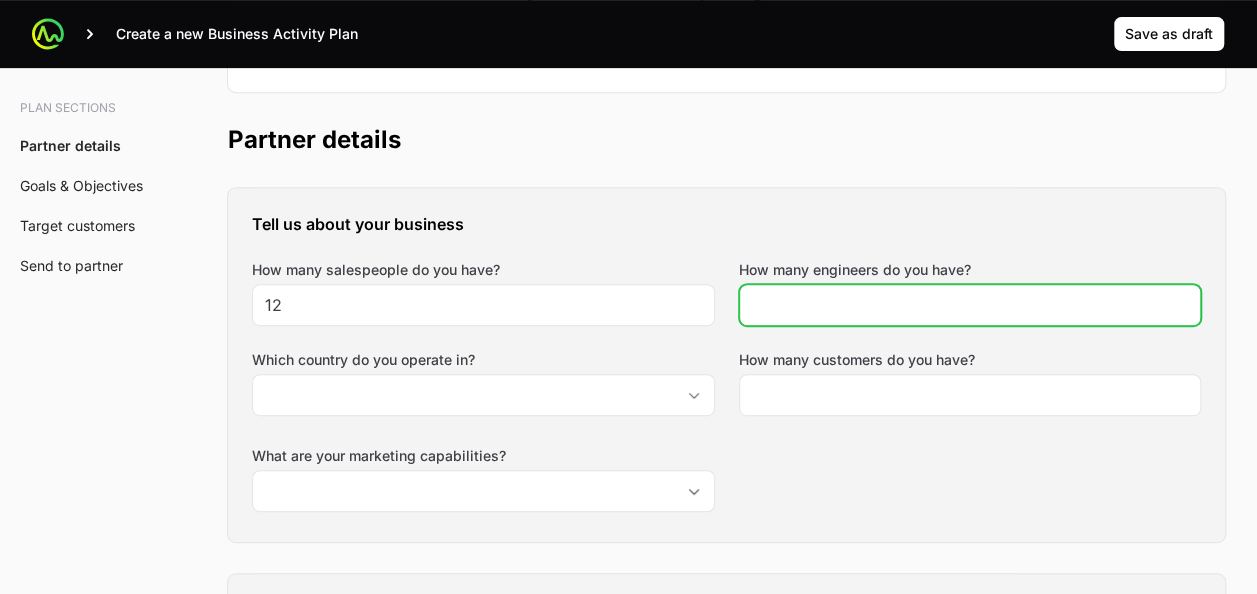 click on "How many engineers do you have?" 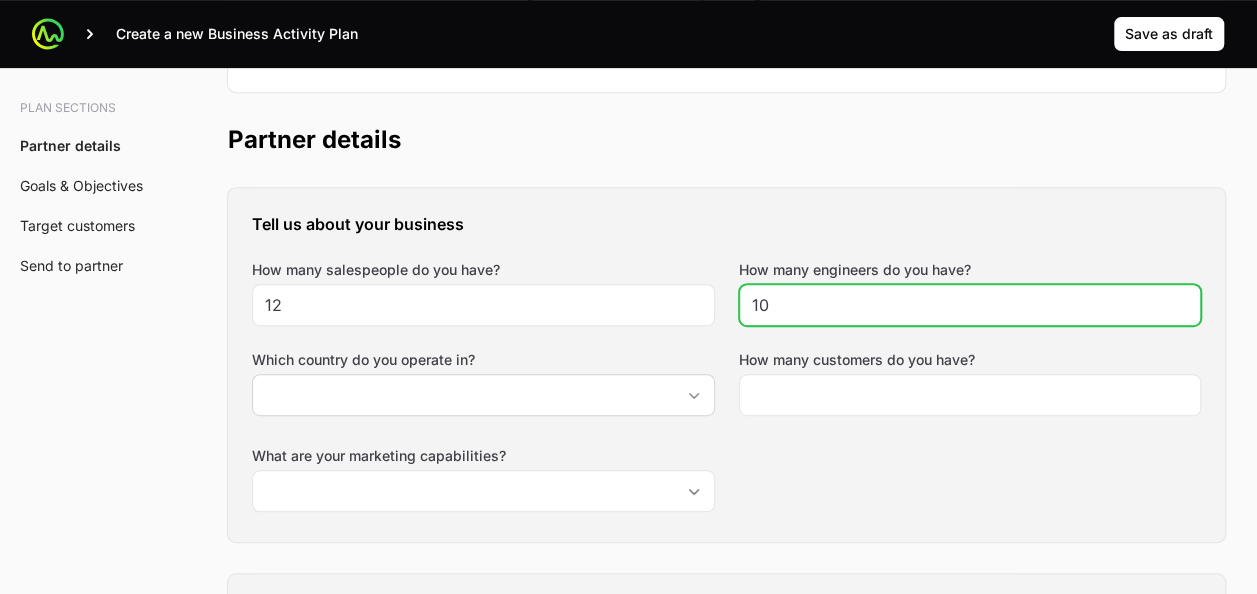 type on "10" 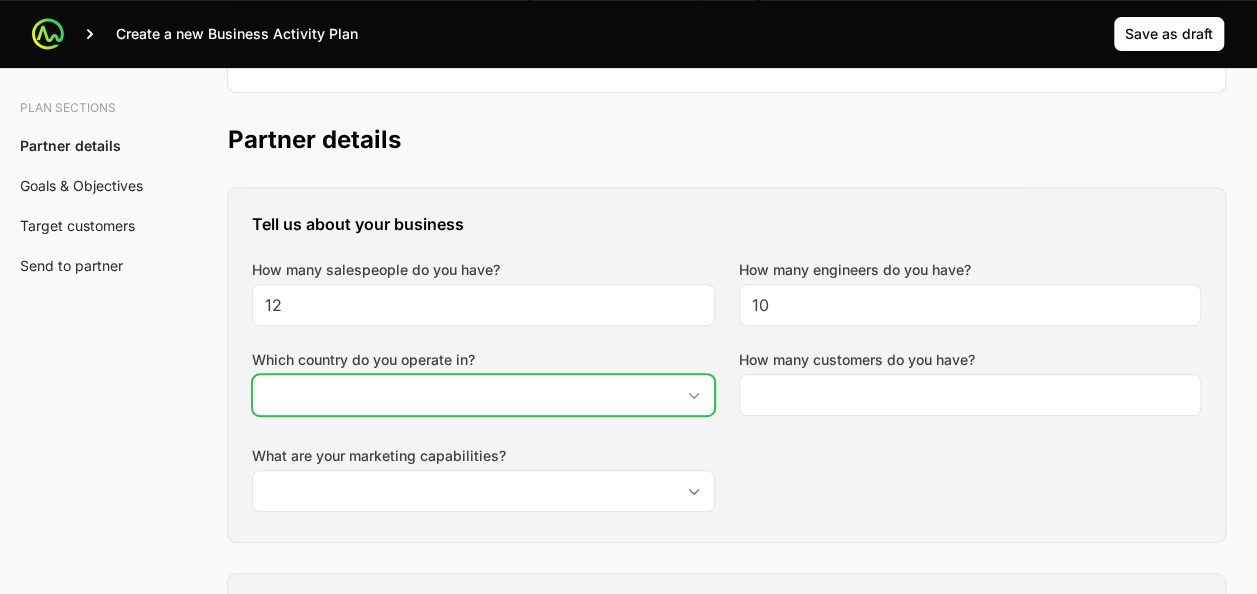click on "Which country do you operate in?" 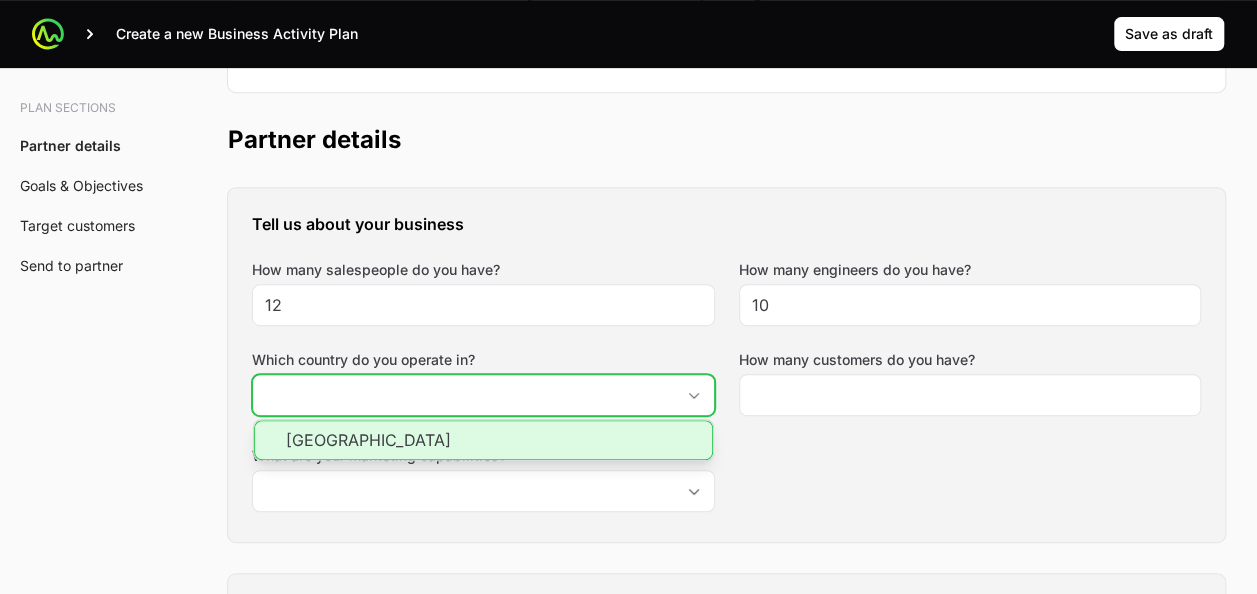 click on "Poland" 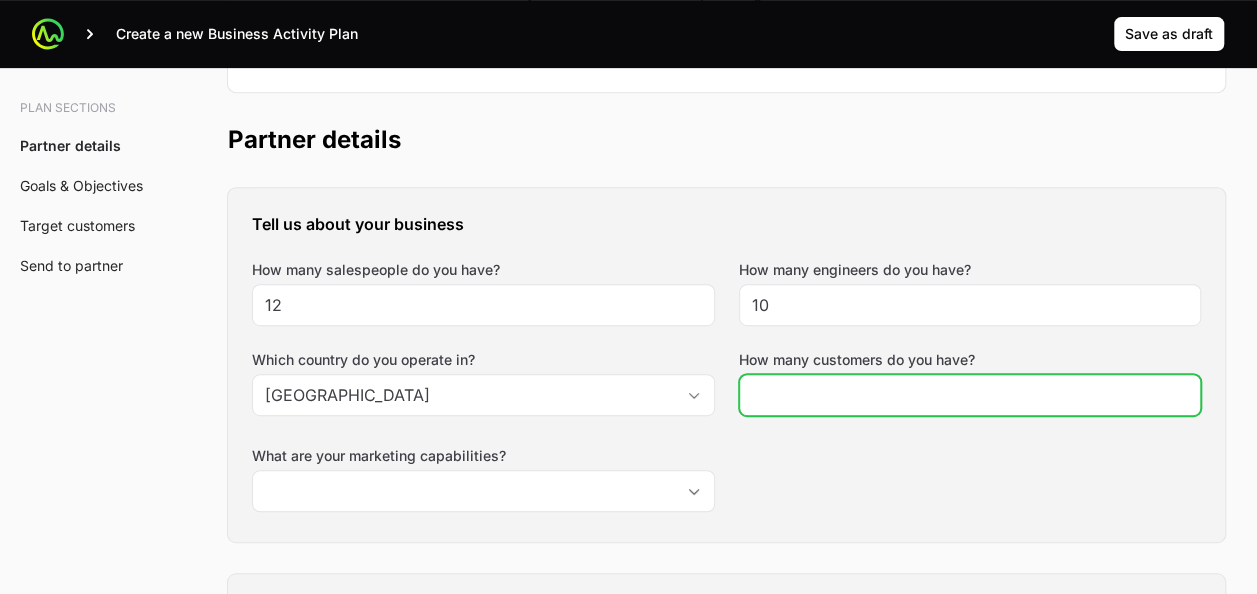 click on "How many customers do you have?" 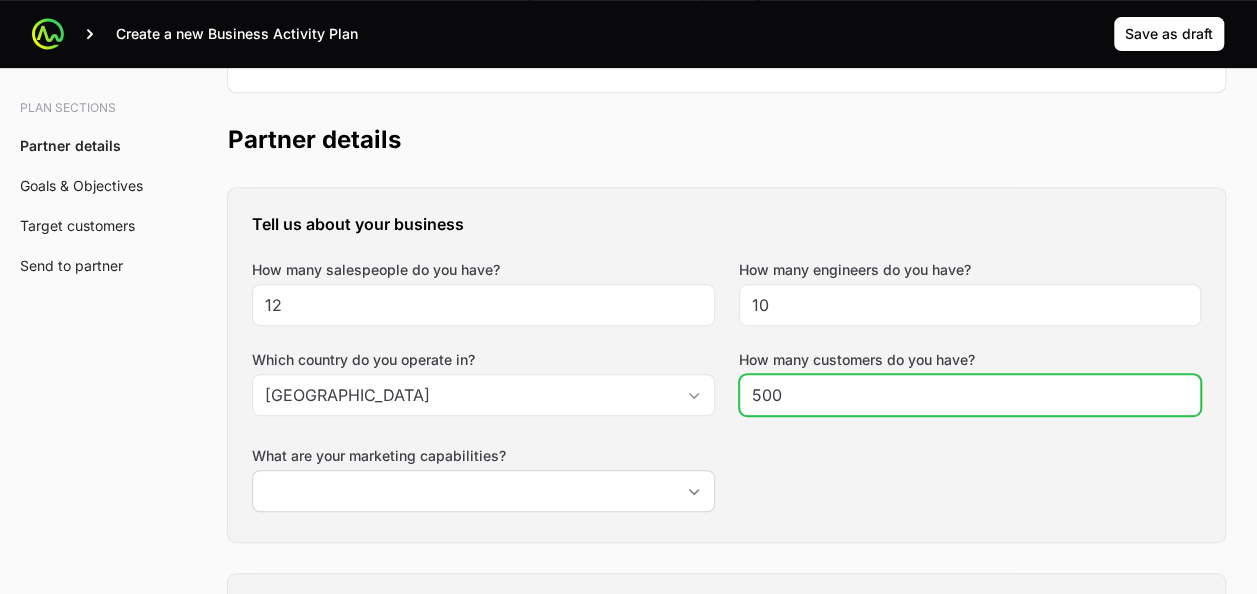 type on "500" 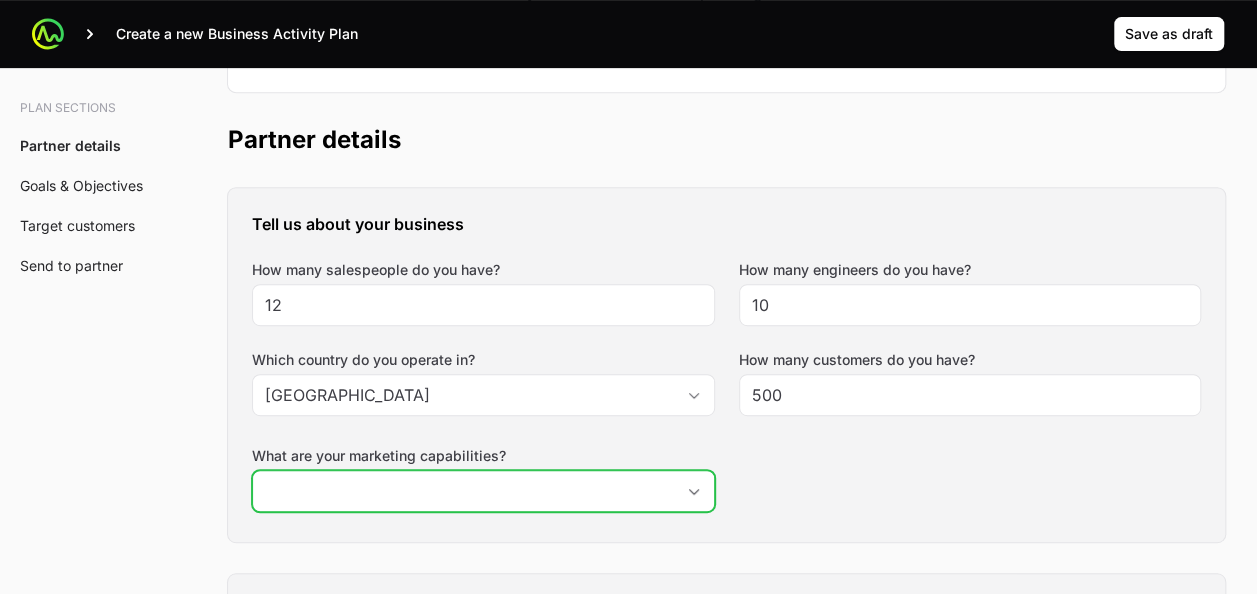 click on "What are your marketing capabilities?" 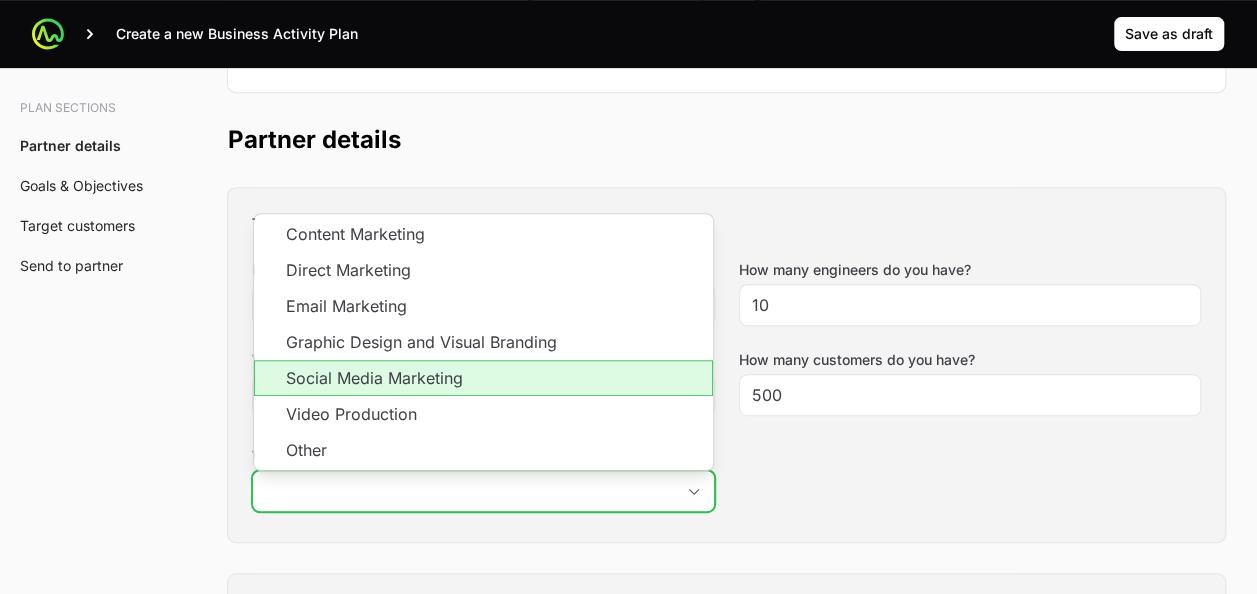 click on "Social Media Marketing" 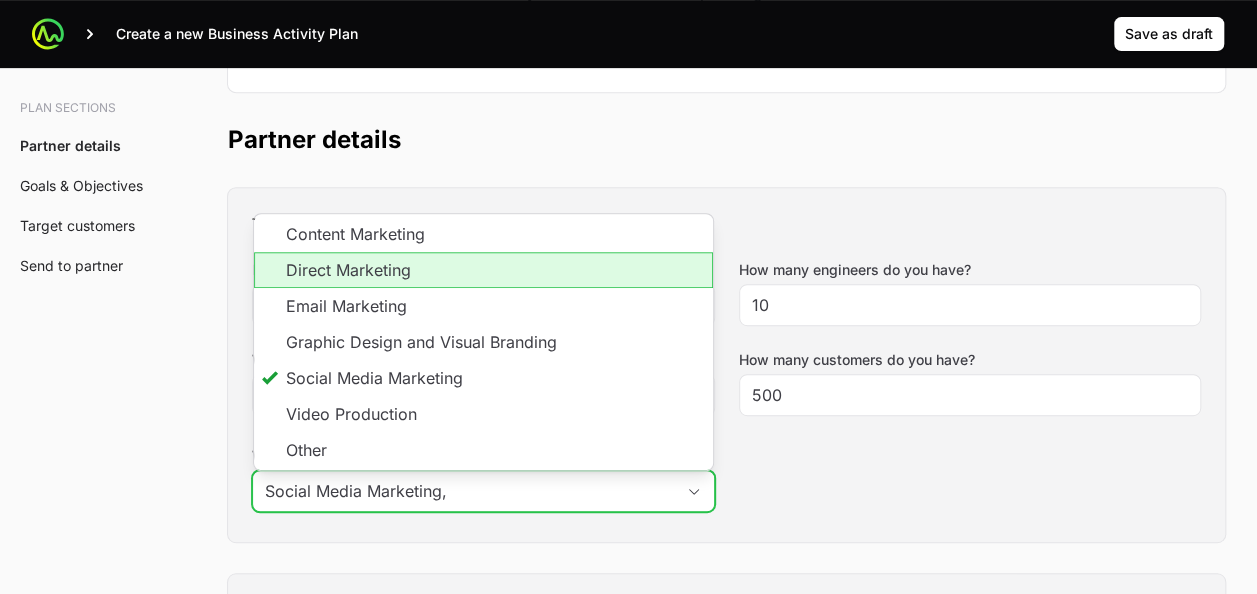 click on "Direct Marketing" 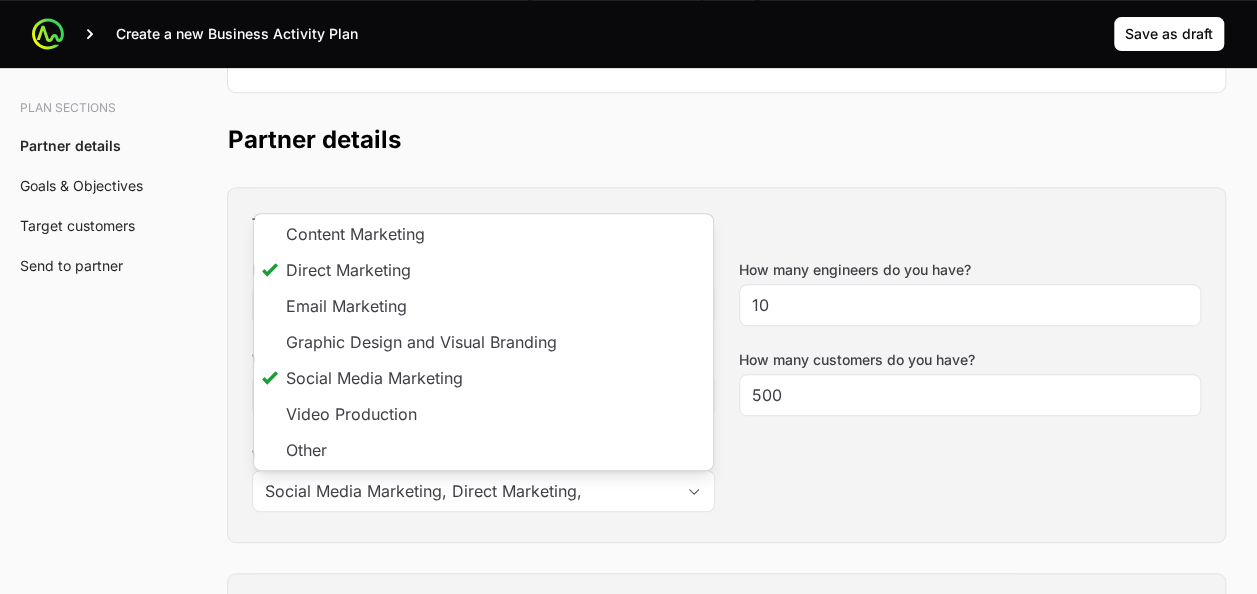 type on "Social Media Marketing, Direct Marketing" 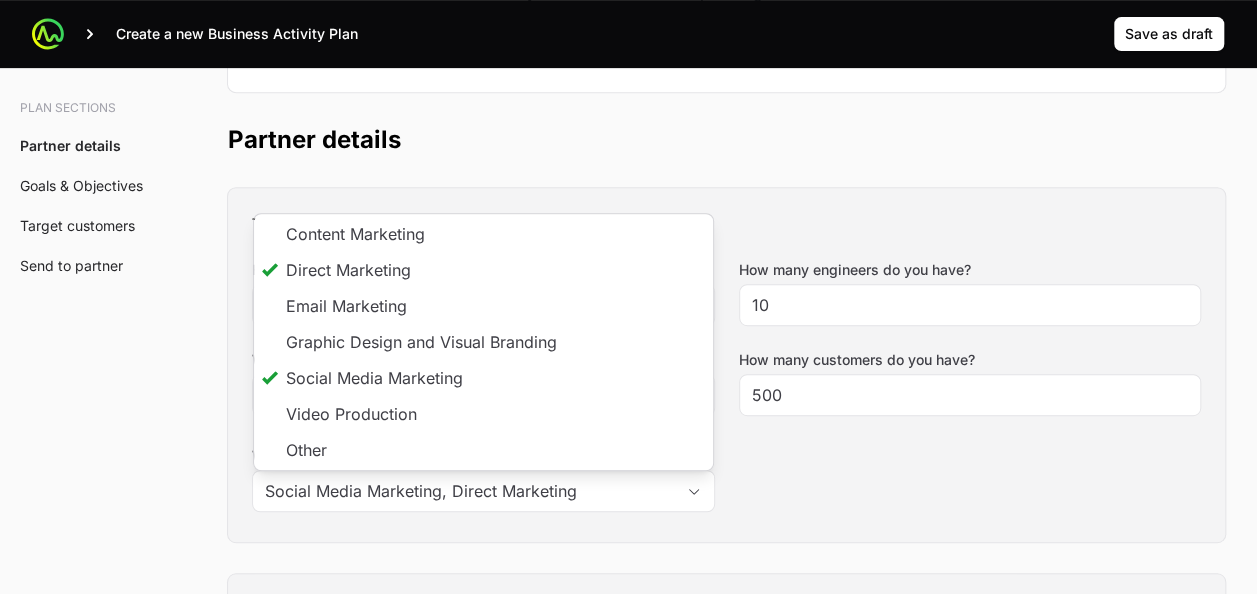 click on "Tell us about your business How many salespeople do you have? 12 How many engineers do you have? 10 Which country do you operate in? Poland How many customers do you have? 500 What are your marketing capabilities? Social Media Marketing, Direct Marketing Content Marketing Direct Marketing Email Marketing Graphic Design and Visual Branding Social Media Marketing Video Production Other" 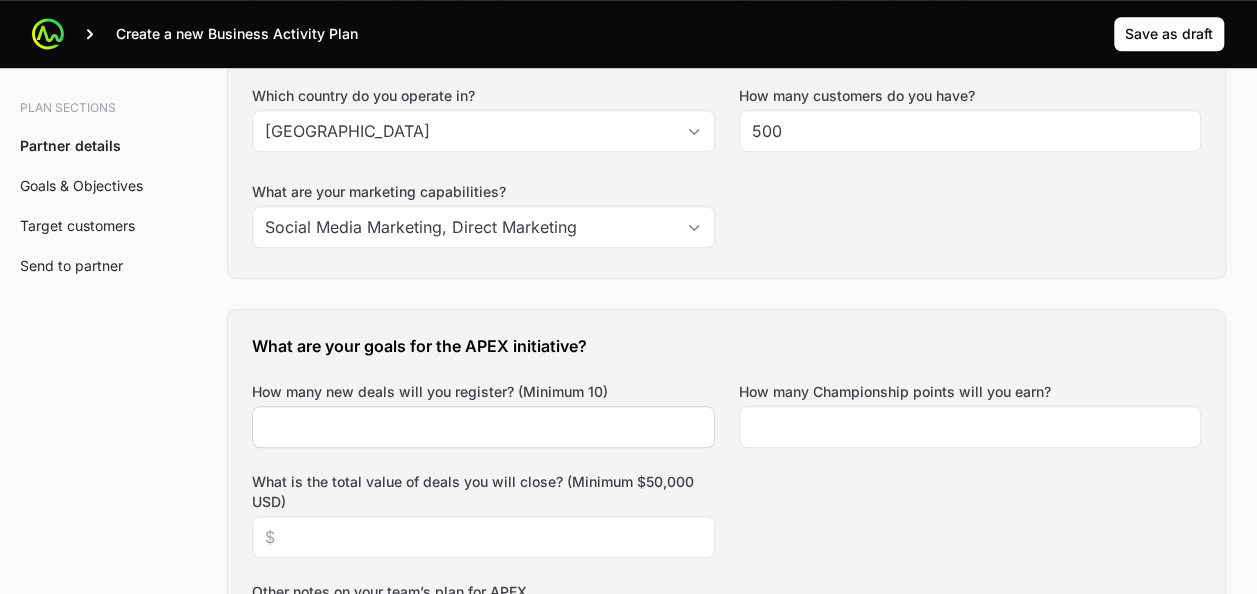 scroll, scrollTop: 800, scrollLeft: 0, axis: vertical 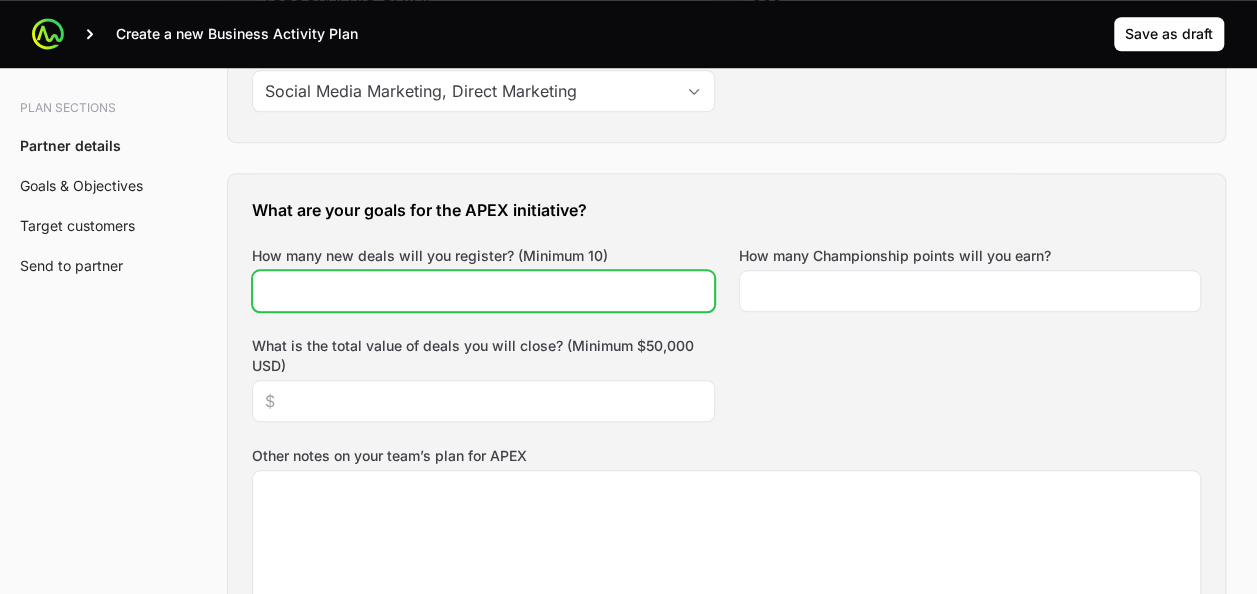 click on "How many new deals will you register? (Minimum 10)" 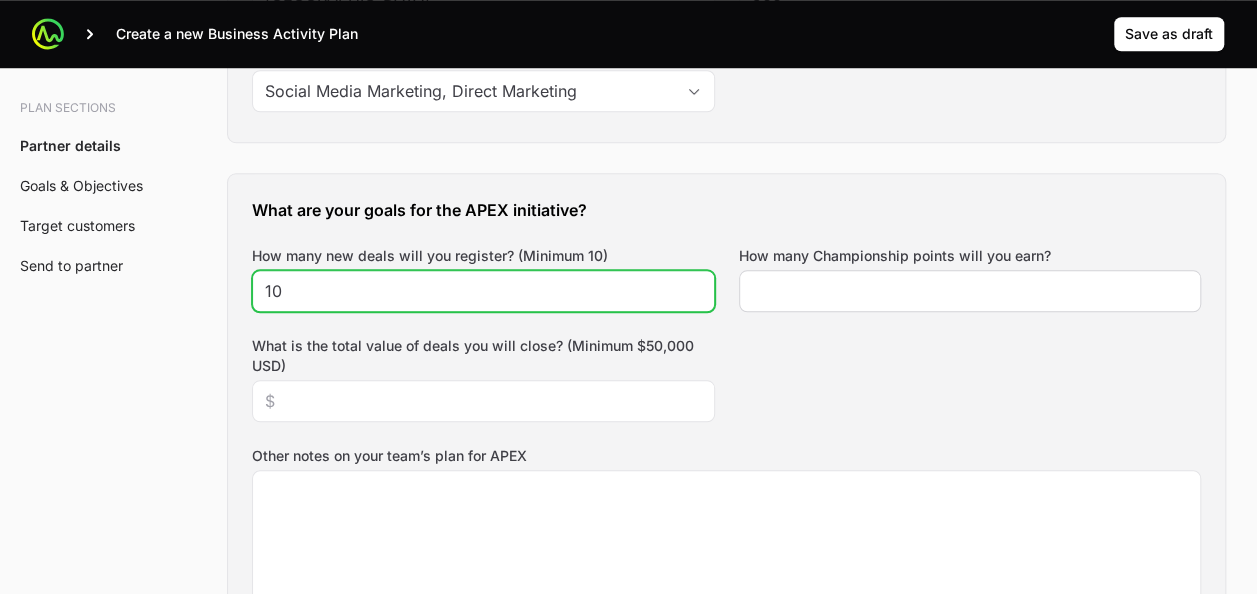 type on "10" 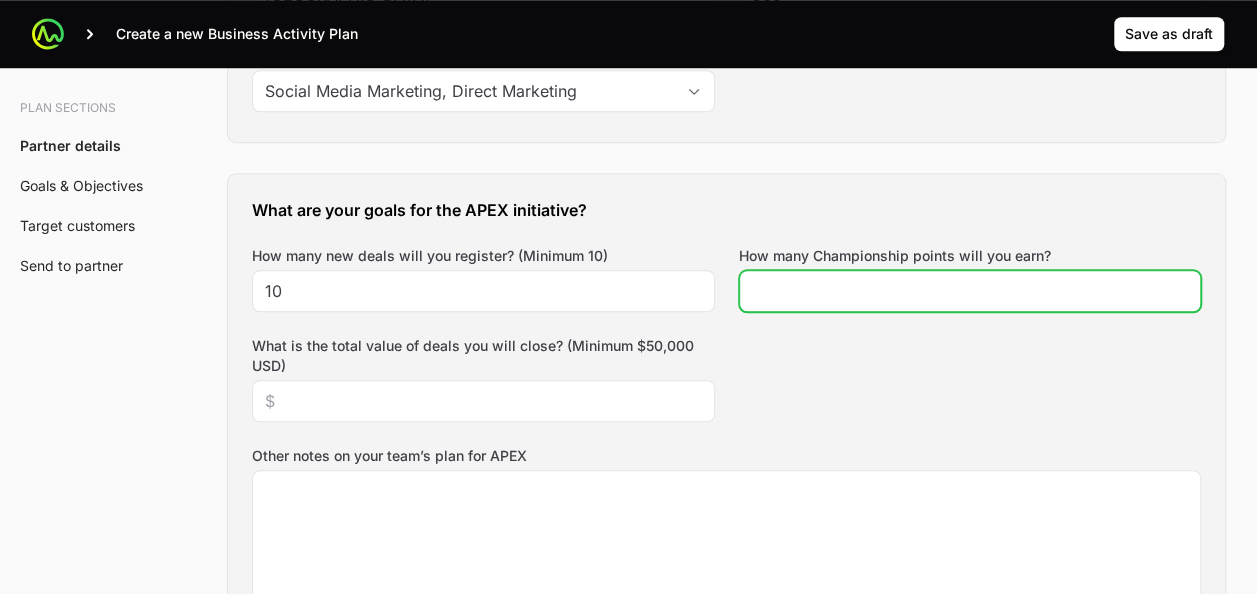 click on "How many Championship points will you earn?" 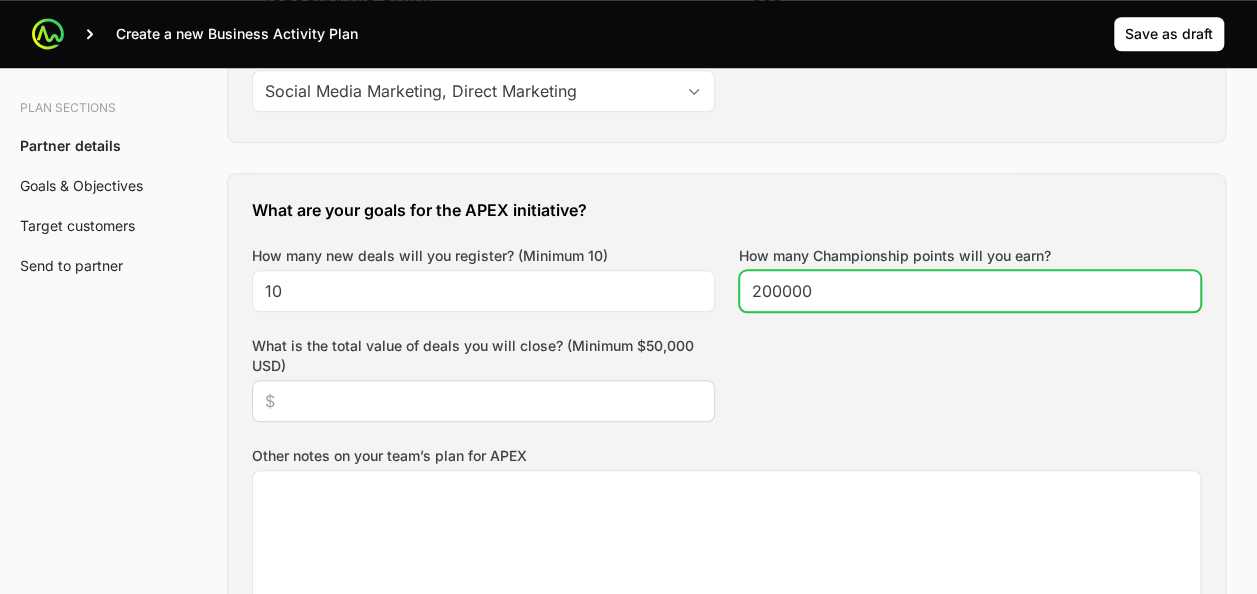 type on "200000" 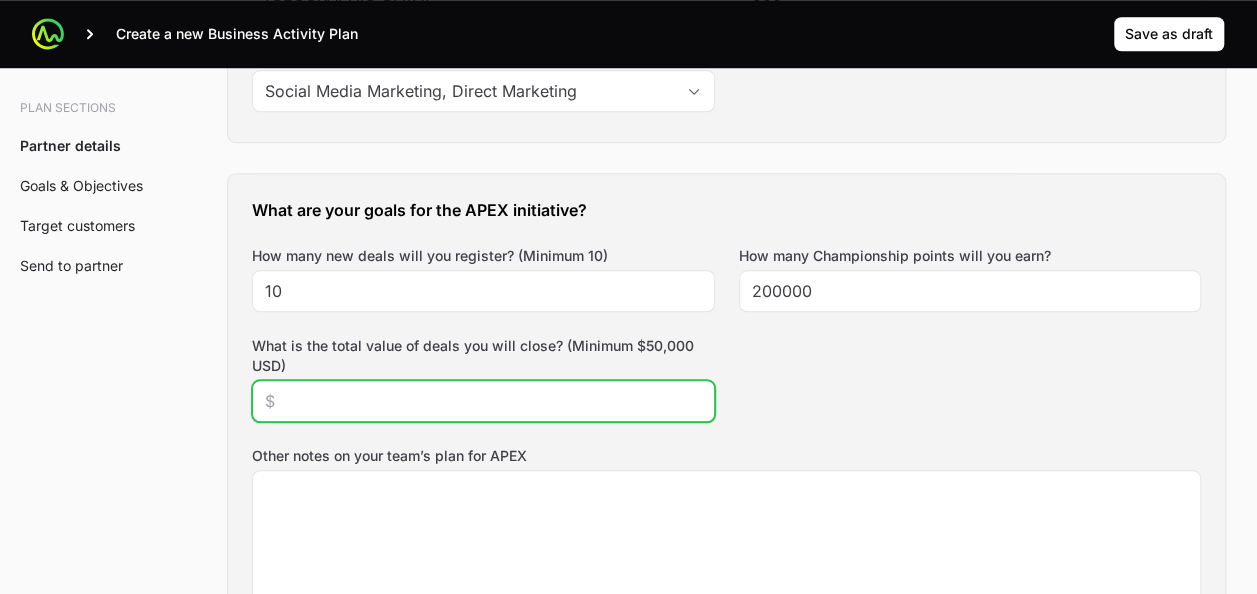 click on "What is the total value of deals you will close? (Minimum $50,000 USD)" 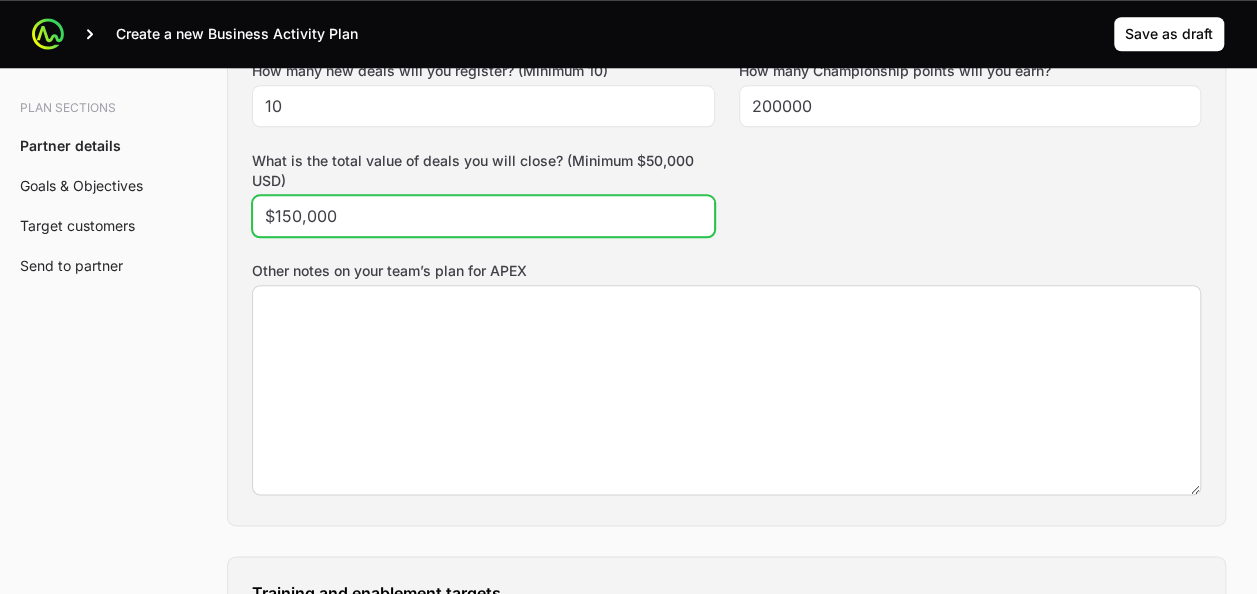scroll, scrollTop: 1000, scrollLeft: 0, axis: vertical 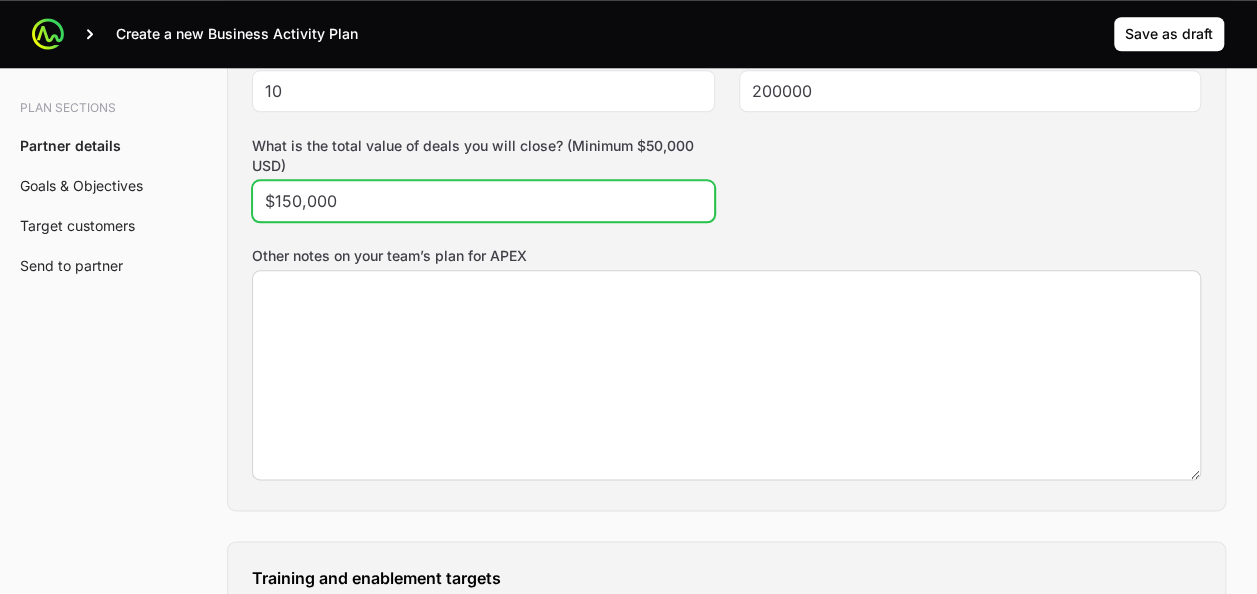 type on "$150,000" 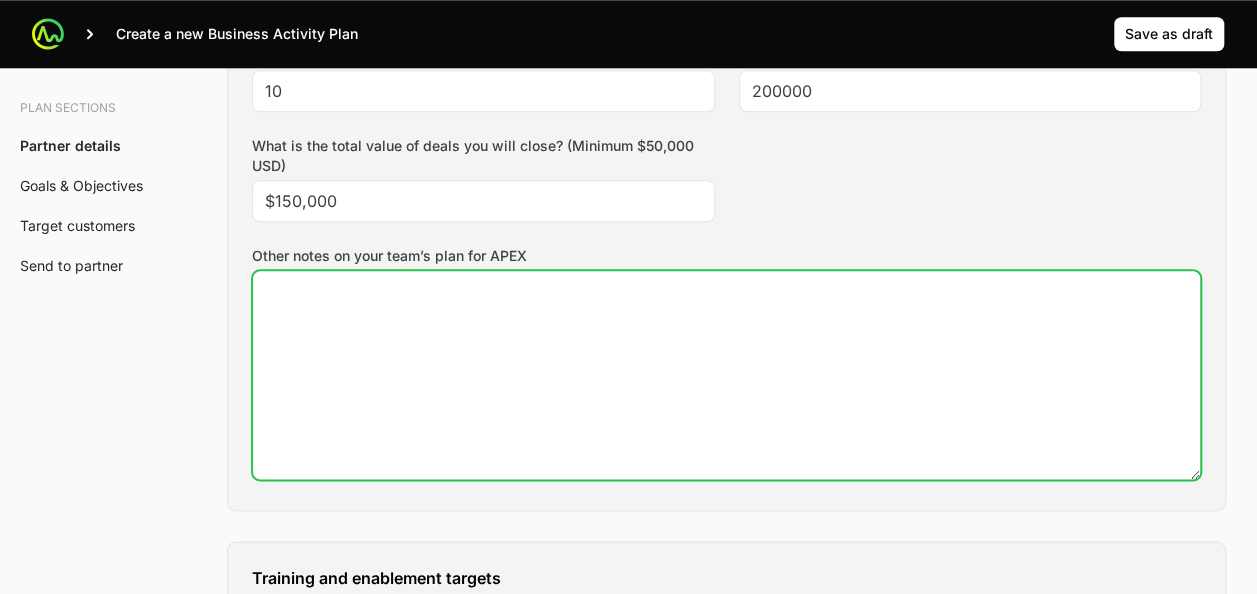 click on "Other notes on your team’s plan for APEX" 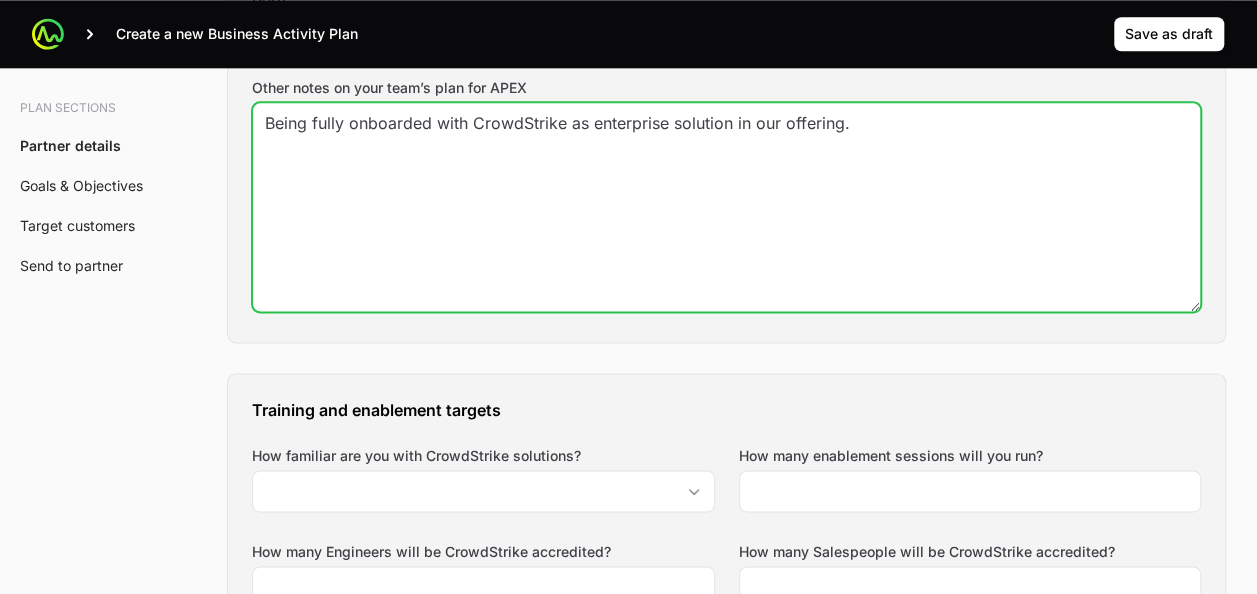 scroll, scrollTop: 1300, scrollLeft: 0, axis: vertical 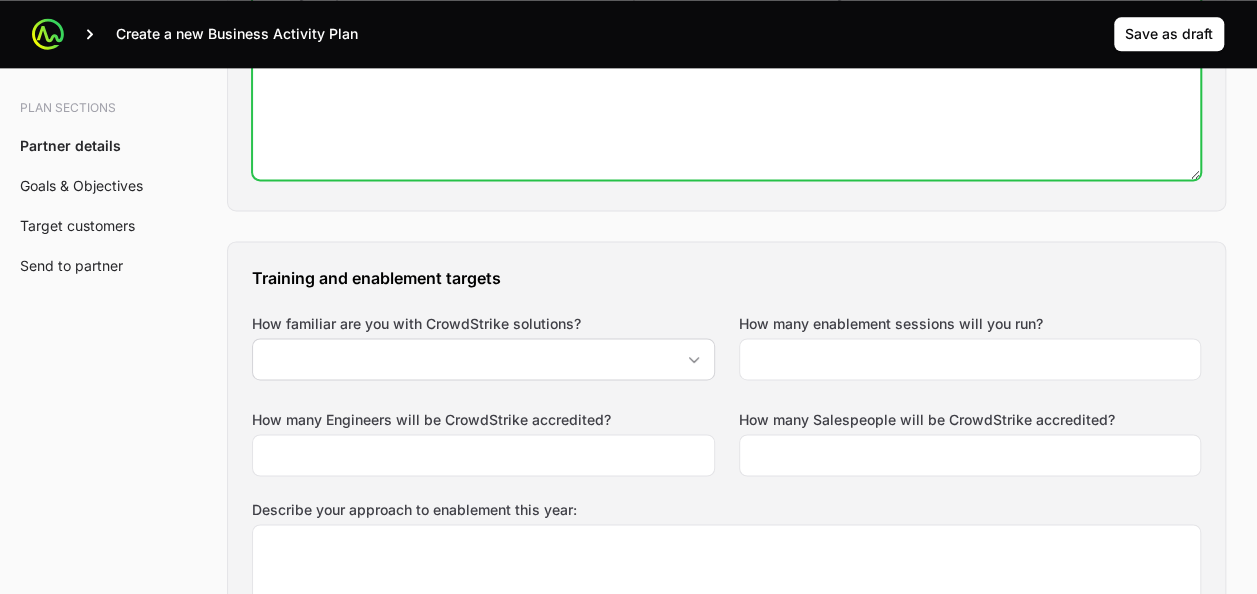 type on "Being fully onboarded with CrowdStrike as enterprise solution in our offering." 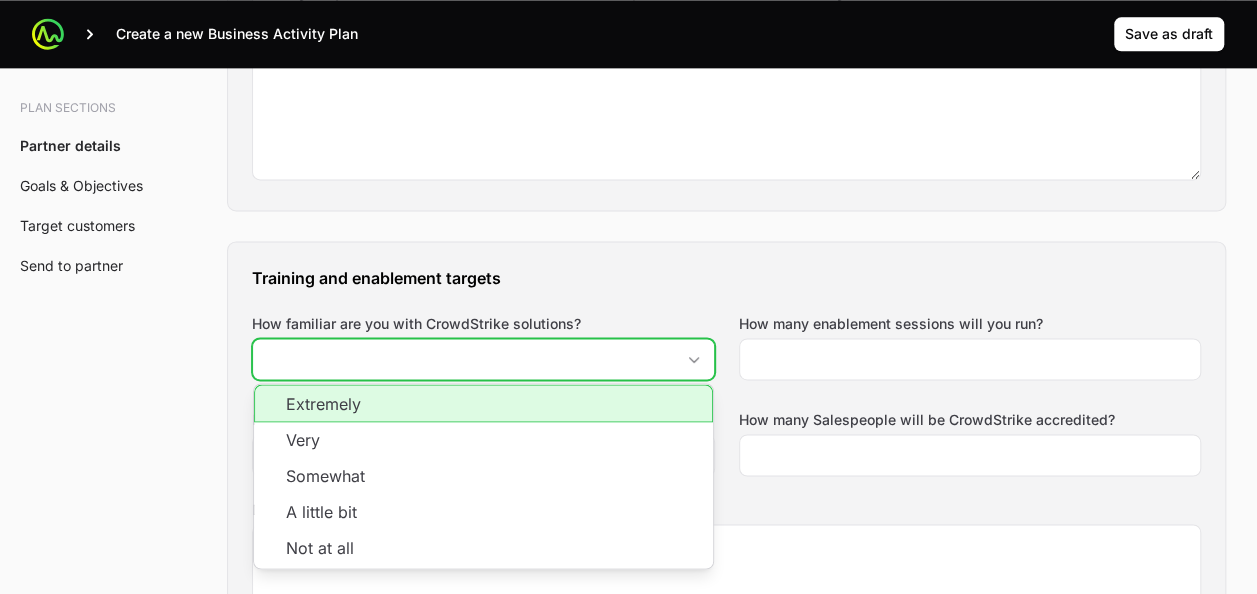 click on "How familiar are you with CrowdStrike solutions?" 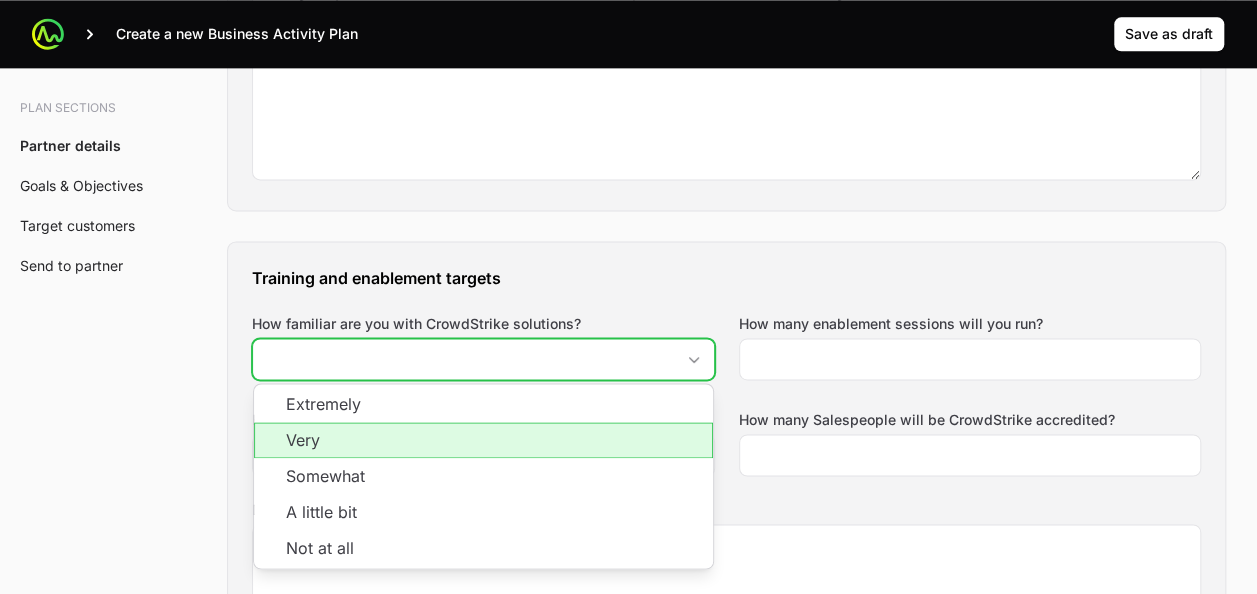 click on "Very" 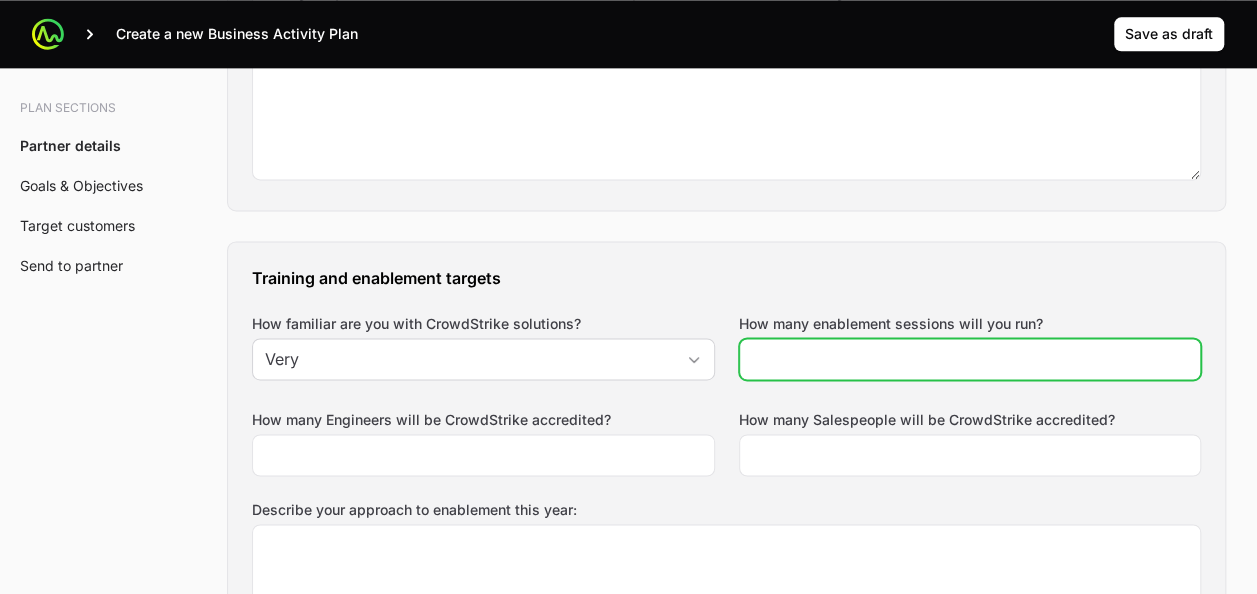 click on "How many enablement sessions will you run?" 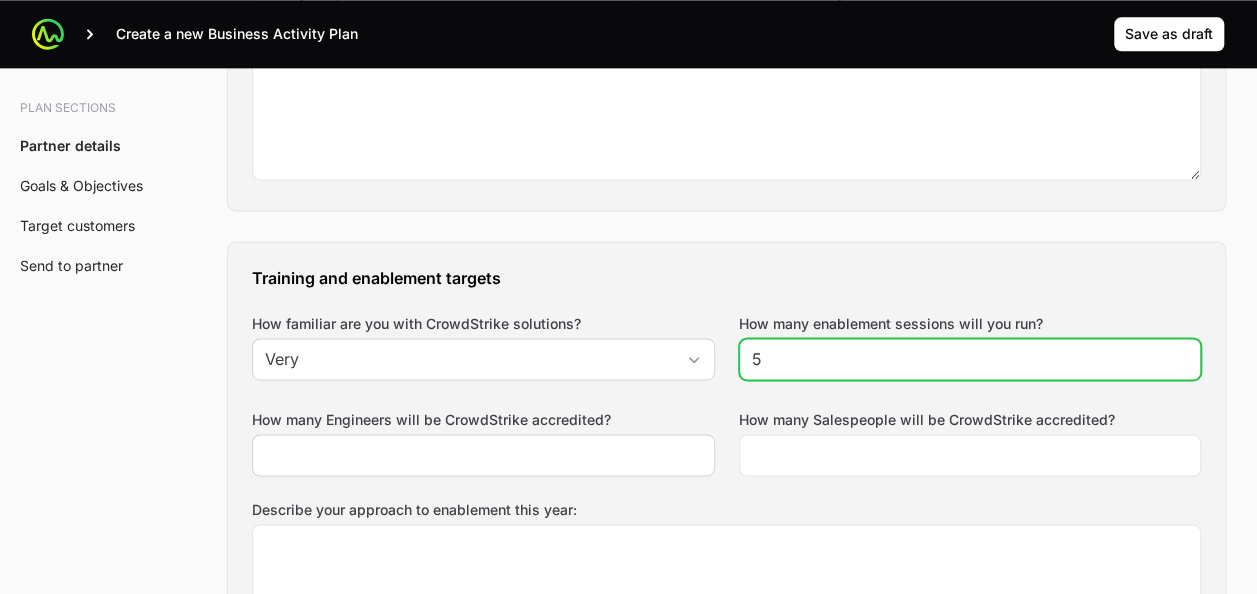 type on "5" 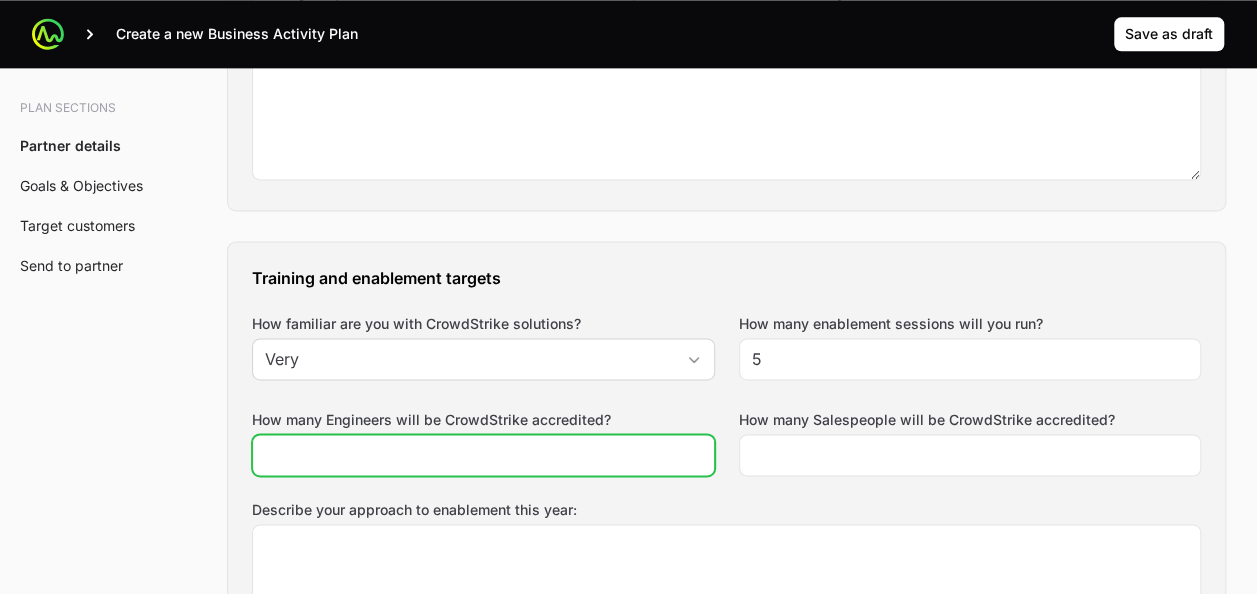 click on "How many Engineers will be CrowdStrike accredited?" 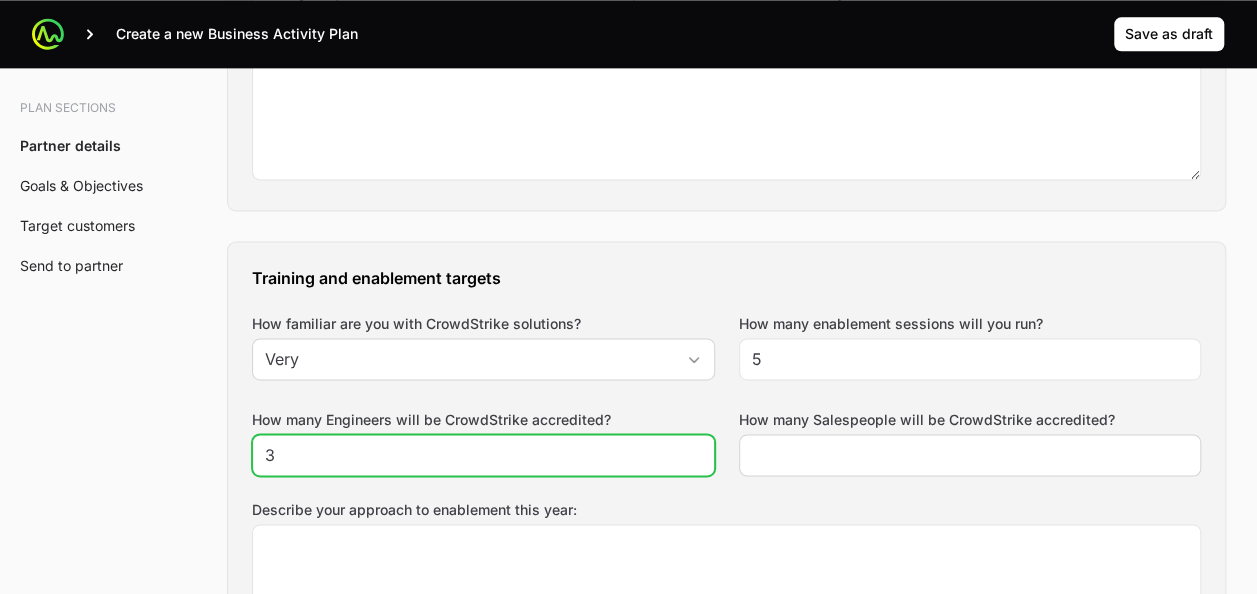 type on "3" 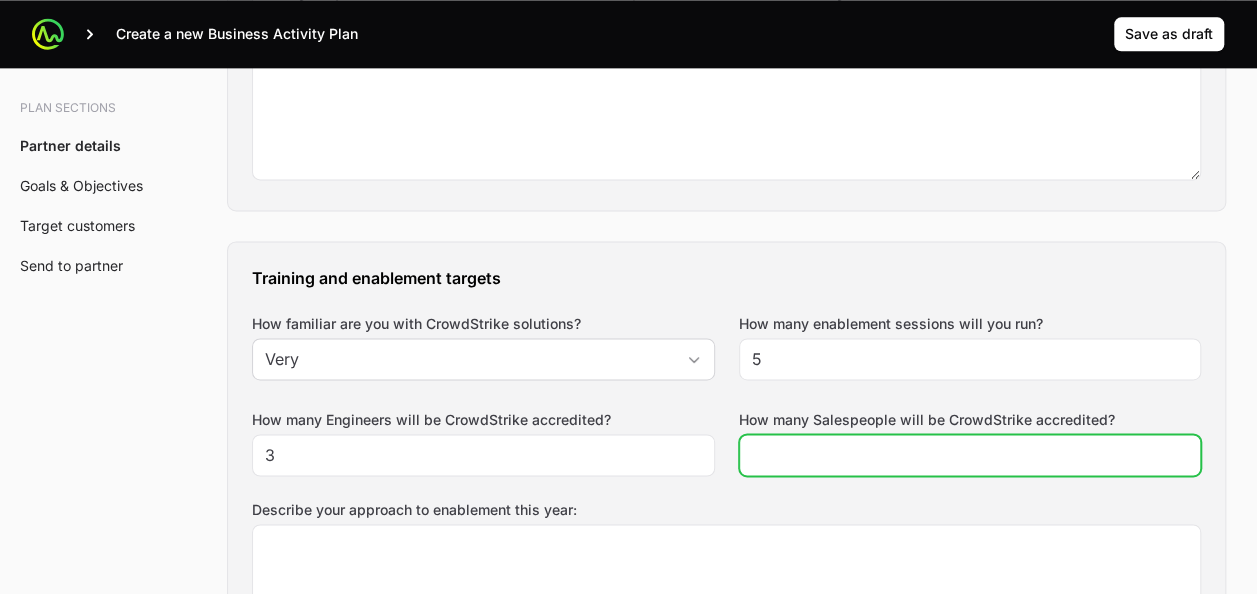 click 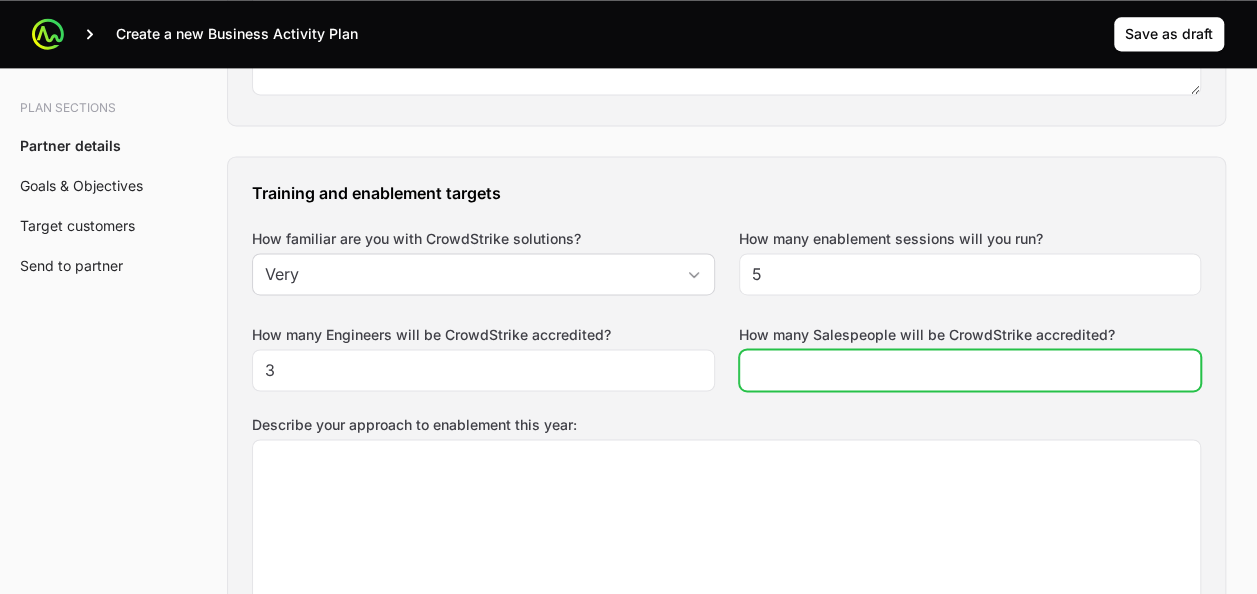scroll, scrollTop: 1500, scrollLeft: 0, axis: vertical 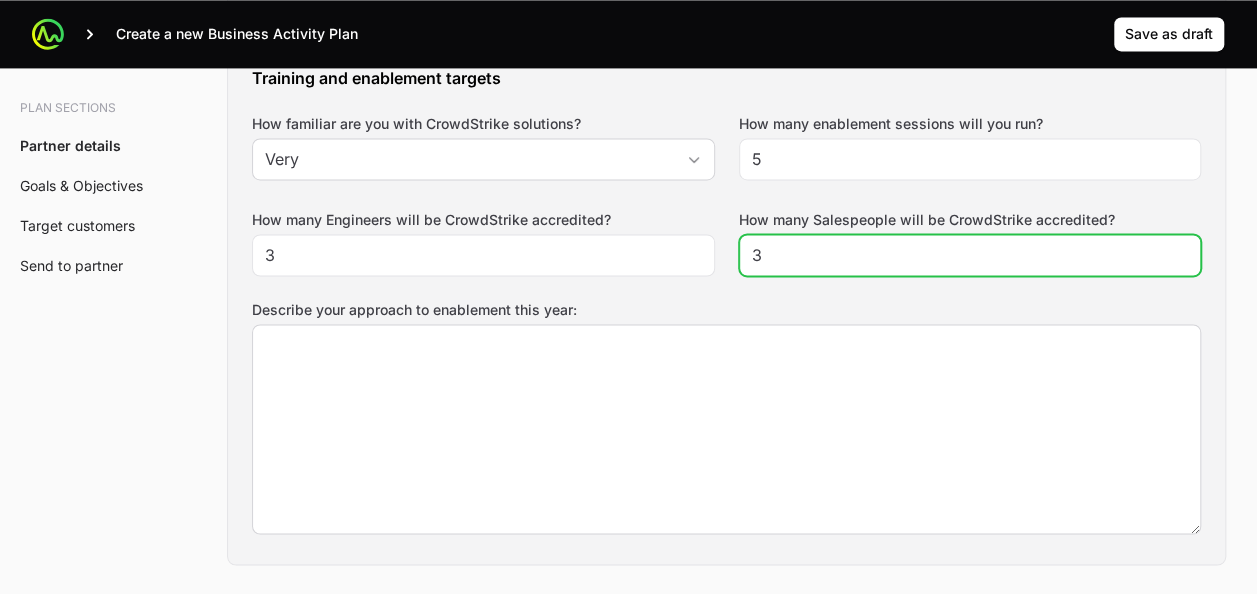 type on "3" 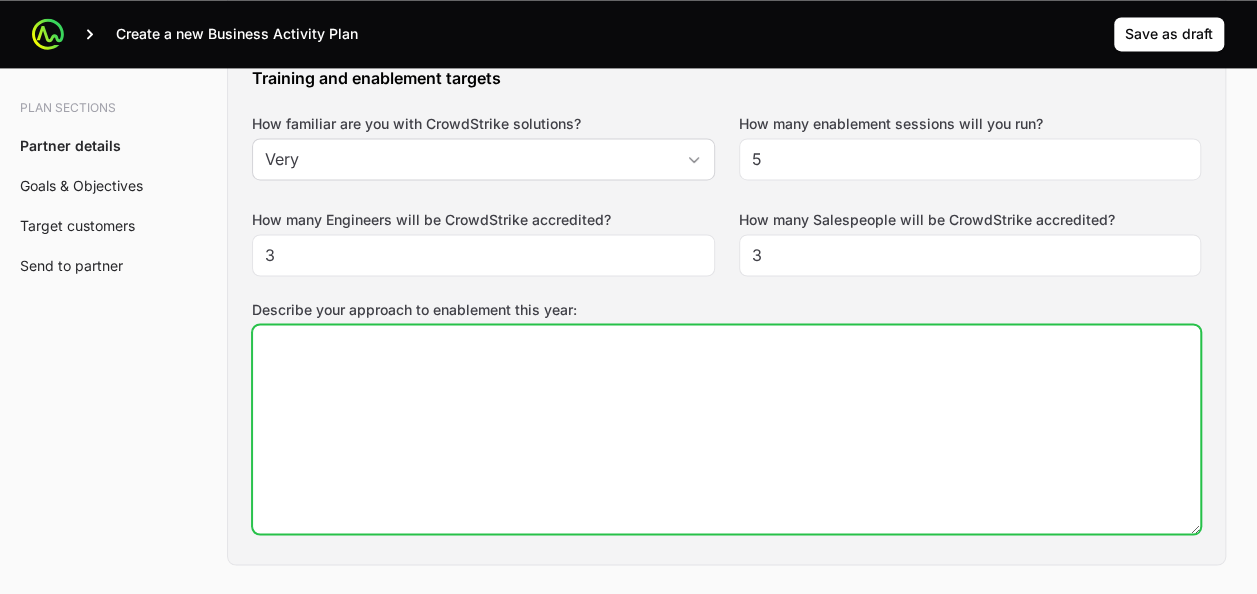 drag, startPoint x: 673, startPoint y: 355, endPoint x: 688, endPoint y: 356, distance: 15.033297 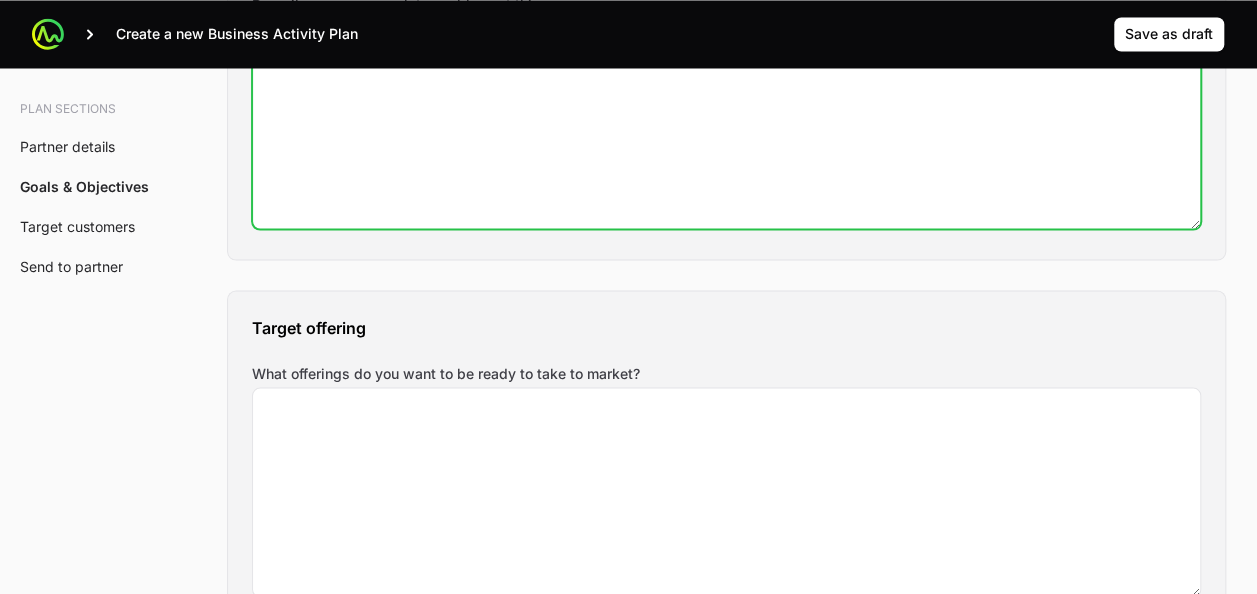 scroll, scrollTop: 1900, scrollLeft: 0, axis: vertical 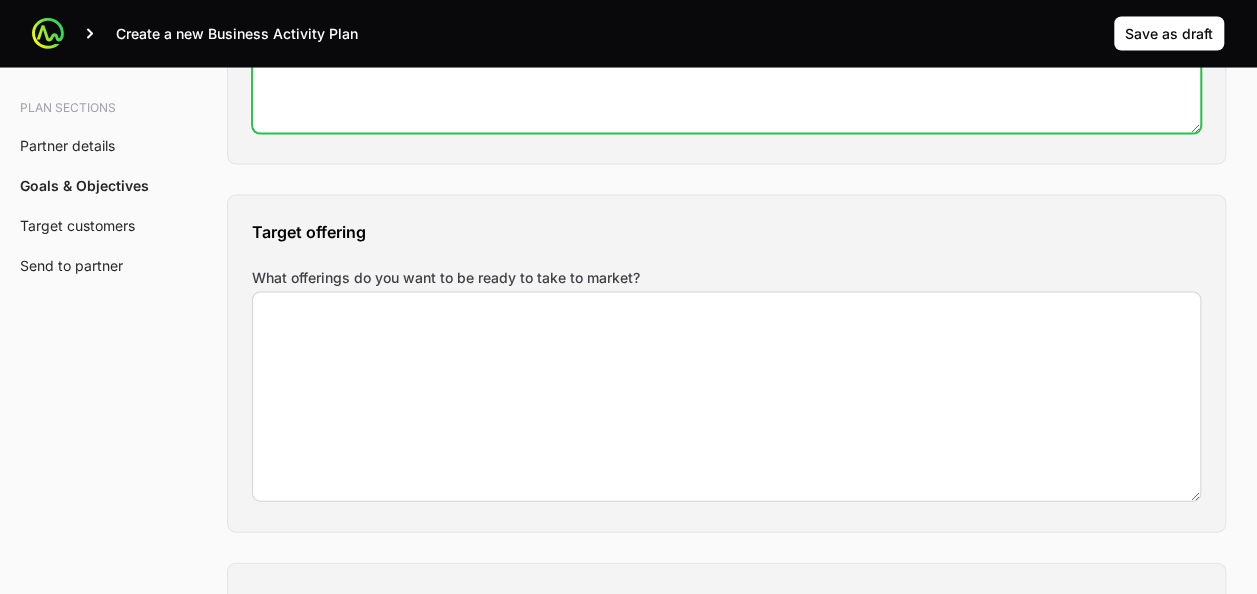 type on "This year we target as a preparation year for big into-market CrowdStrike campaign." 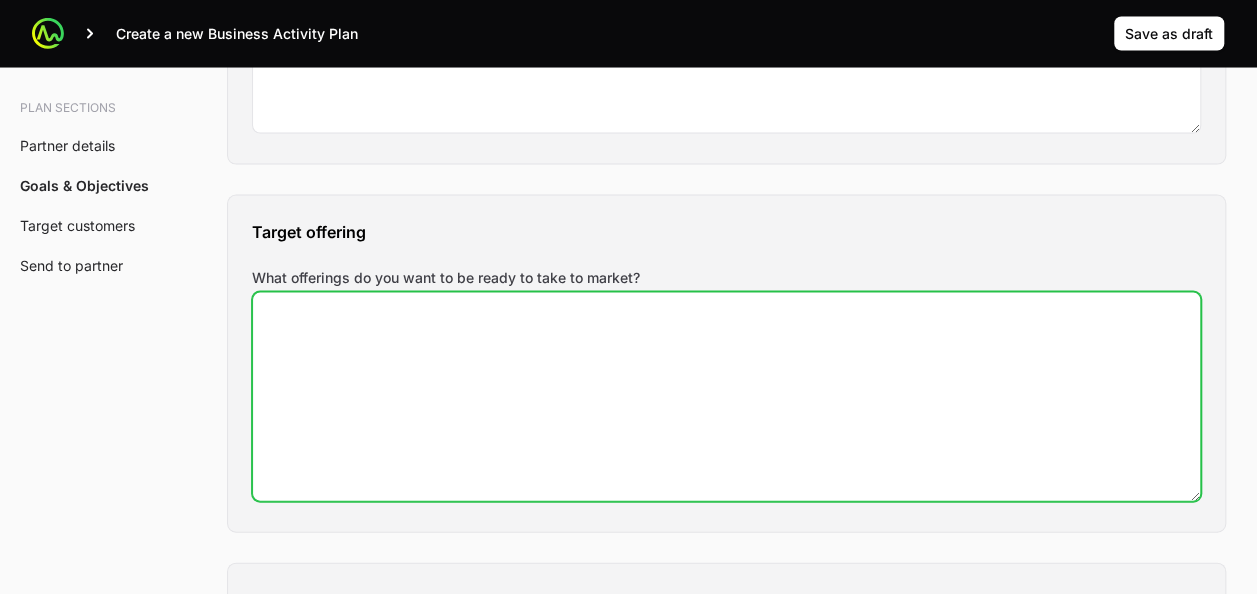 click on "What offerings do you want to be ready to take to market?" 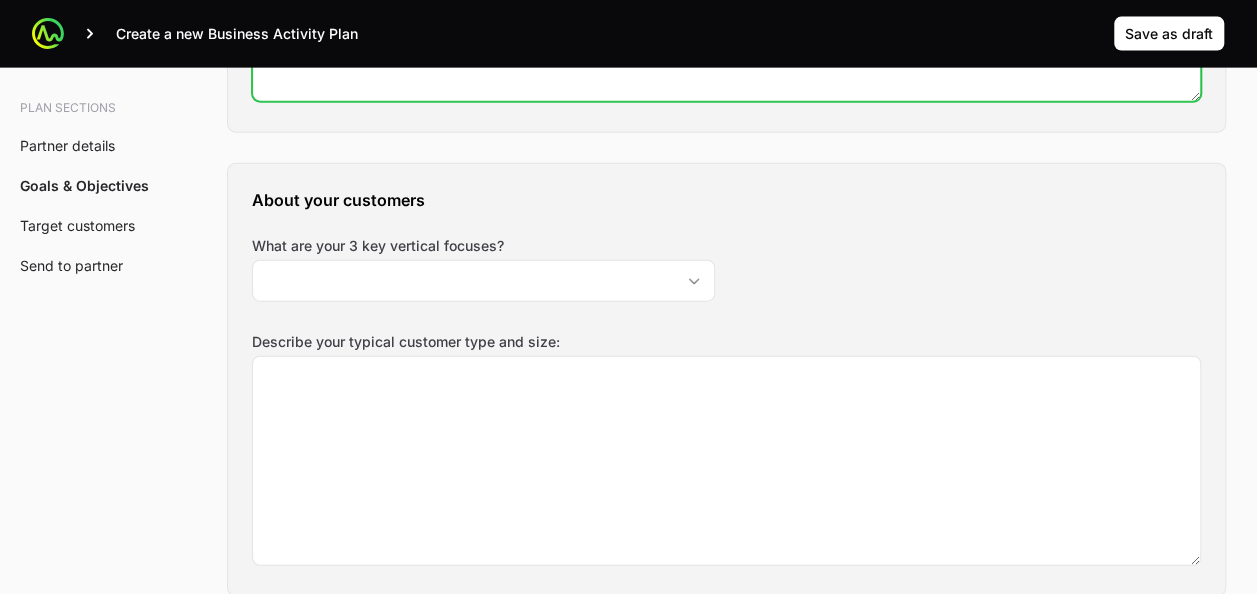 scroll, scrollTop: 2400, scrollLeft: 0, axis: vertical 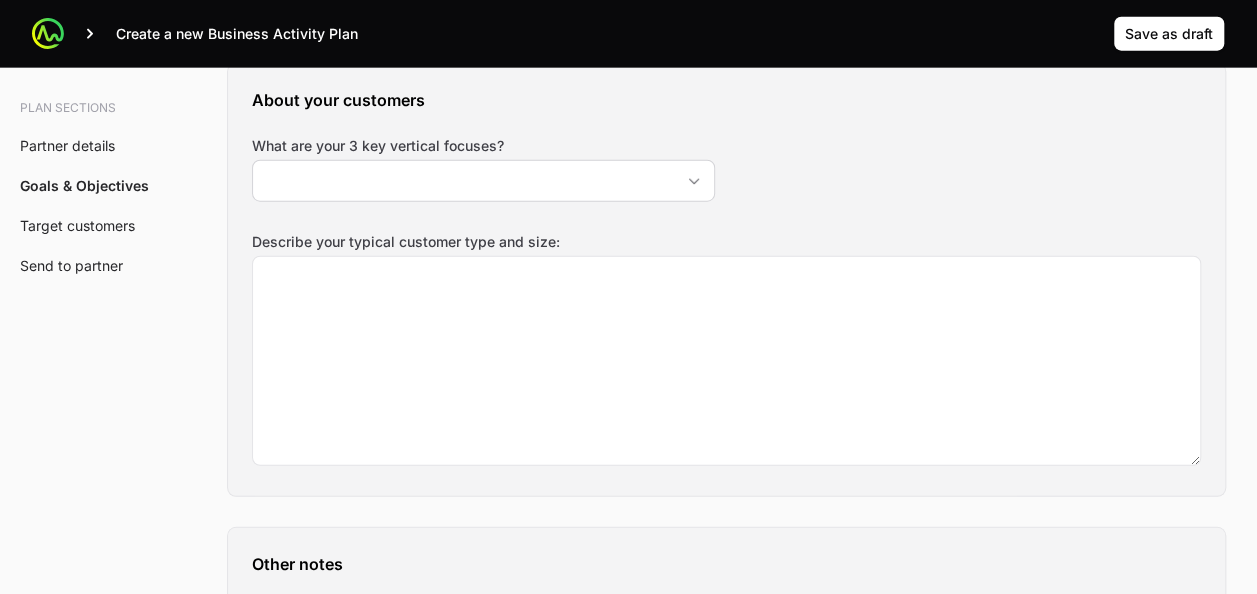 type on "Identity Protection + Data Protection" 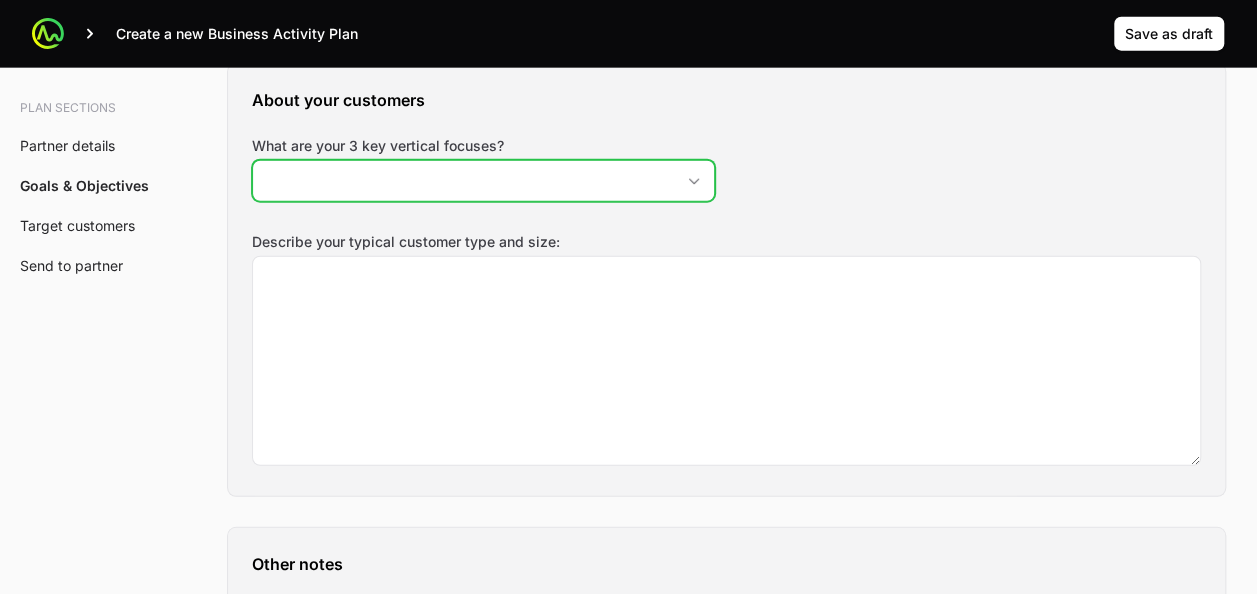 click on "What are your 3 key vertical focuses?" 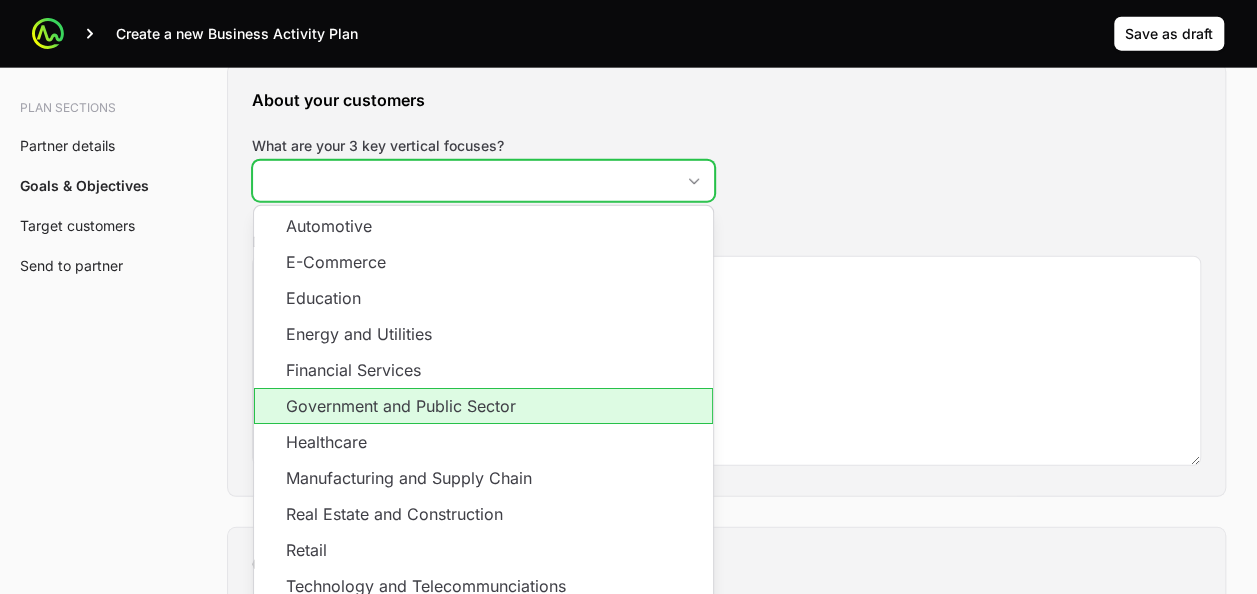 click on "Government and Public Sector" 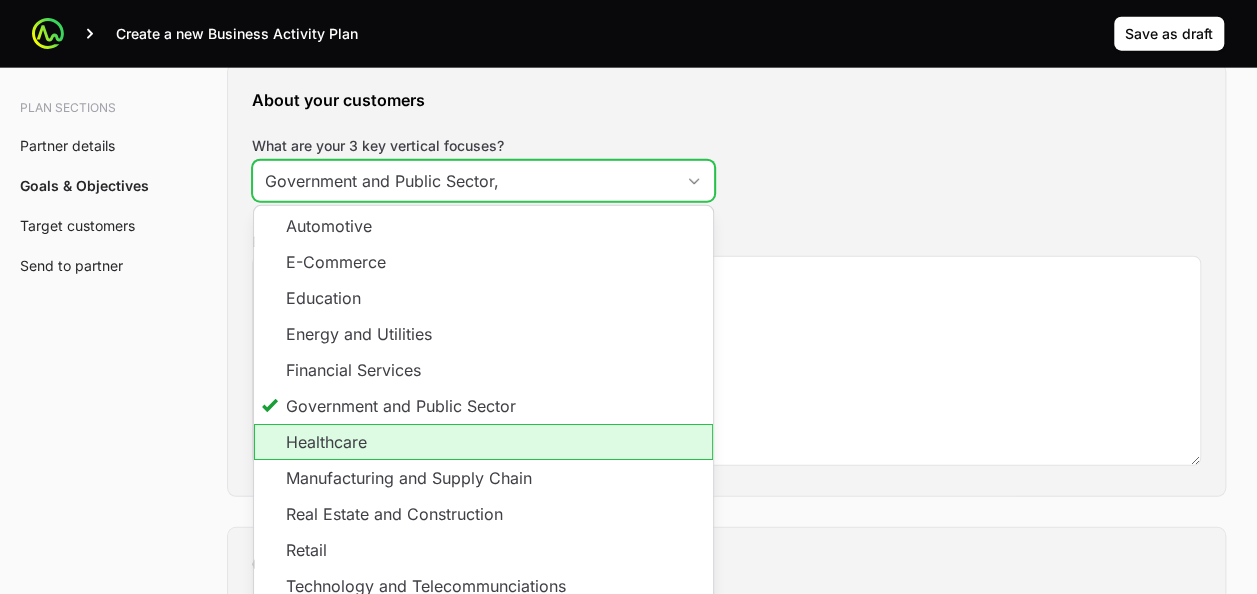 click on "Healthcare" 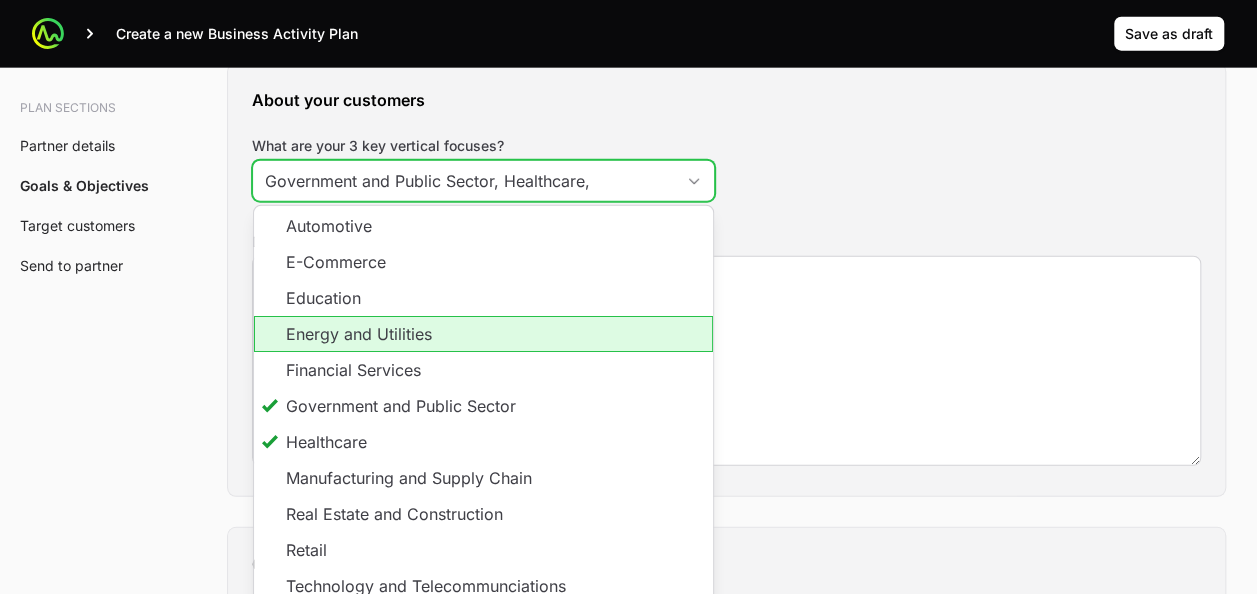 click on "Energy and Utilities" 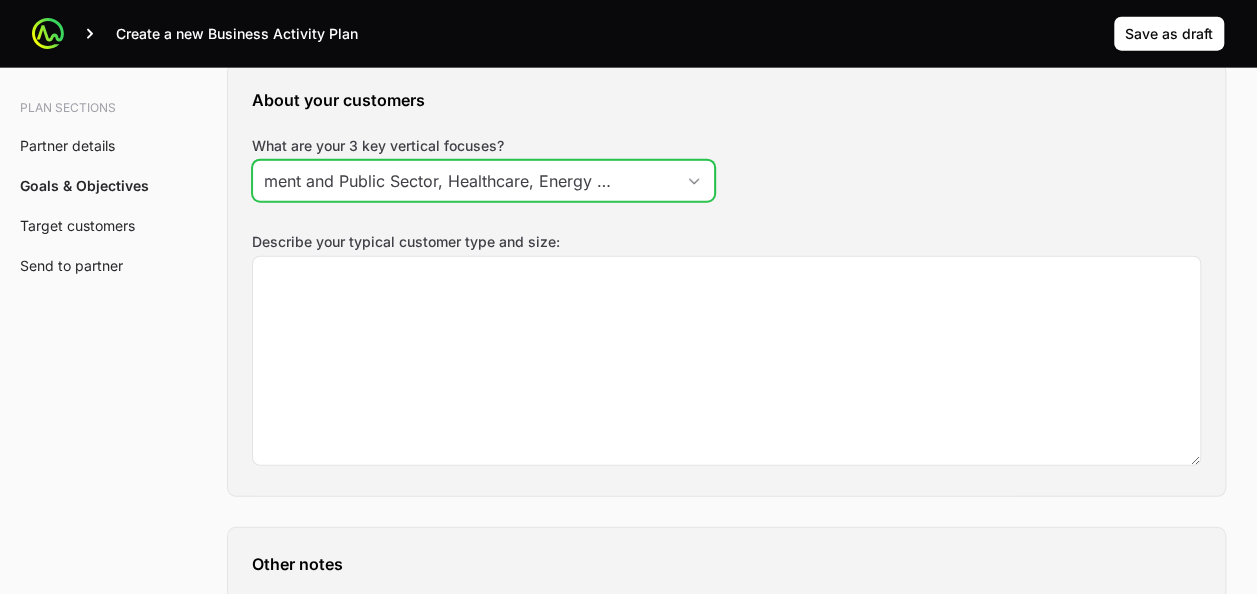 scroll, scrollTop: 0, scrollLeft: 71, axis: horizontal 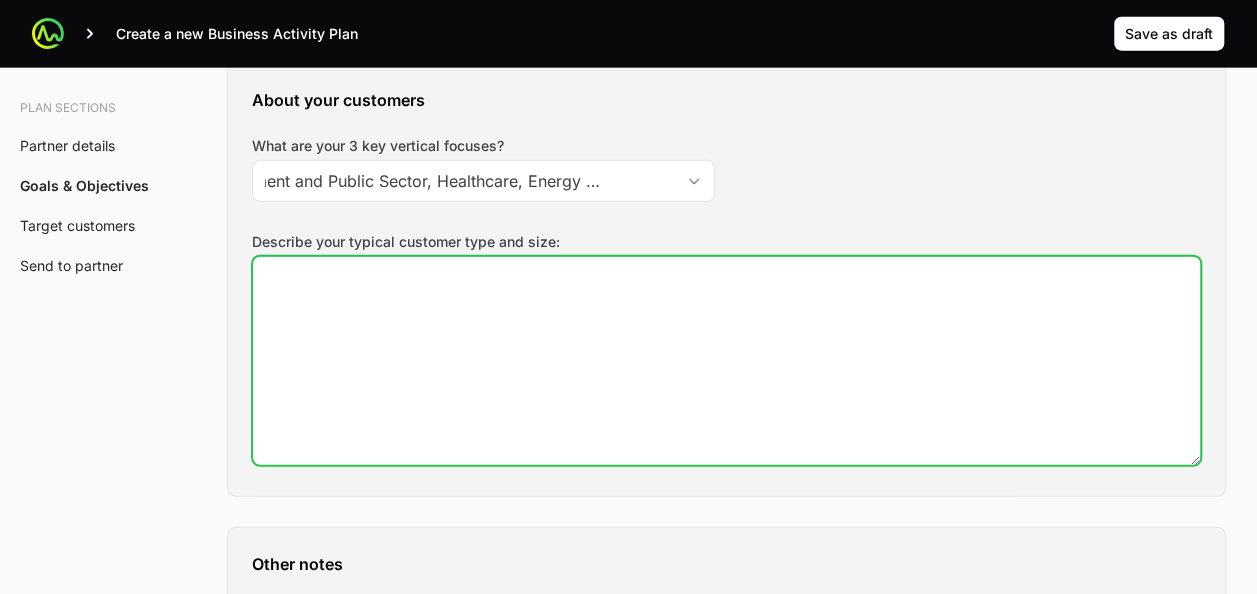 type on "Government and Public Sector, Healthcare, Energy and Utilities" 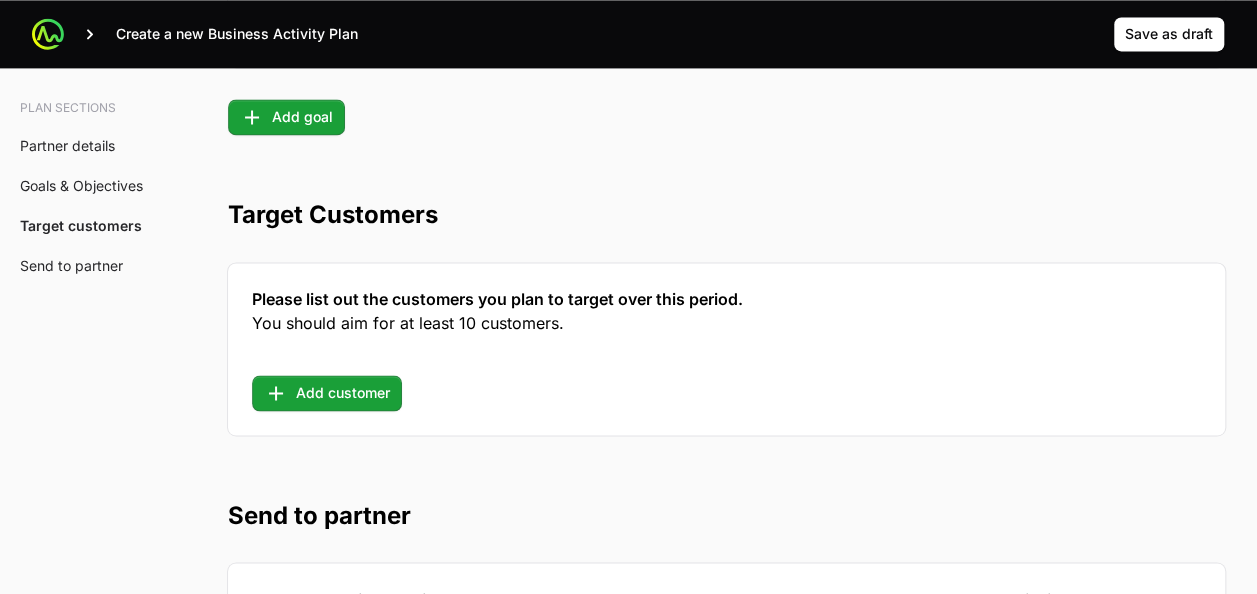 scroll, scrollTop: 5300, scrollLeft: 0, axis: vertical 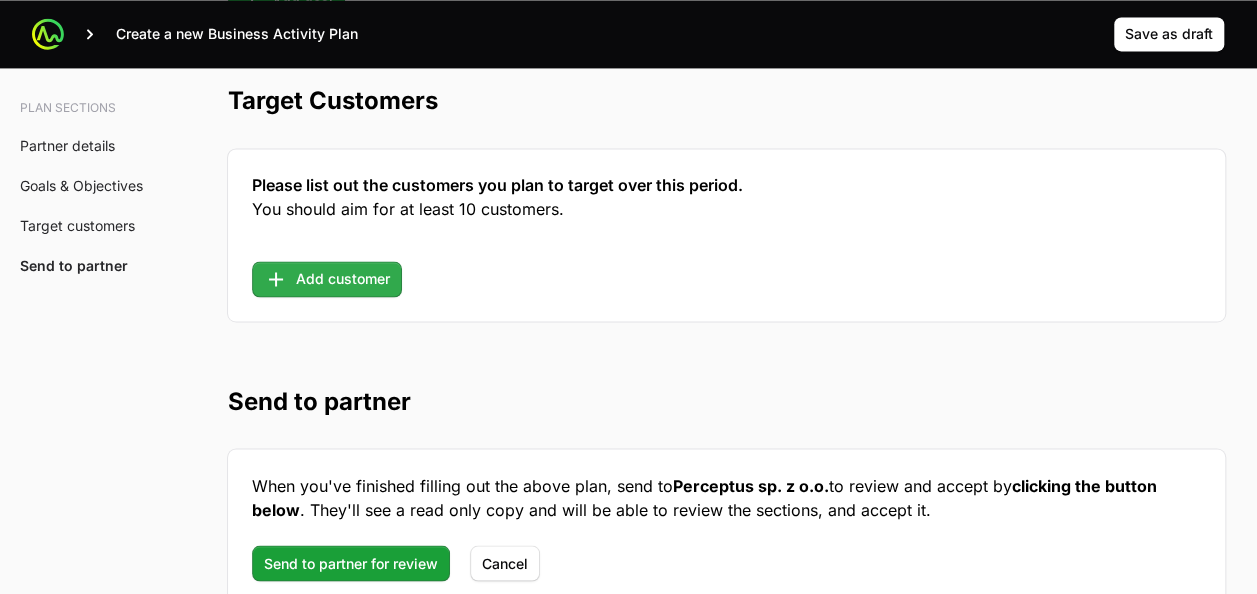type on "Every customer from 150 EP and above. Also enterprise accounts with more than 2000 EP+" 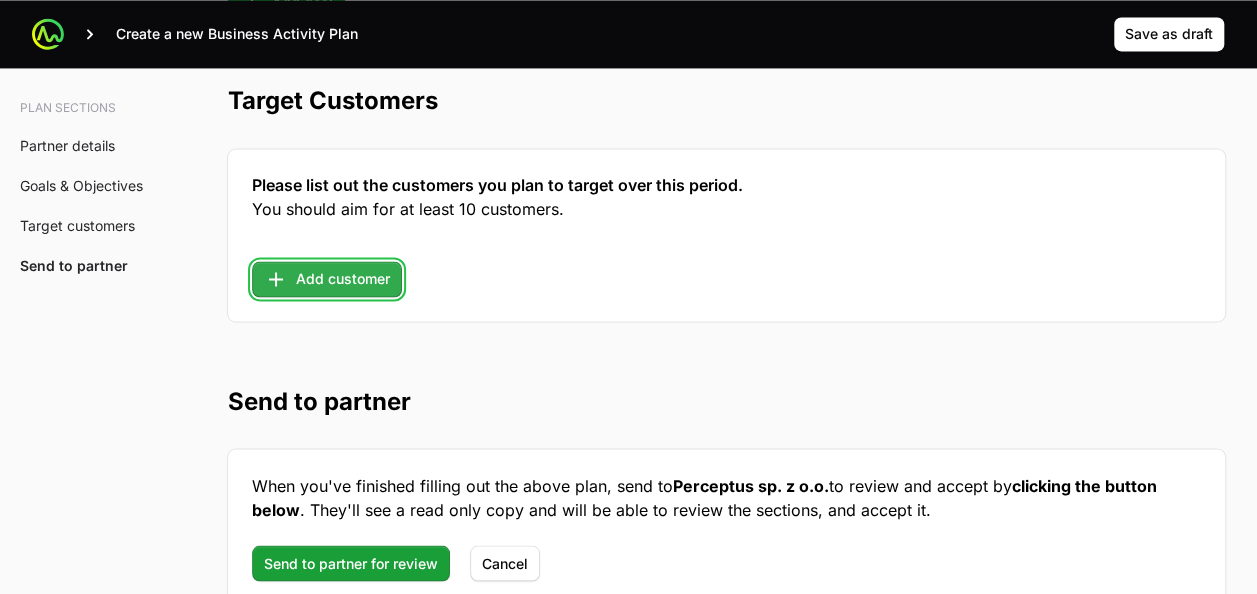 click on "Add customer" 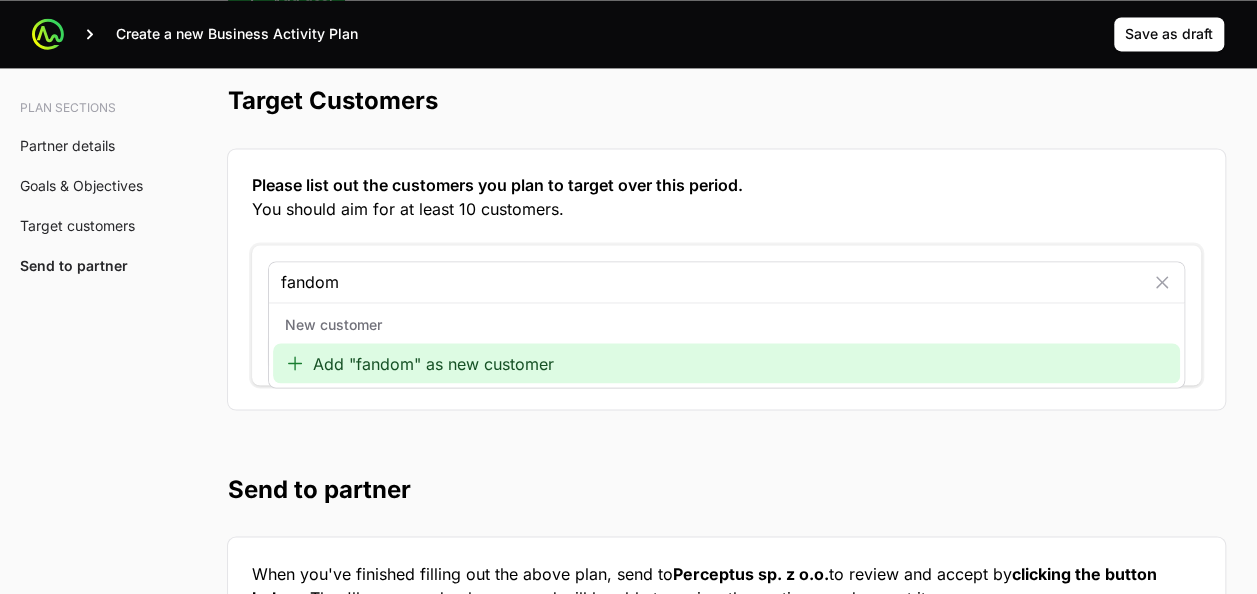 type on "fandom" 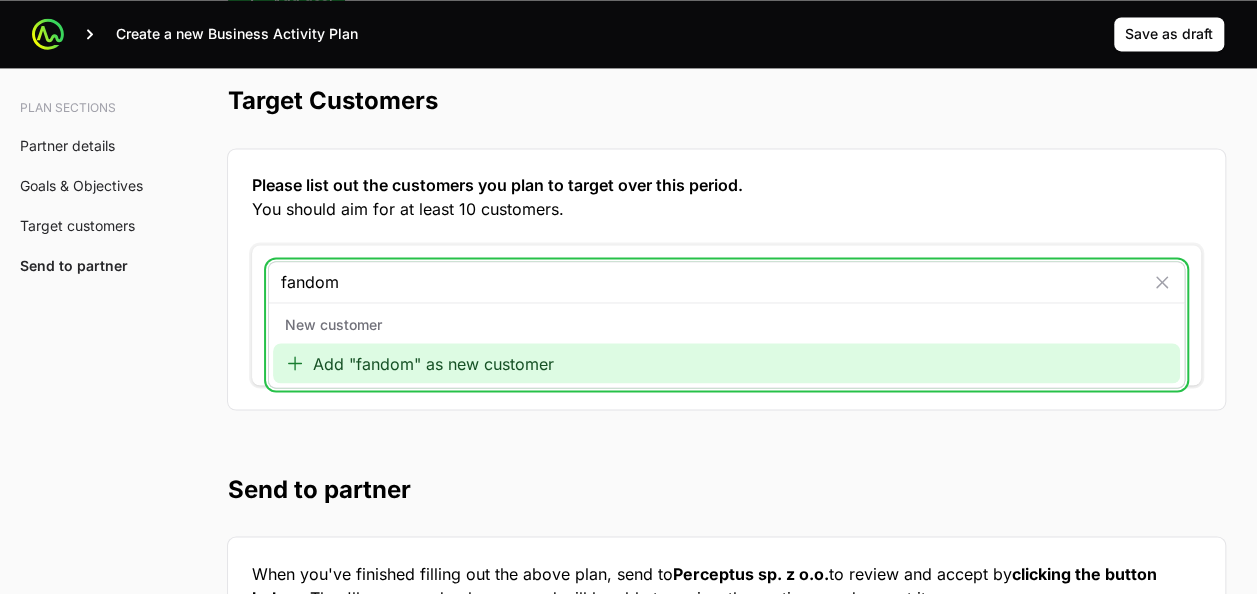 click on "Add "fandom" as new customer" 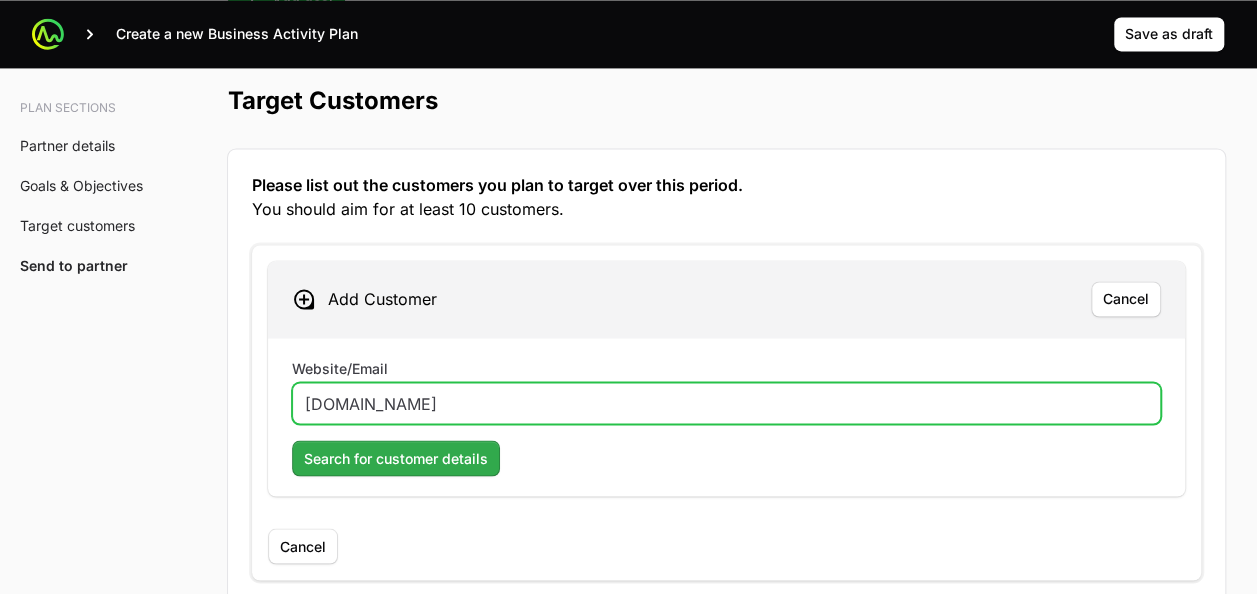 type on "www.fandom.com" 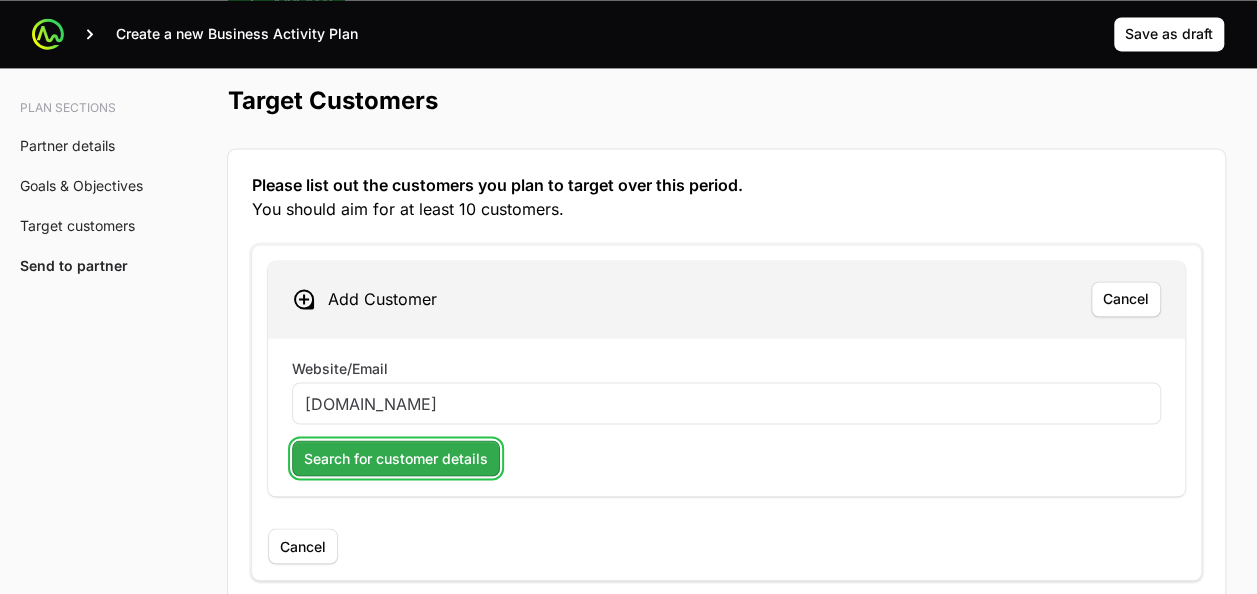 click on "Search for customer details" 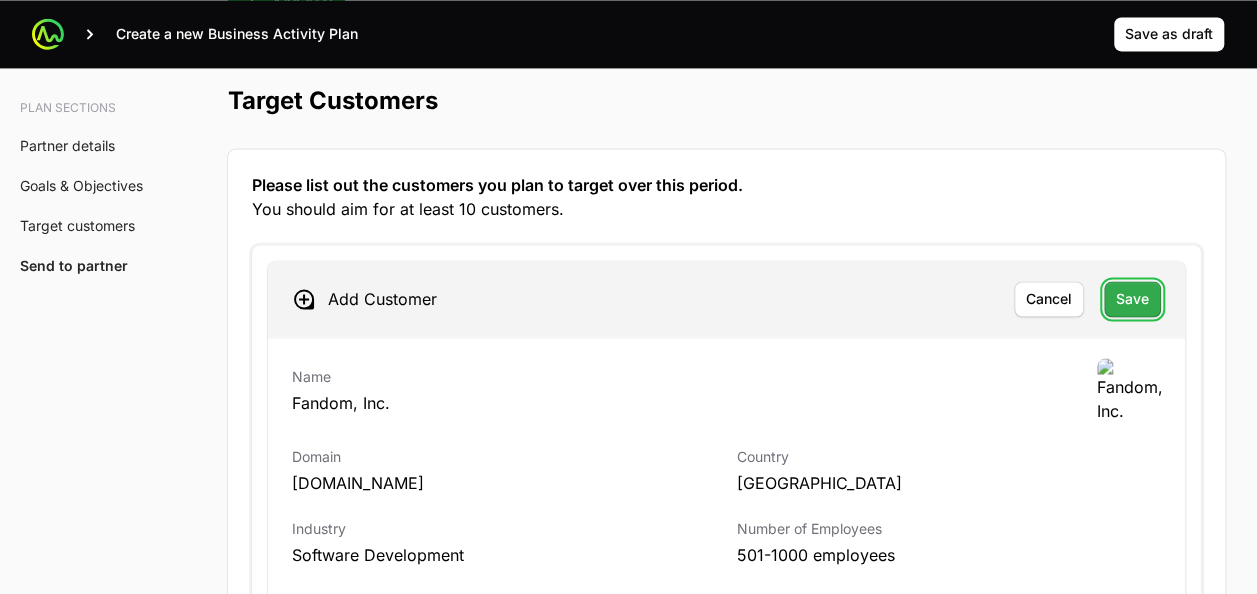 click on "Save" 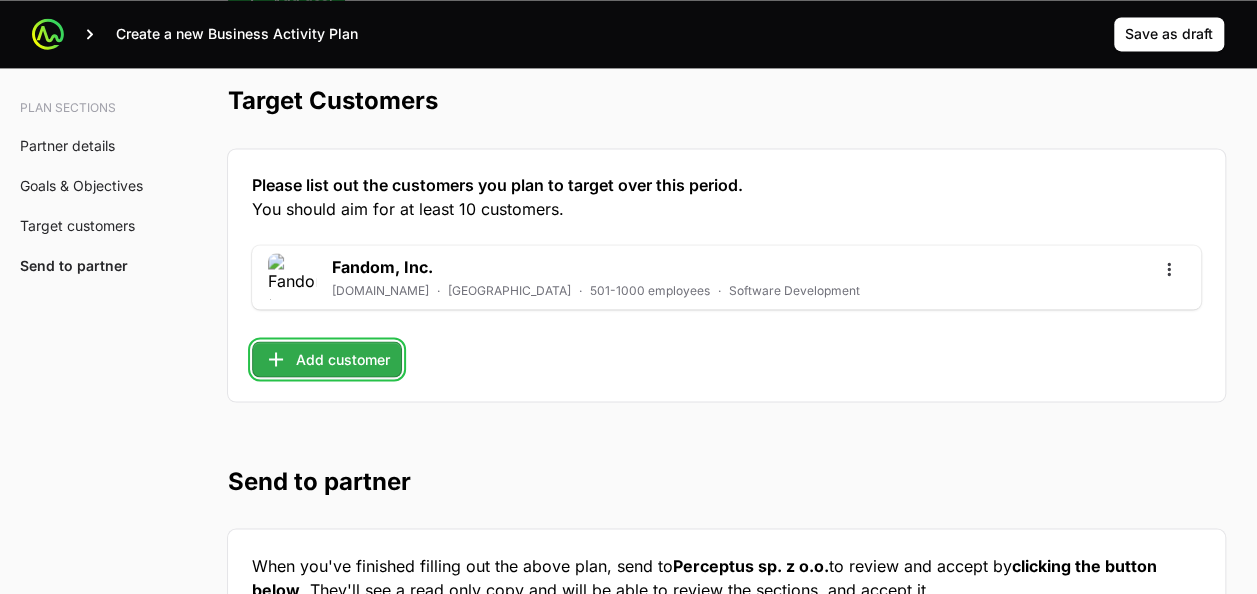 click on "Add customer" 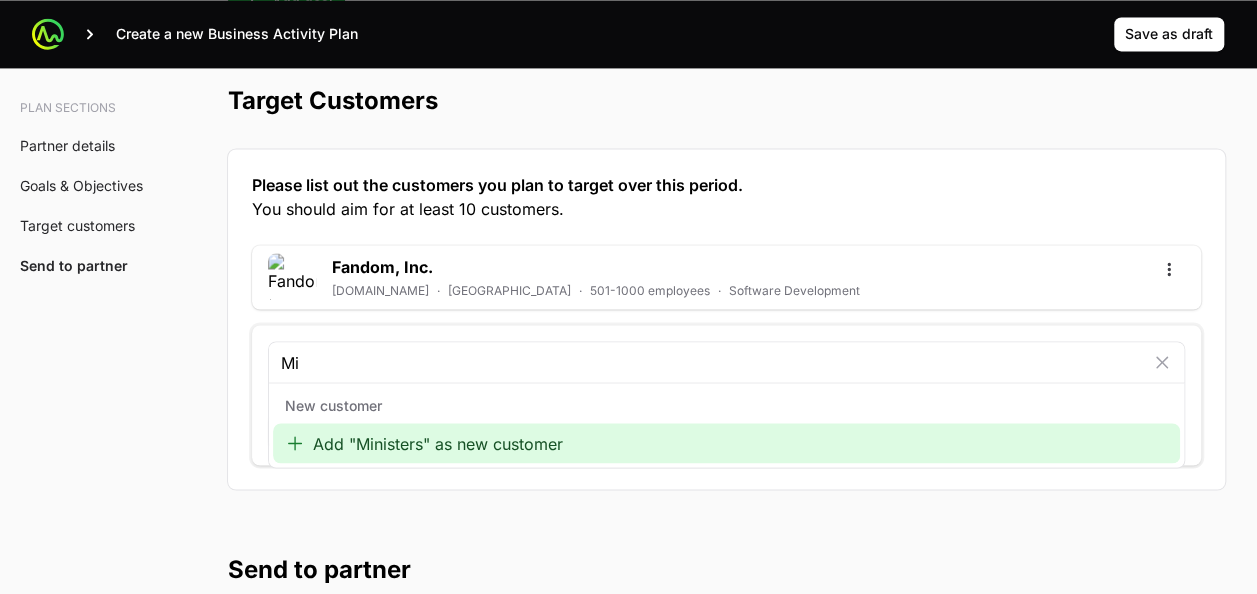 type on "M" 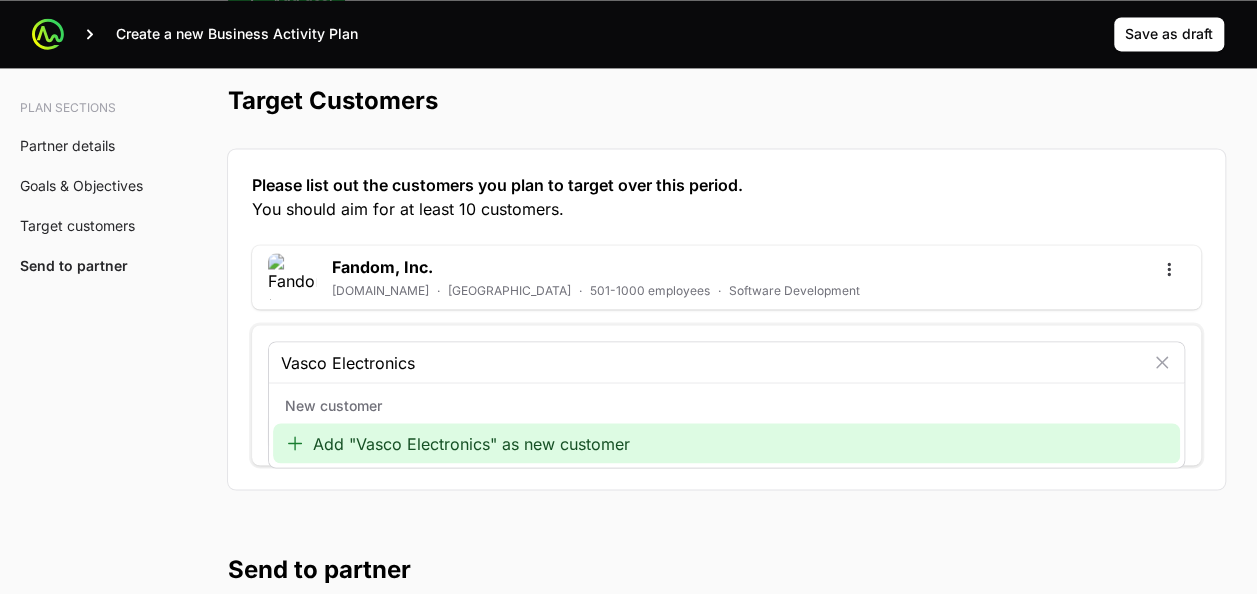 type on "Vasco Electronics" 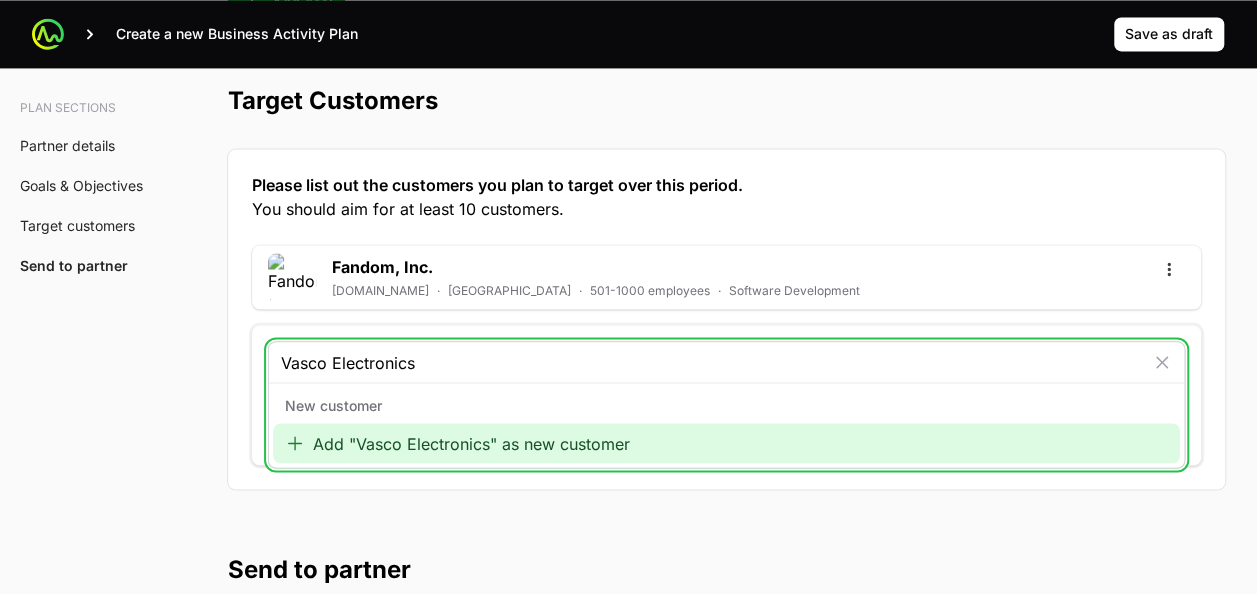 click on "Add "Vasco Electronics" as new customer" 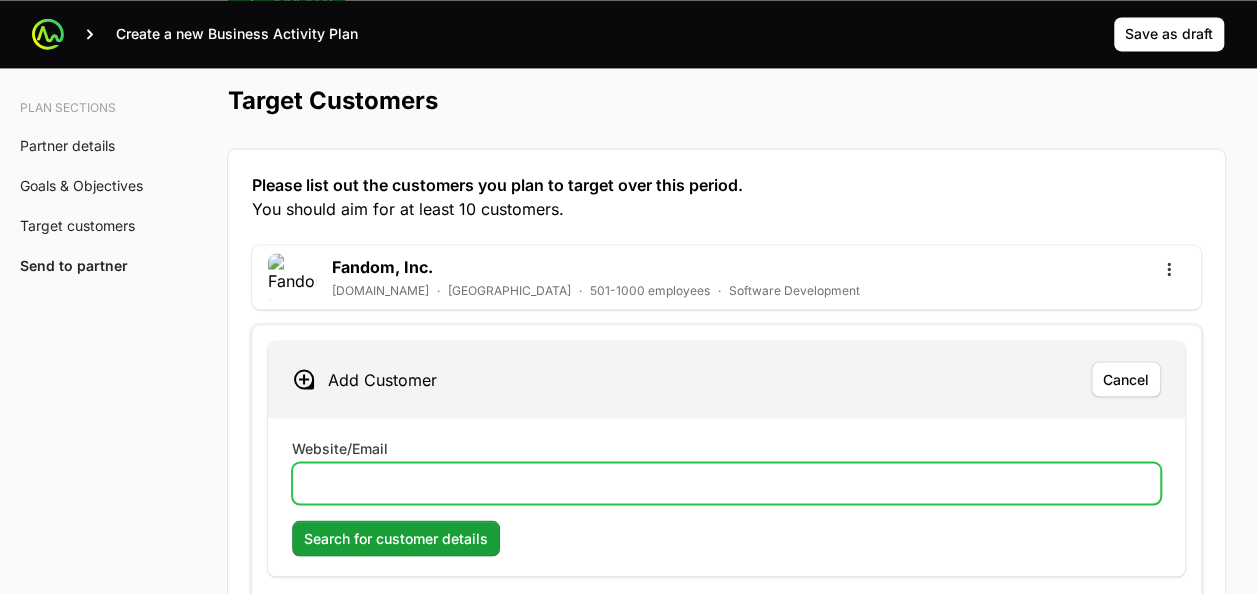 click on "Website/Email" 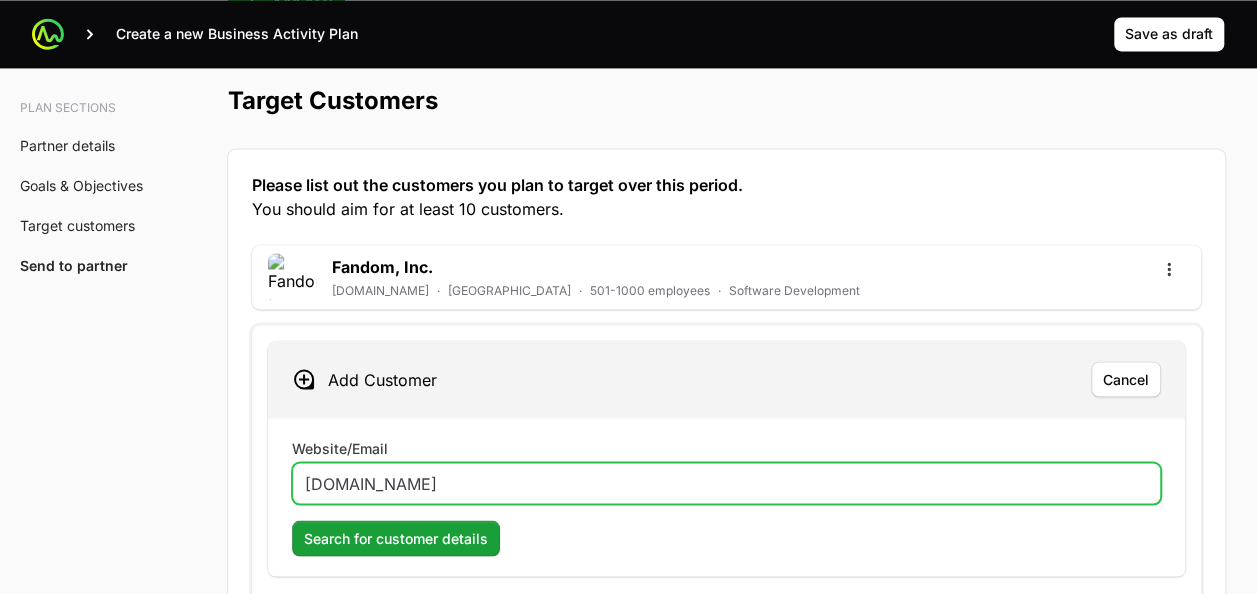 type on "www.vasco-electronics.pl" 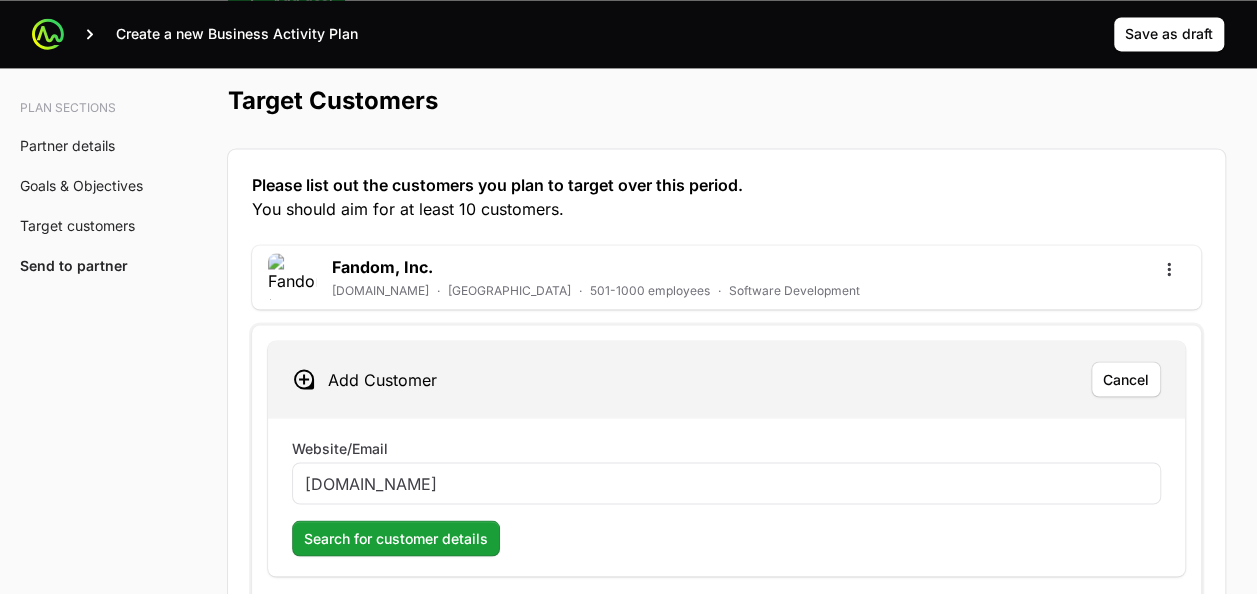 click on "Website/Email www.vasco-electronics.pl Search for customer details" 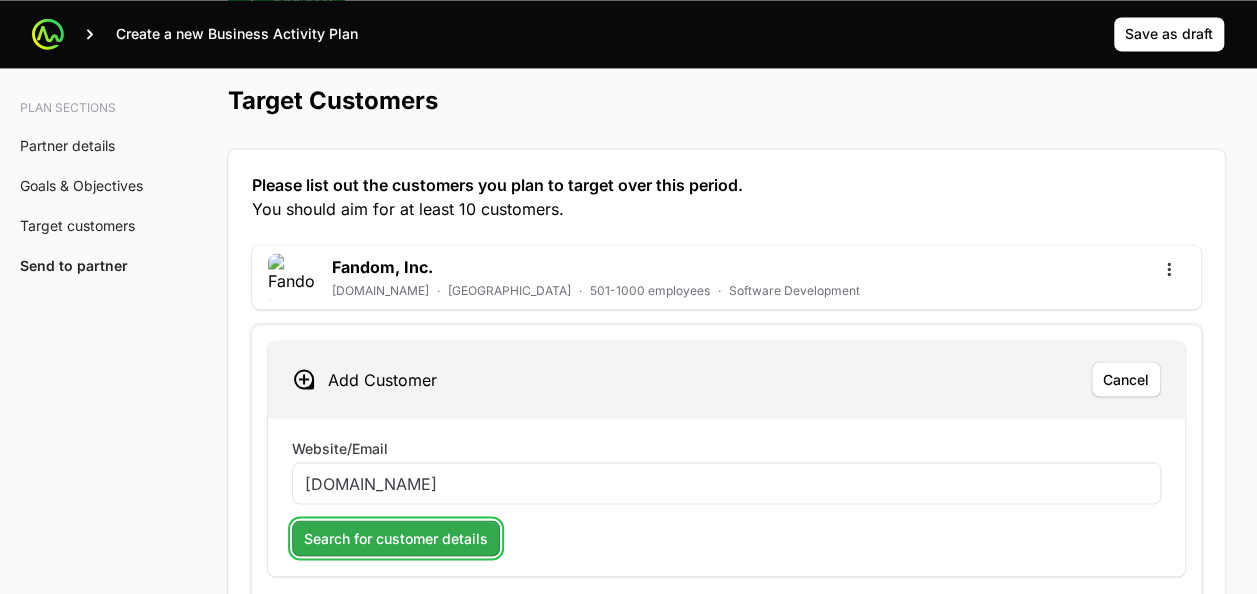 click on "Search for customer details" 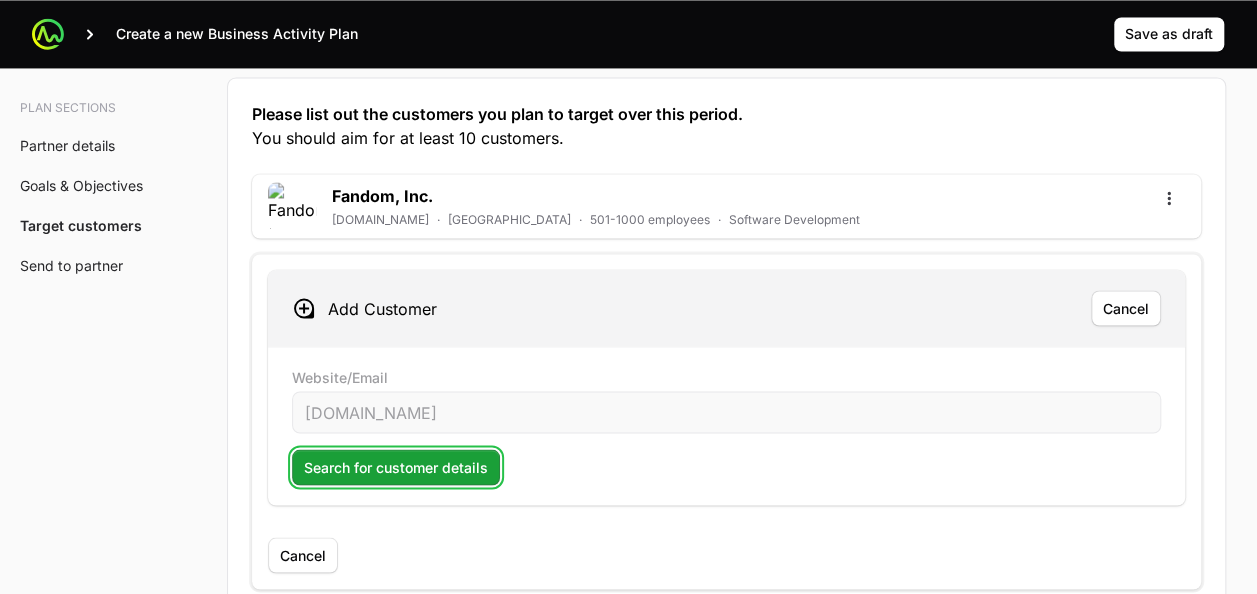 scroll, scrollTop: 5400, scrollLeft: 0, axis: vertical 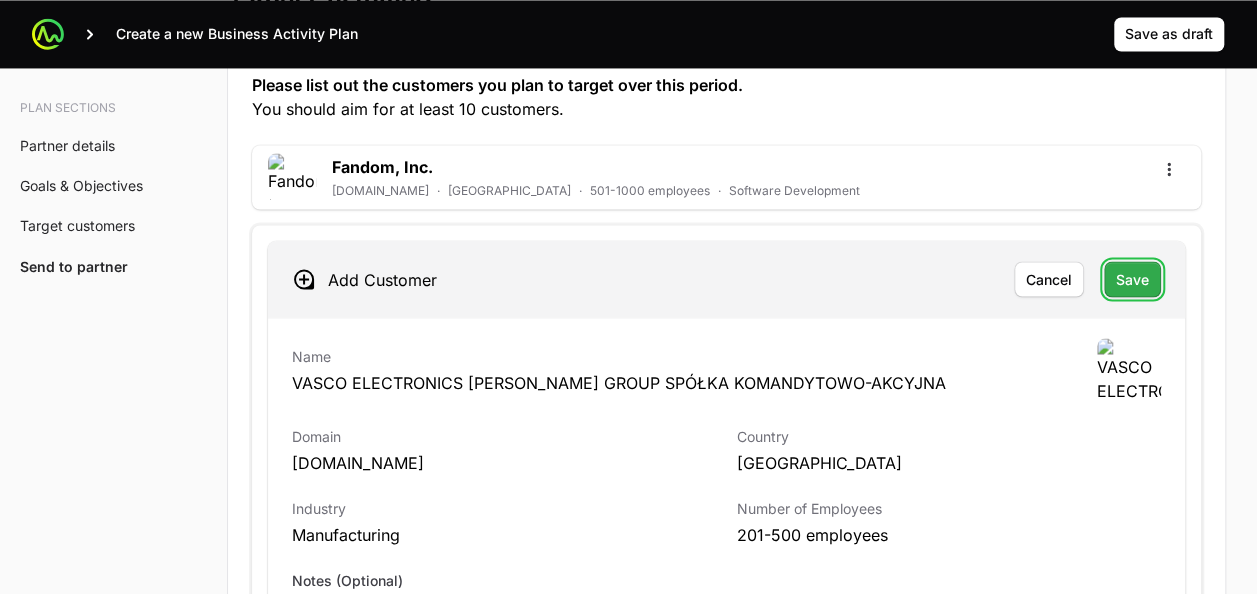 click on "Save" 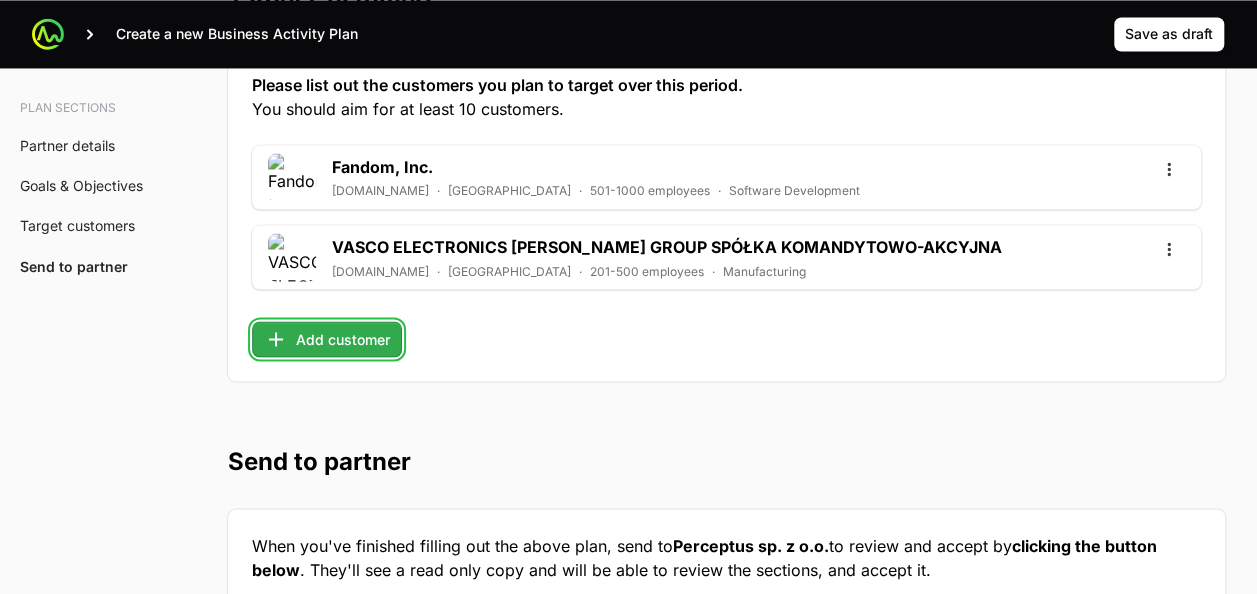 click on "Add customer" 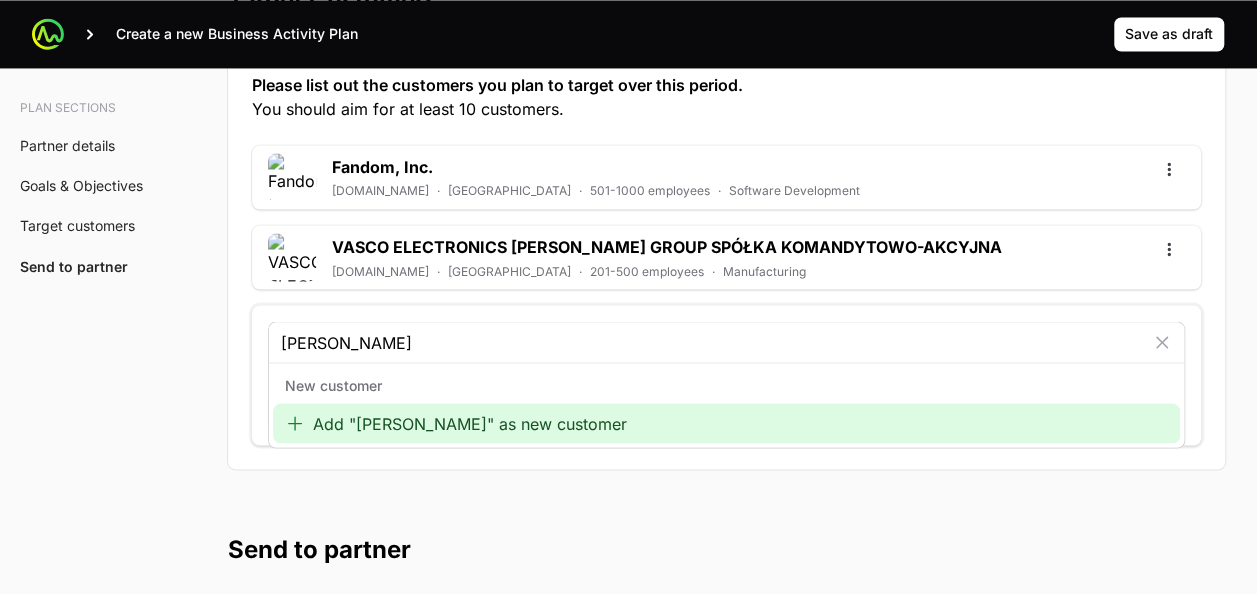 type on "Ikard" 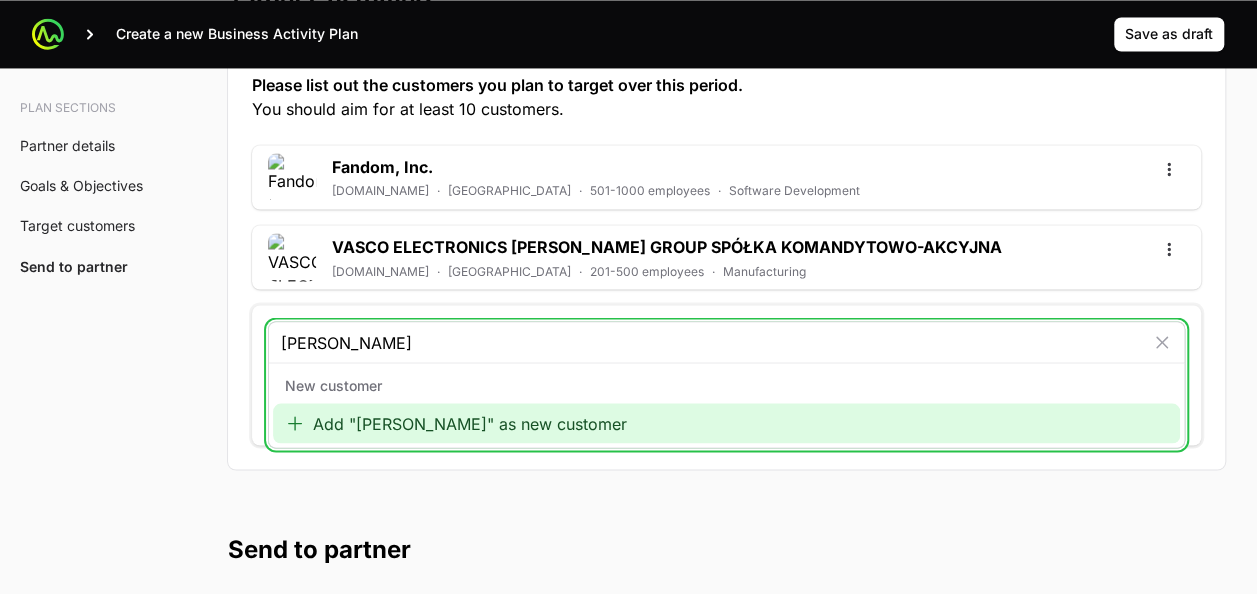 click on "Add "Ikard" as new customer" 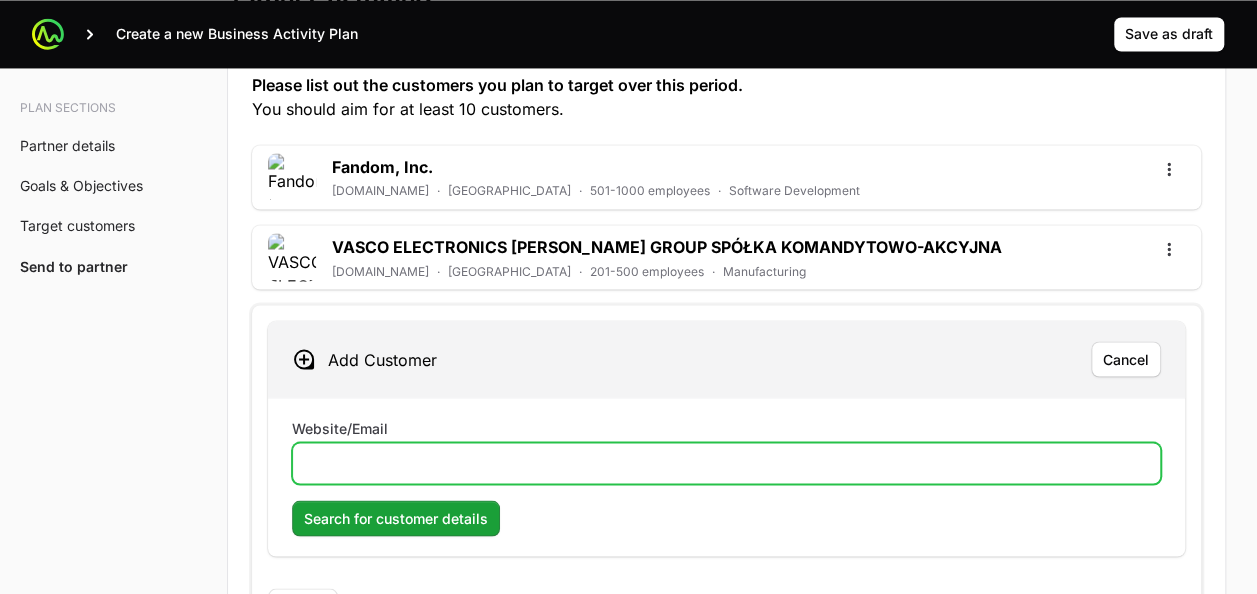 click on "Website/Email" 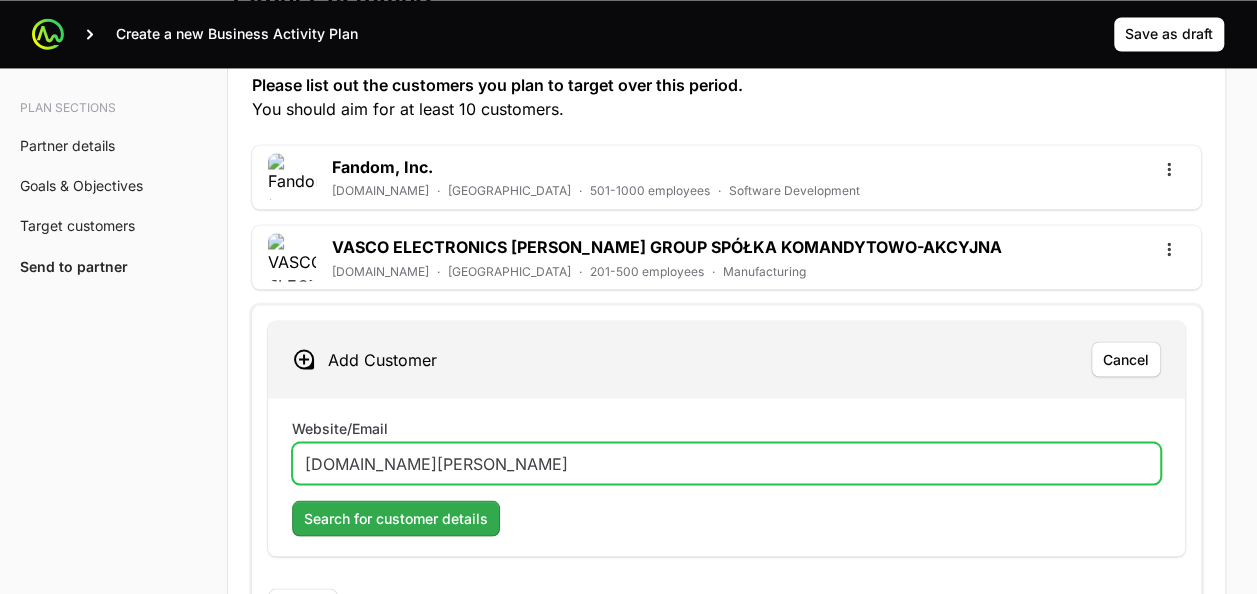 type on "www.ikard.pl" 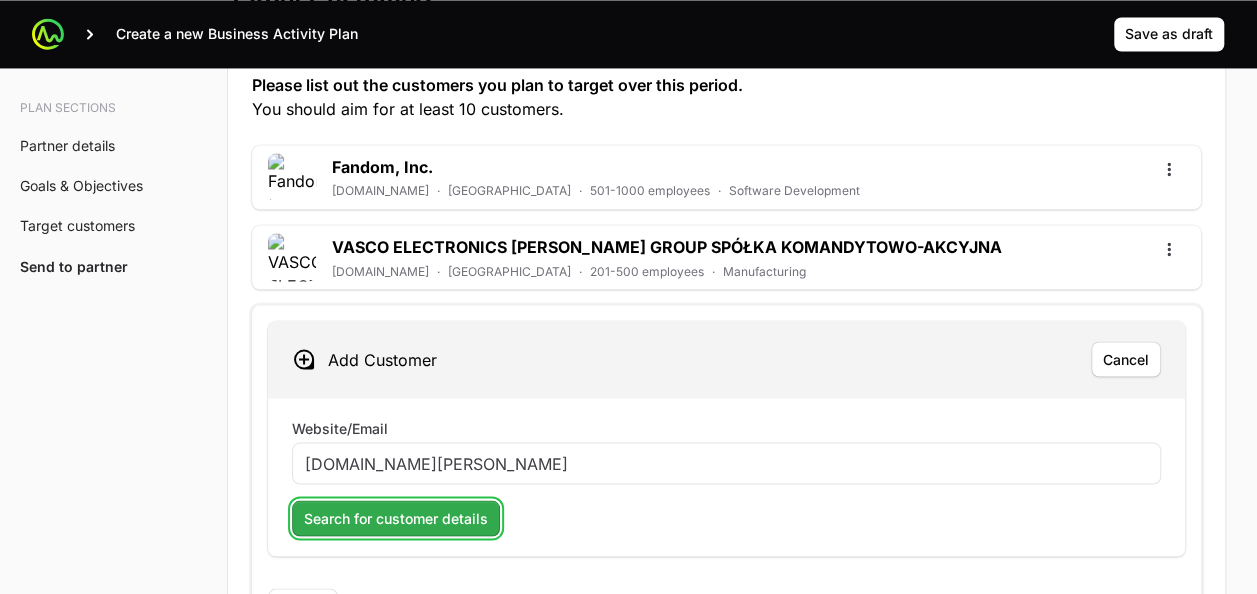 click on "Search for customer details" 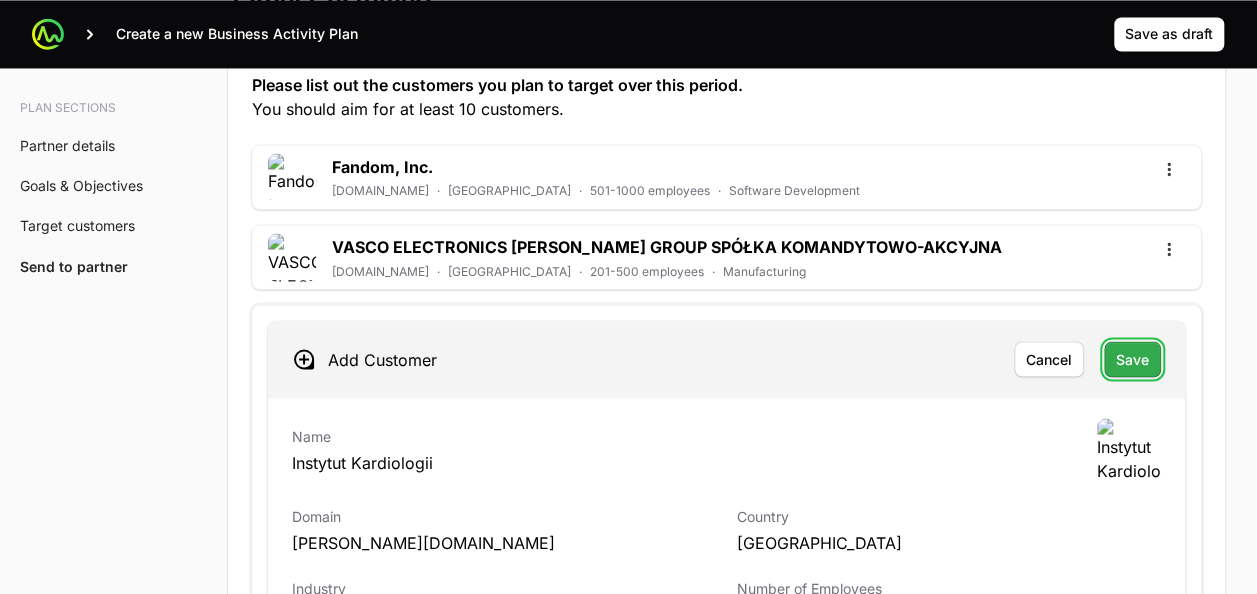 click on "Save" 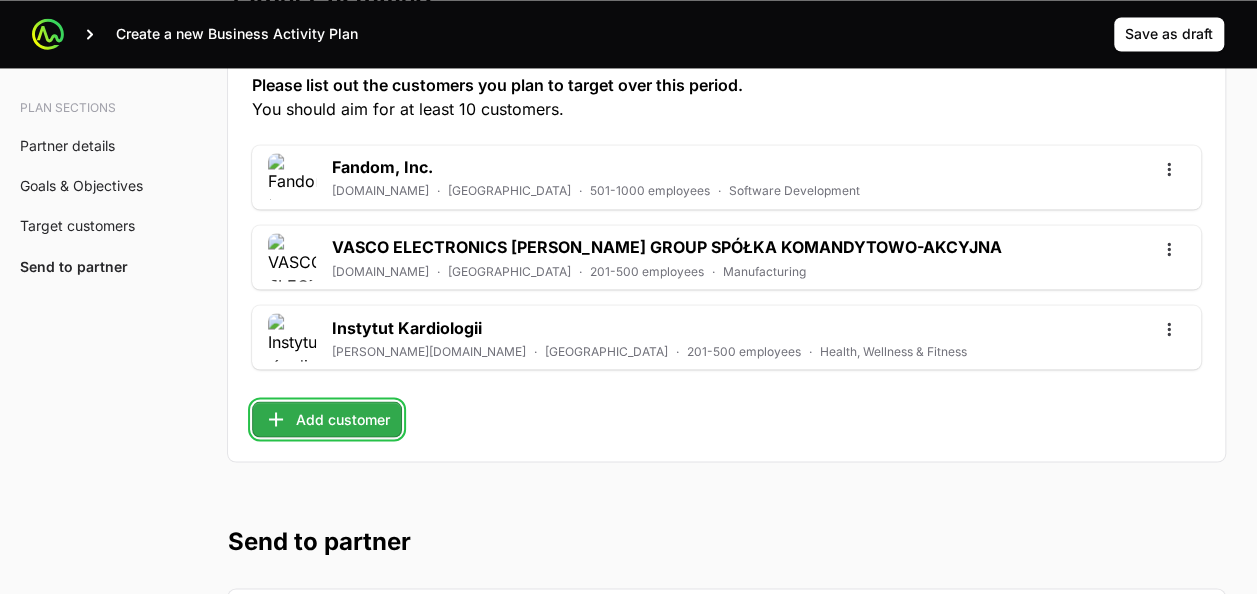 click on "Add customer" 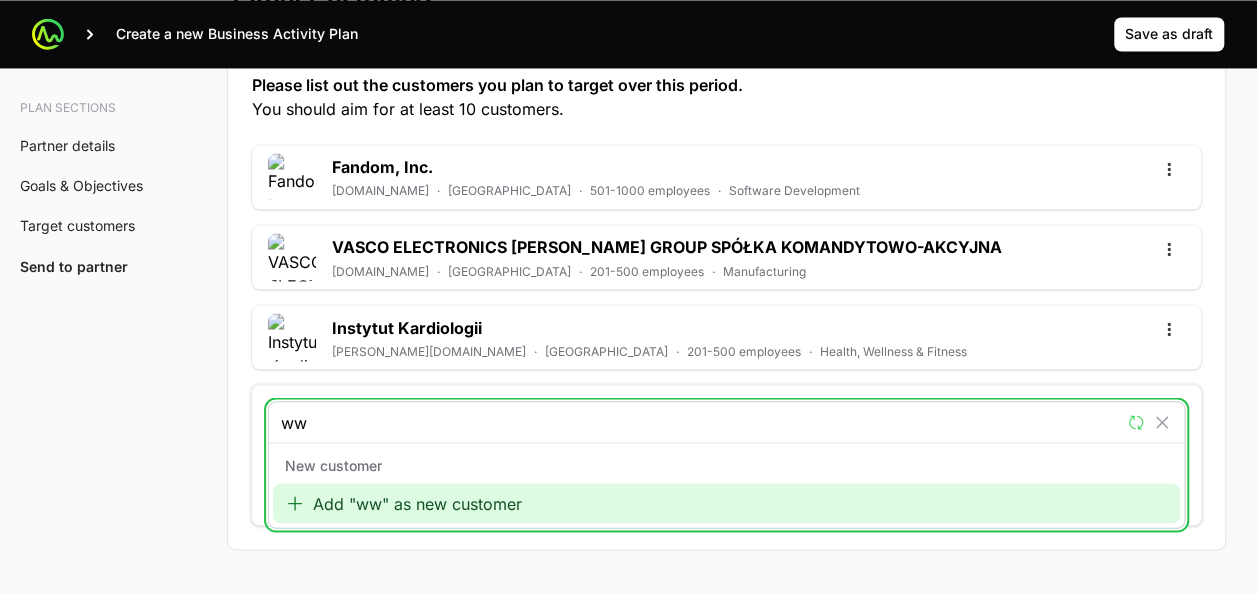 type on "w" 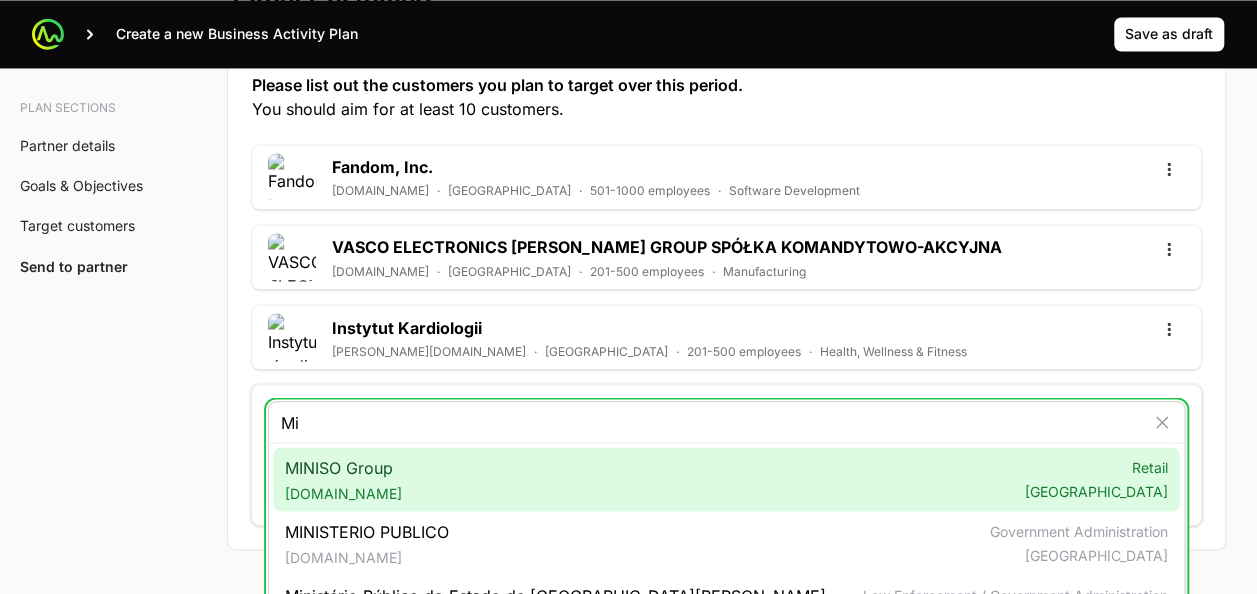 type on "M" 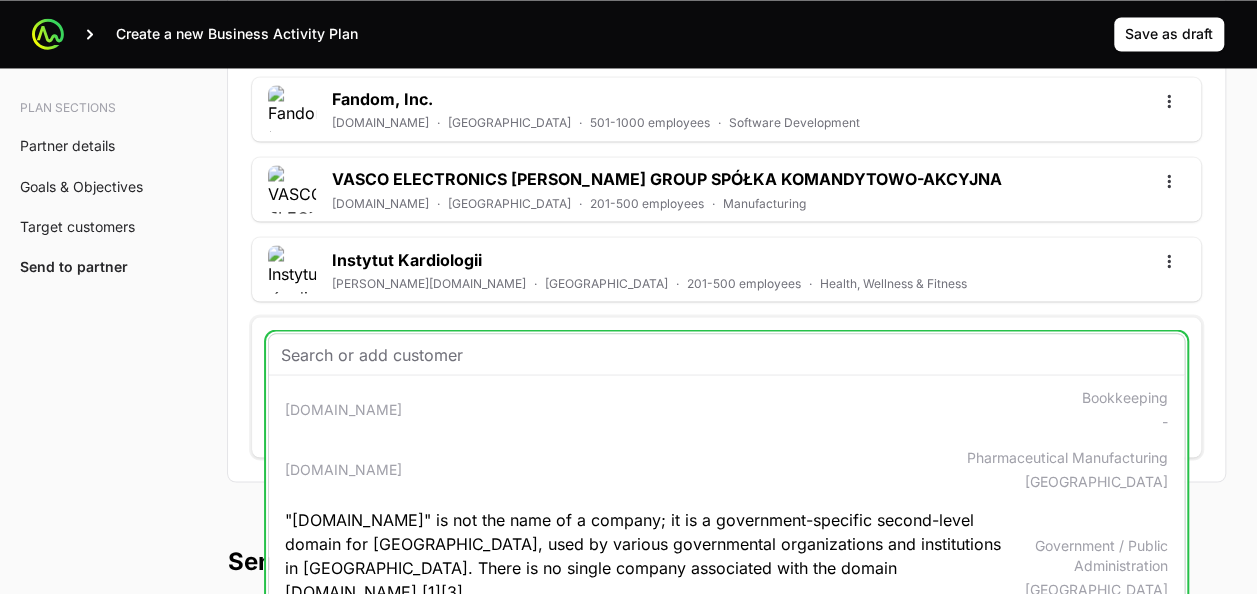 scroll, scrollTop: 5500, scrollLeft: 0, axis: vertical 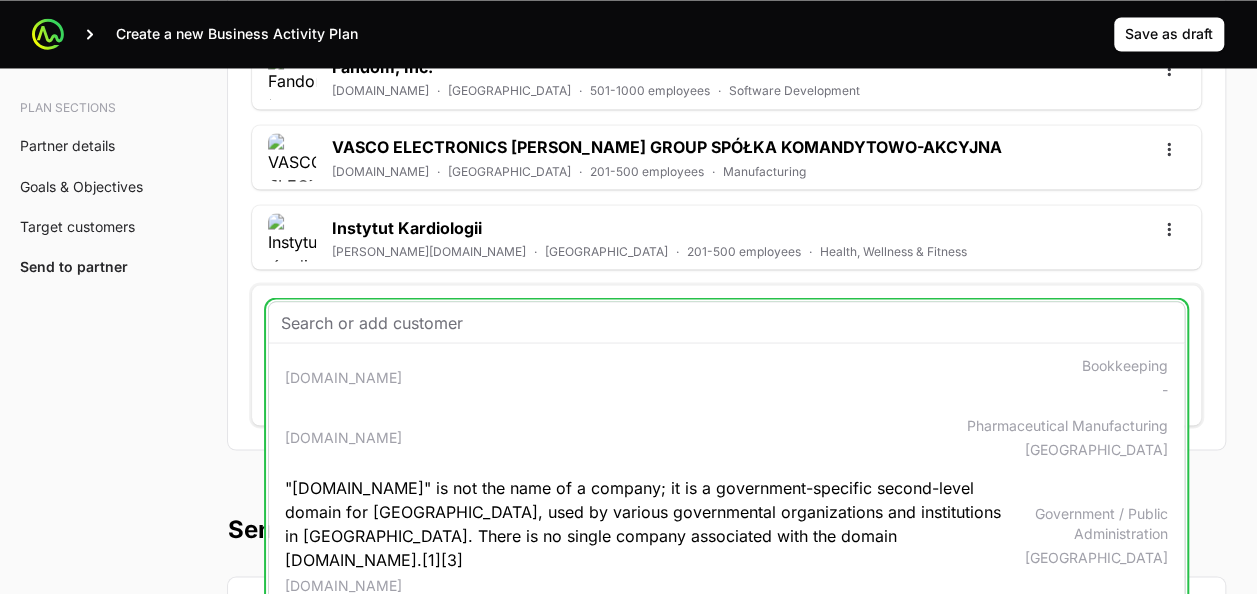 paste on "szpital-nowasol.pl" 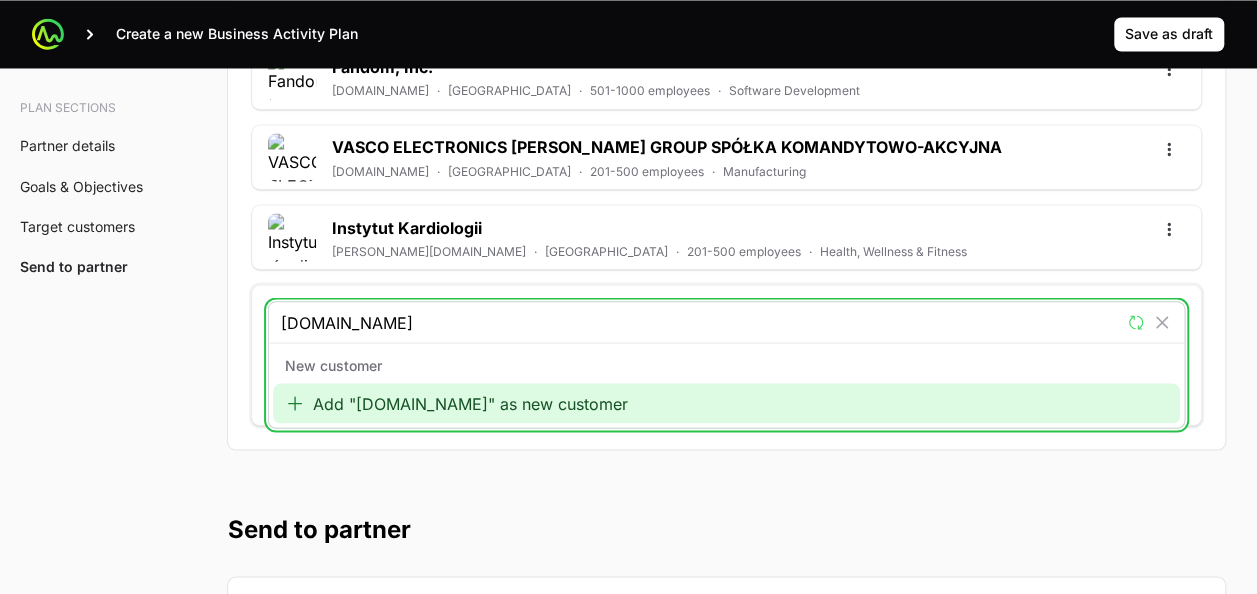 type on "szpital-nowasol.pl" 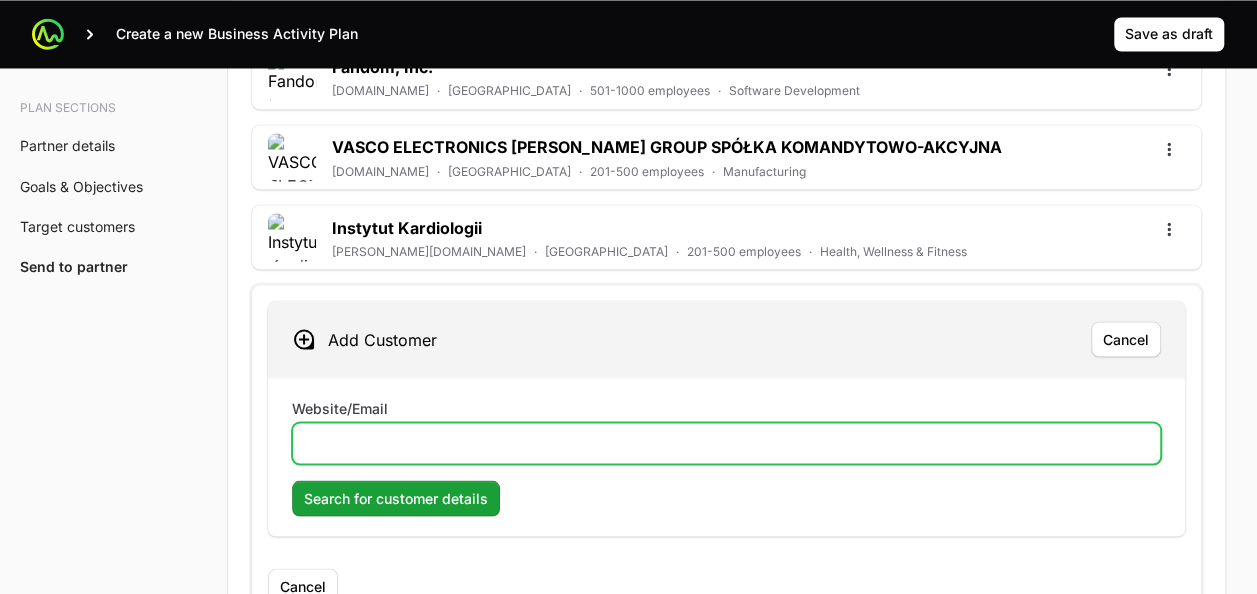click on "Website/Email" 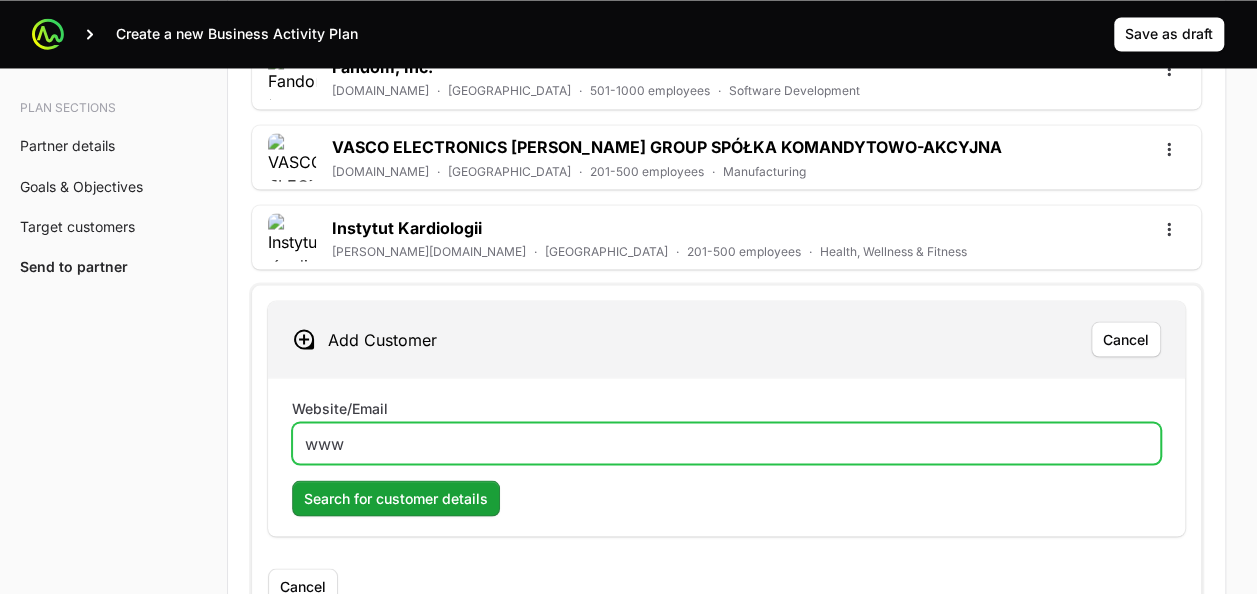paste on "szpital-nowasol.pl" 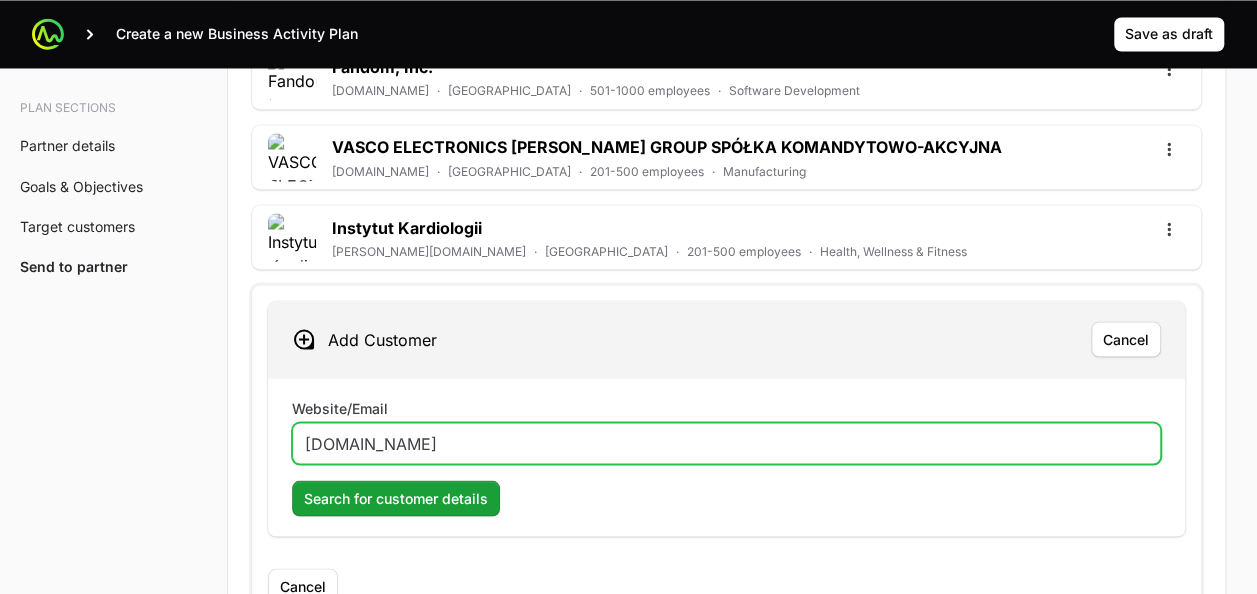 click on "wwwszpital-nowasol.pl" 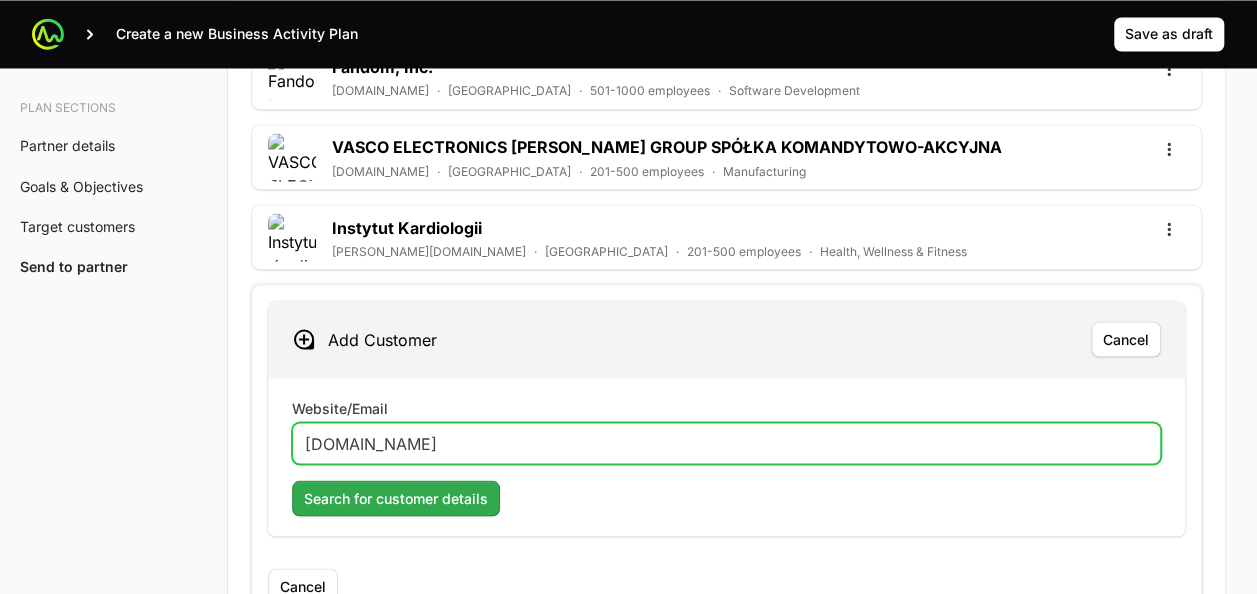 type on "www.szpital-nowasol.pl" 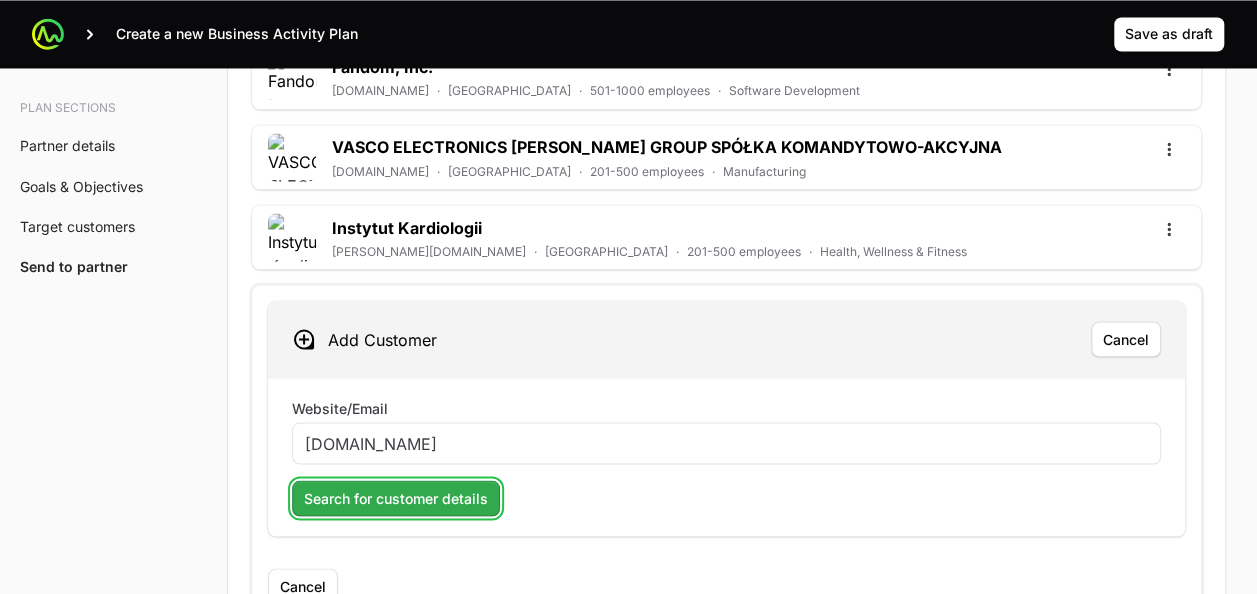 click on "Search for customer details" 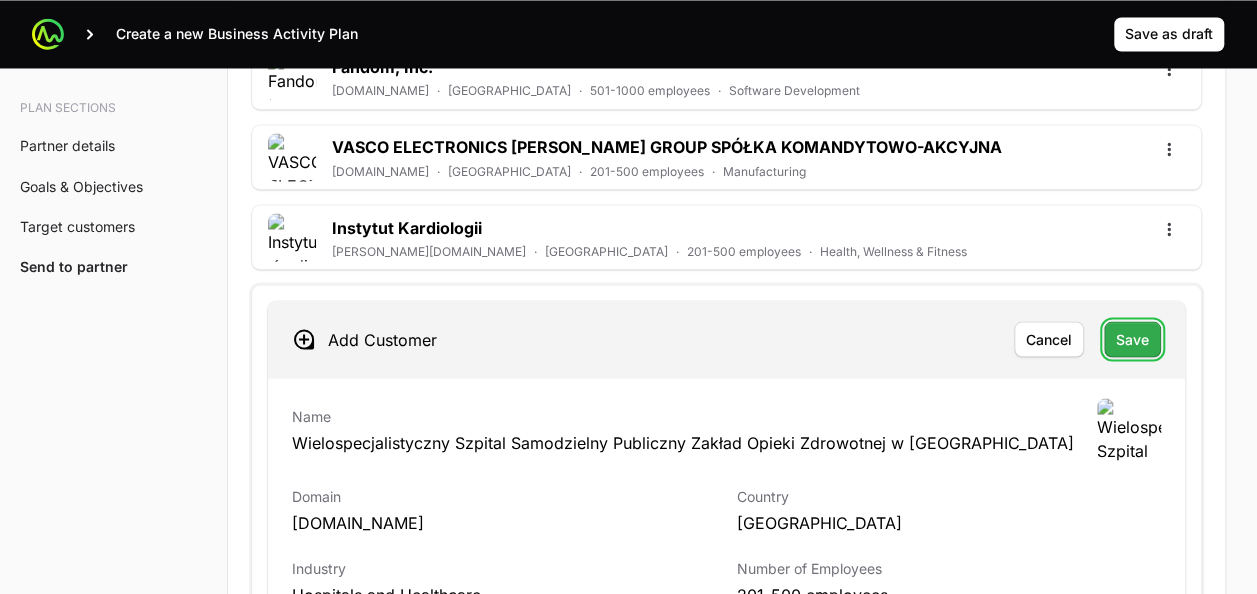 click on "Save" 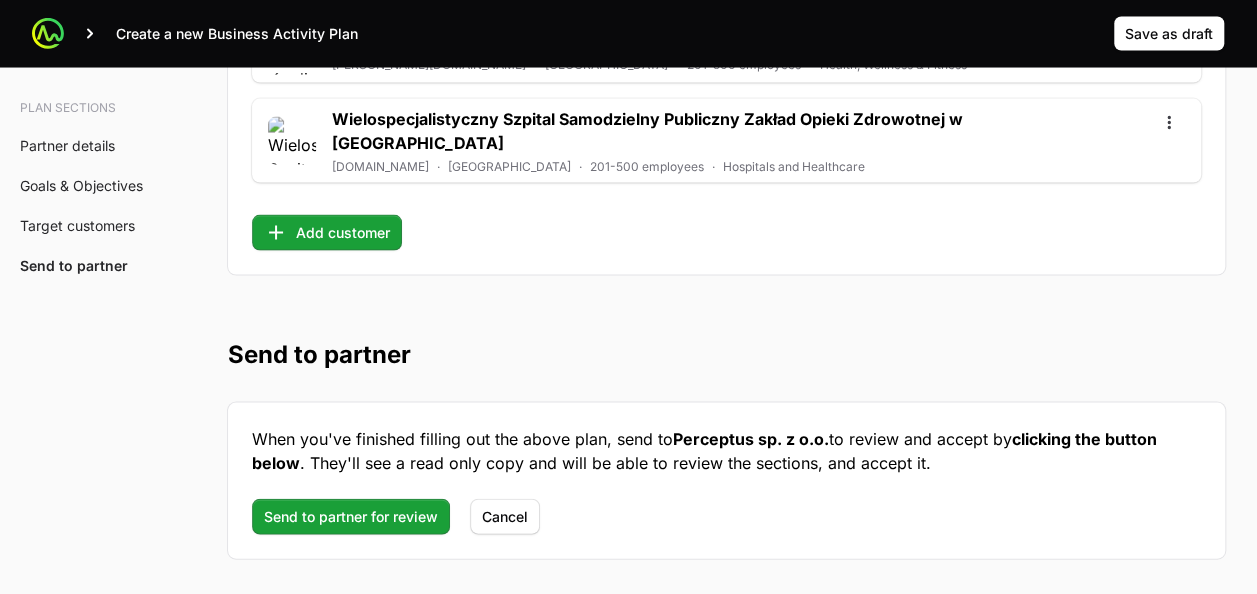 scroll, scrollTop: 5752, scrollLeft: 0, axis: vertical 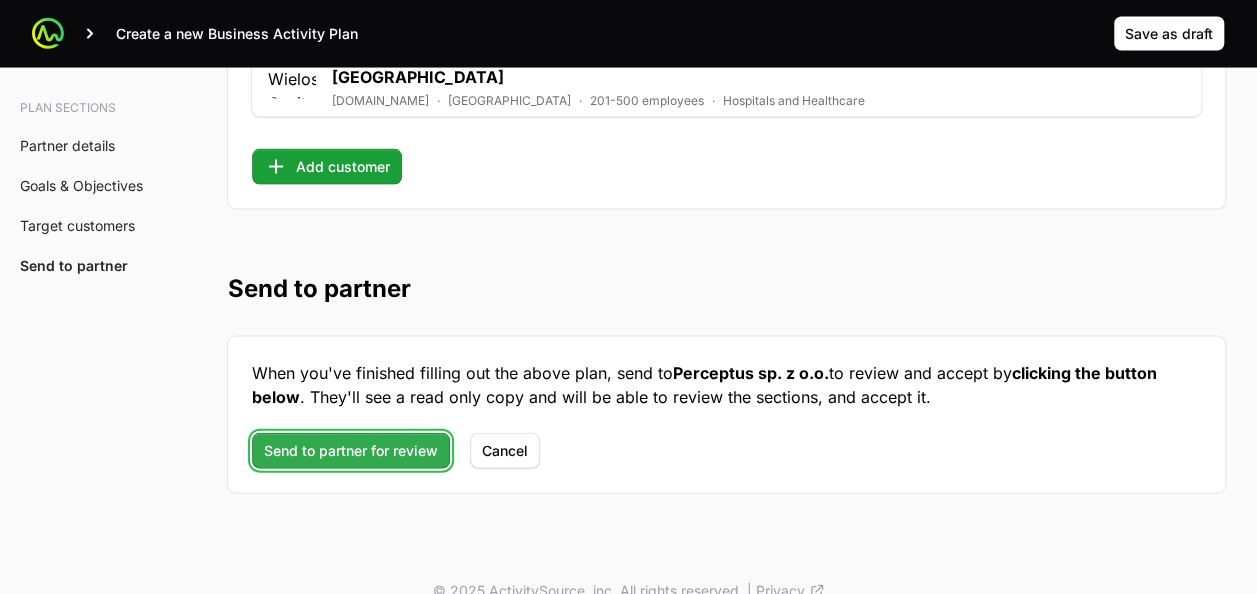 click on "Send to partner for review" 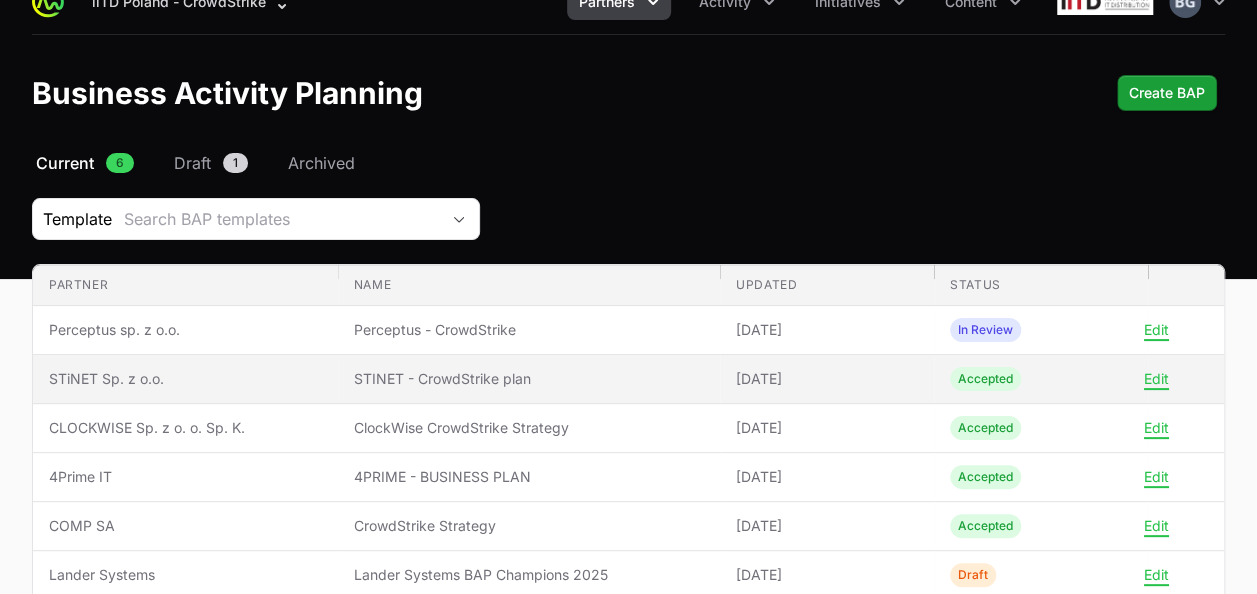 scroll, scrollTop: 0, scrollLeft: 0, axis: both 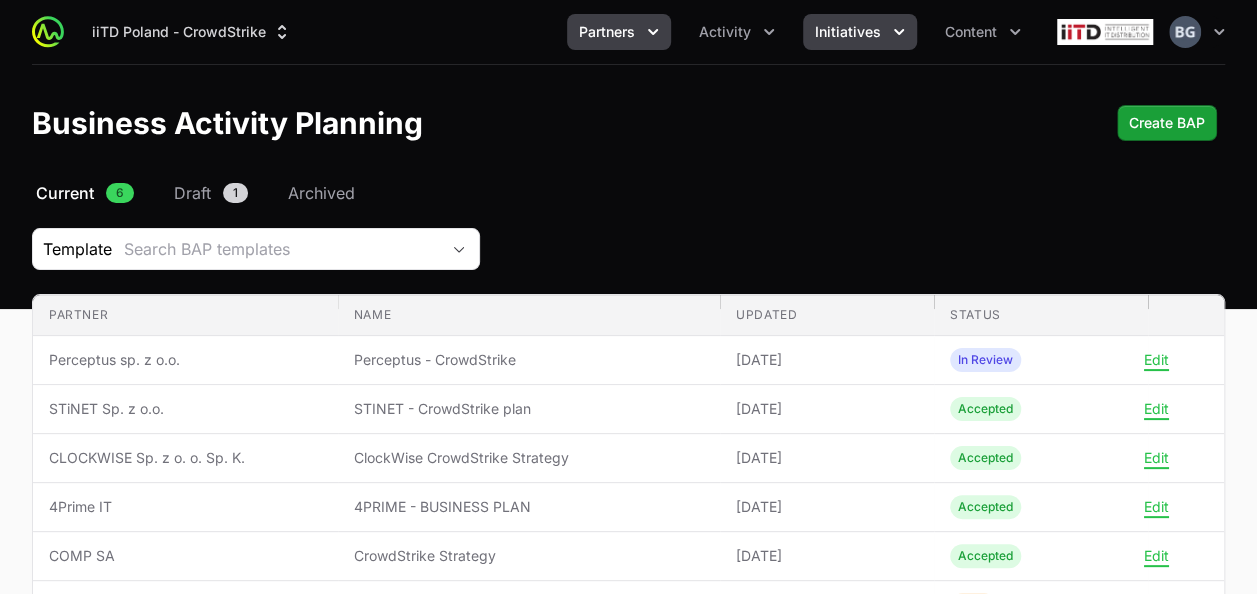 click on "Initiatives" 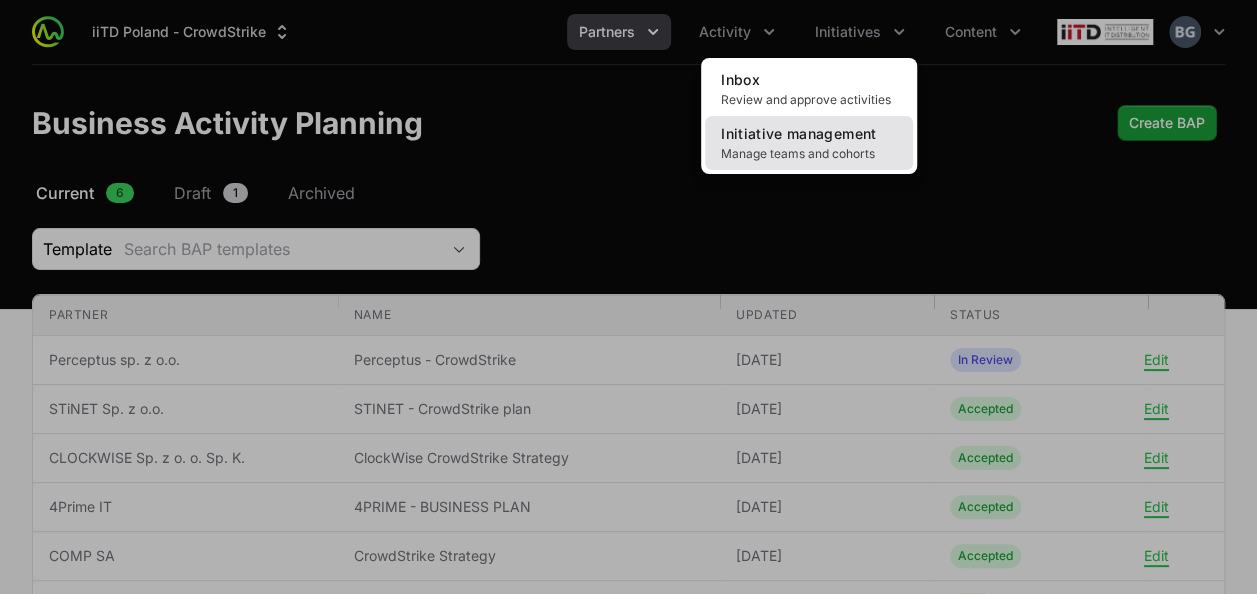 click on "Initiative management" 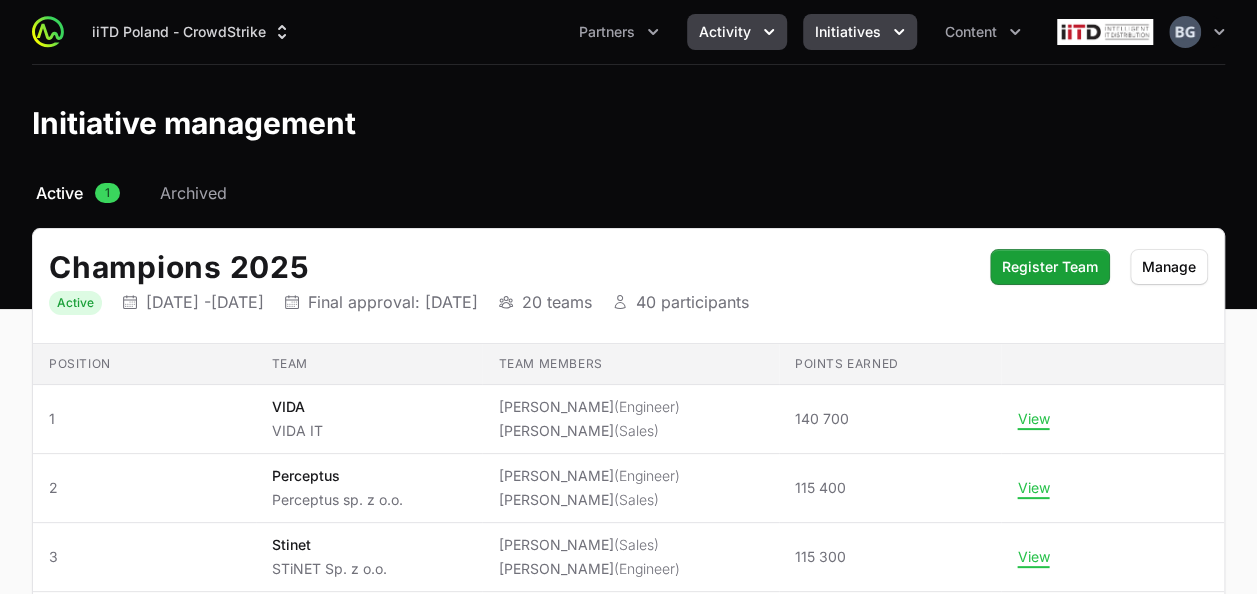click on "Activity" 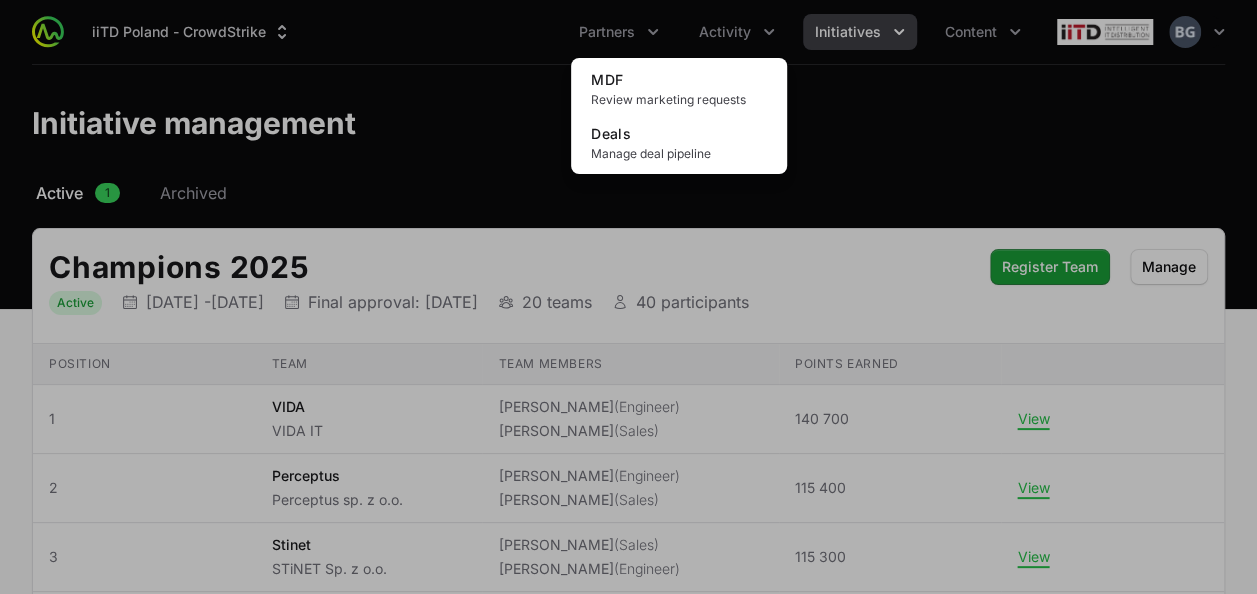 click 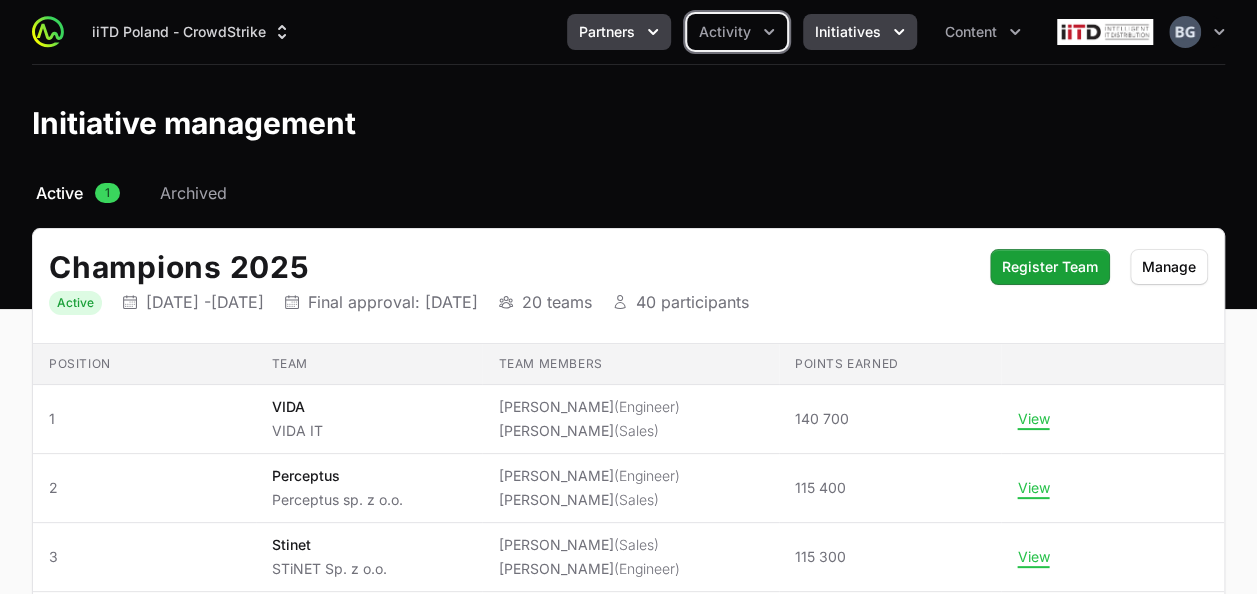 click on "Partners" 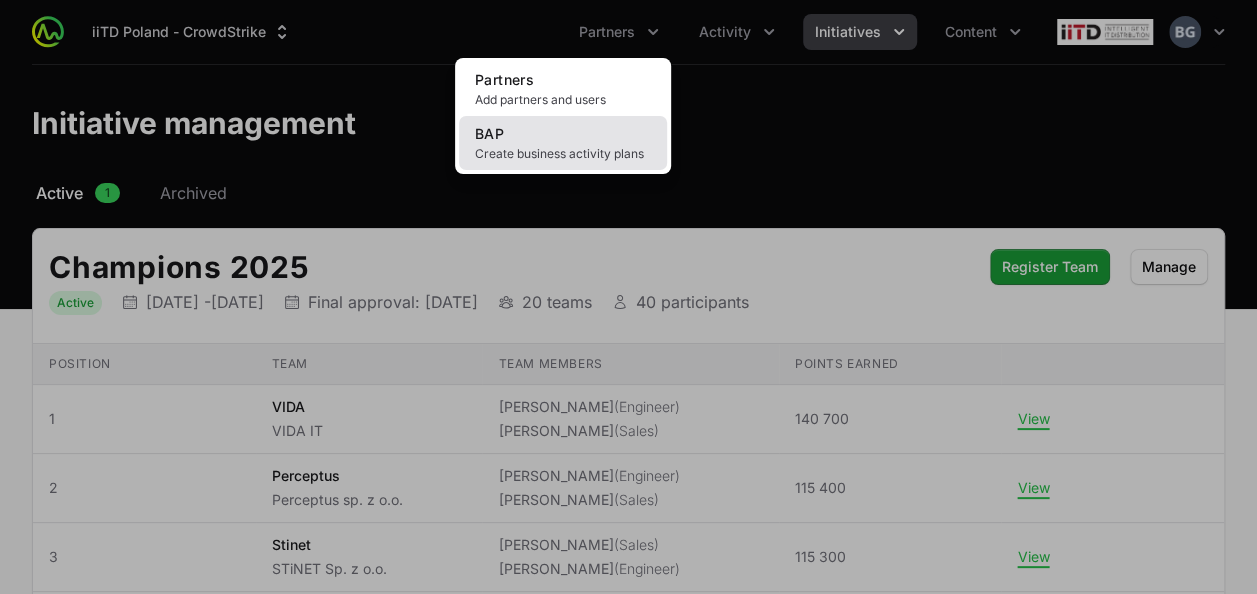 click on "BAP Create business activity plans" 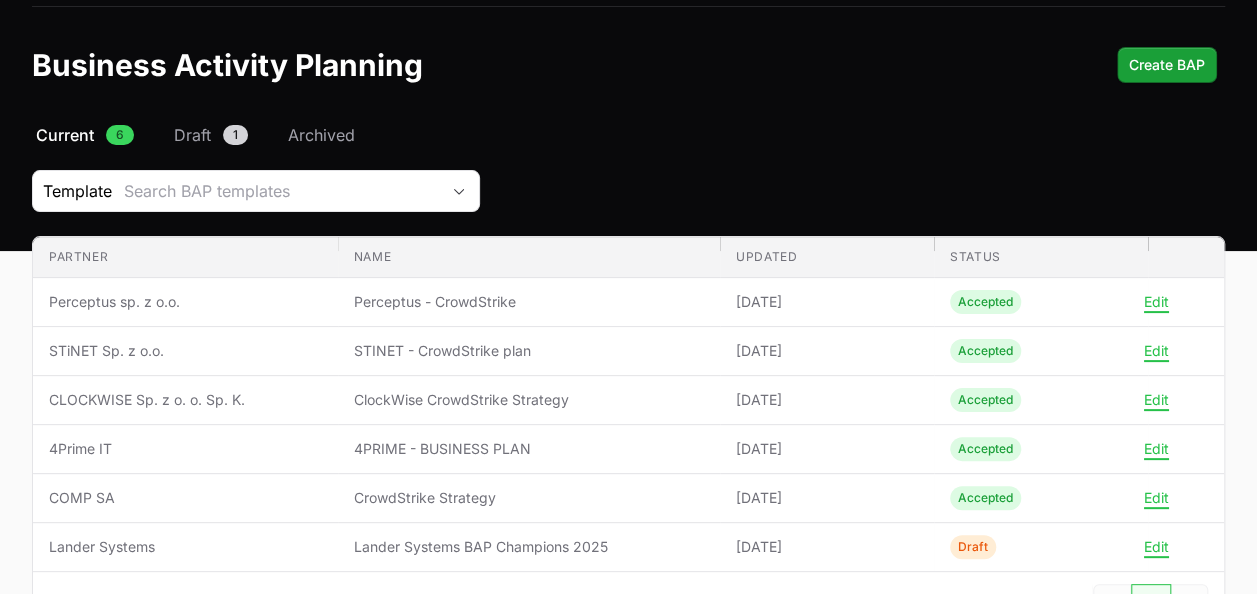 scroll, scrollTop: 0, scrollLeft: 0, axis: both 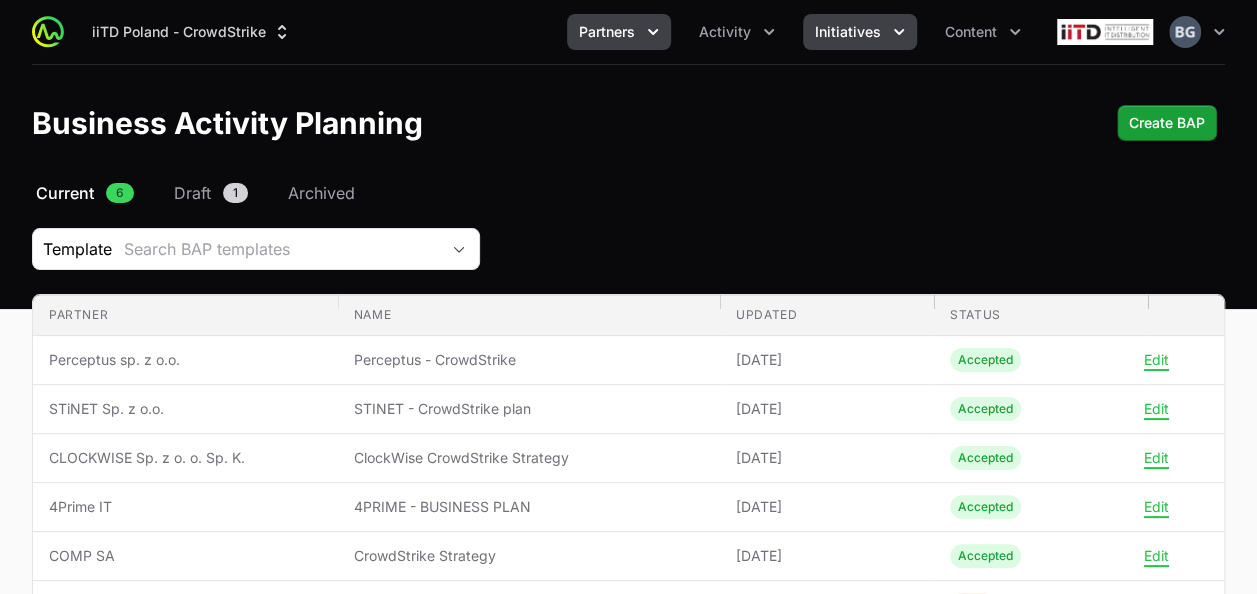 click on "Initiatives" 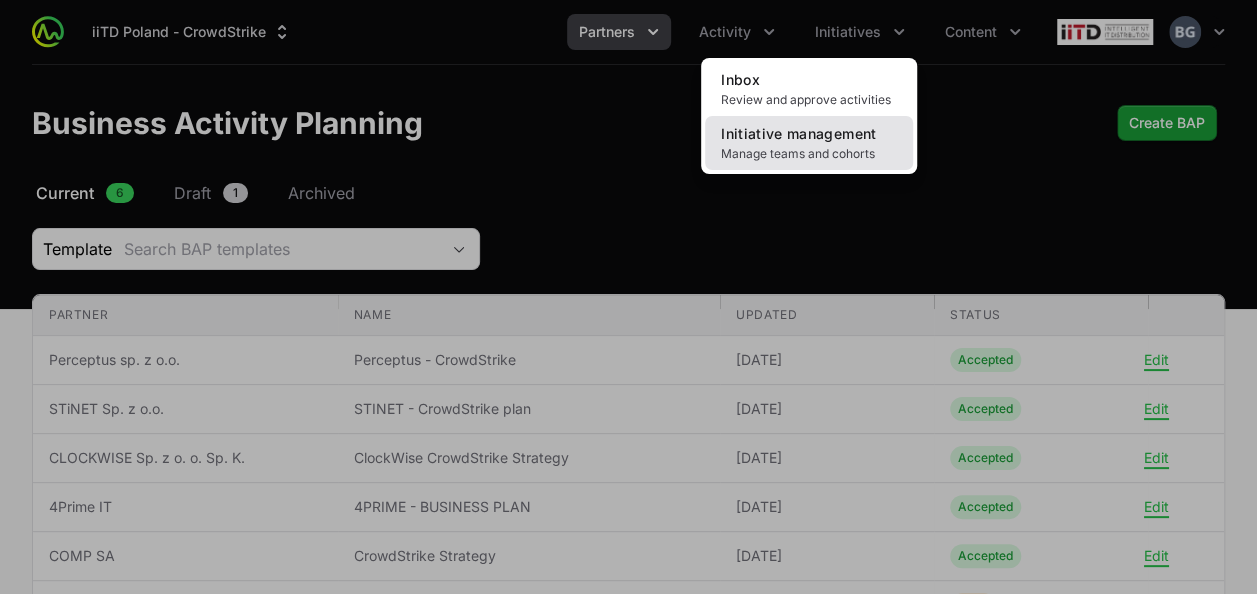 click on "Manage teams and cohorts" 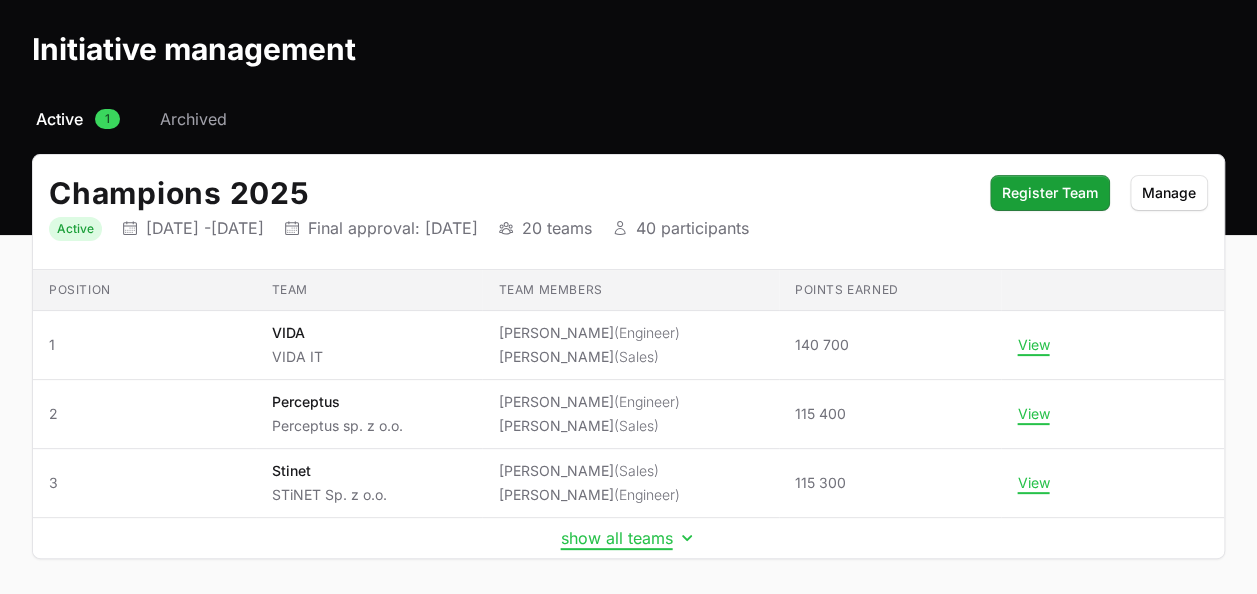scroll, scrollTop: 152, scrollLeft: 0, axis: vertical 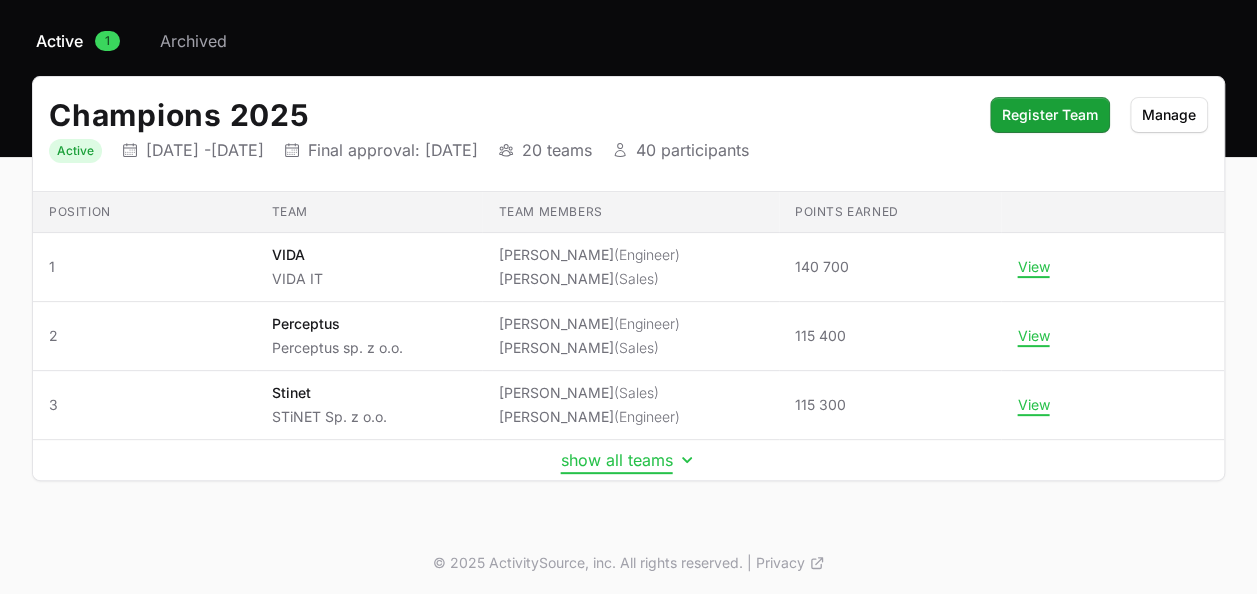 click on "show all teams" 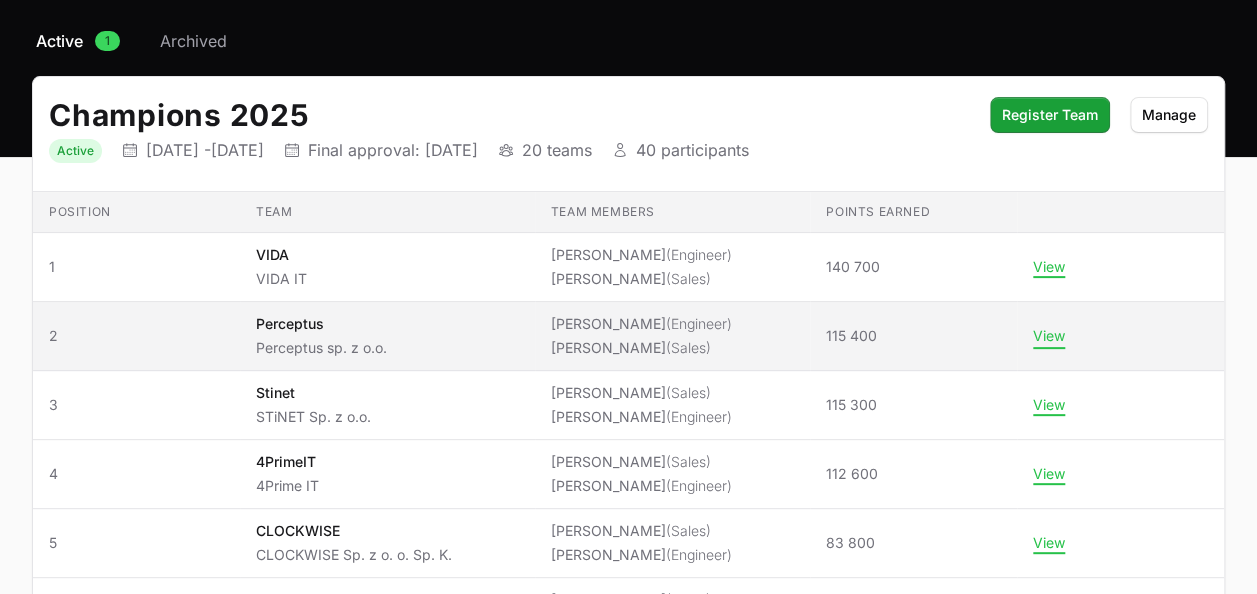click on "View" 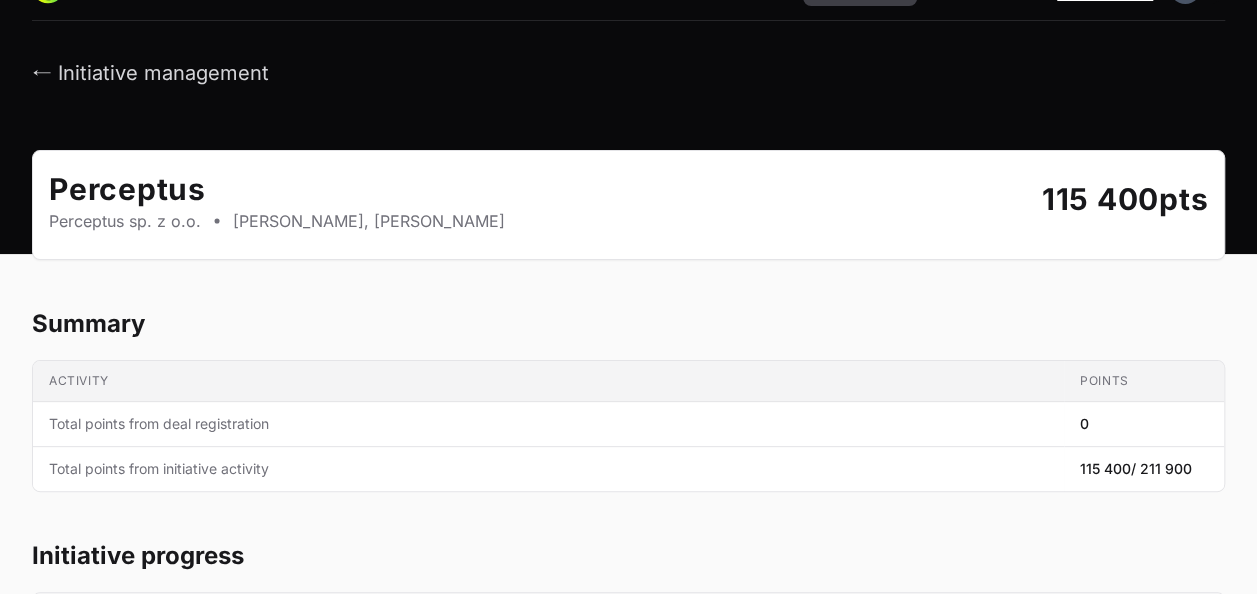 scroll, scrollTop: 0, scrollLeft: 0, axis: both 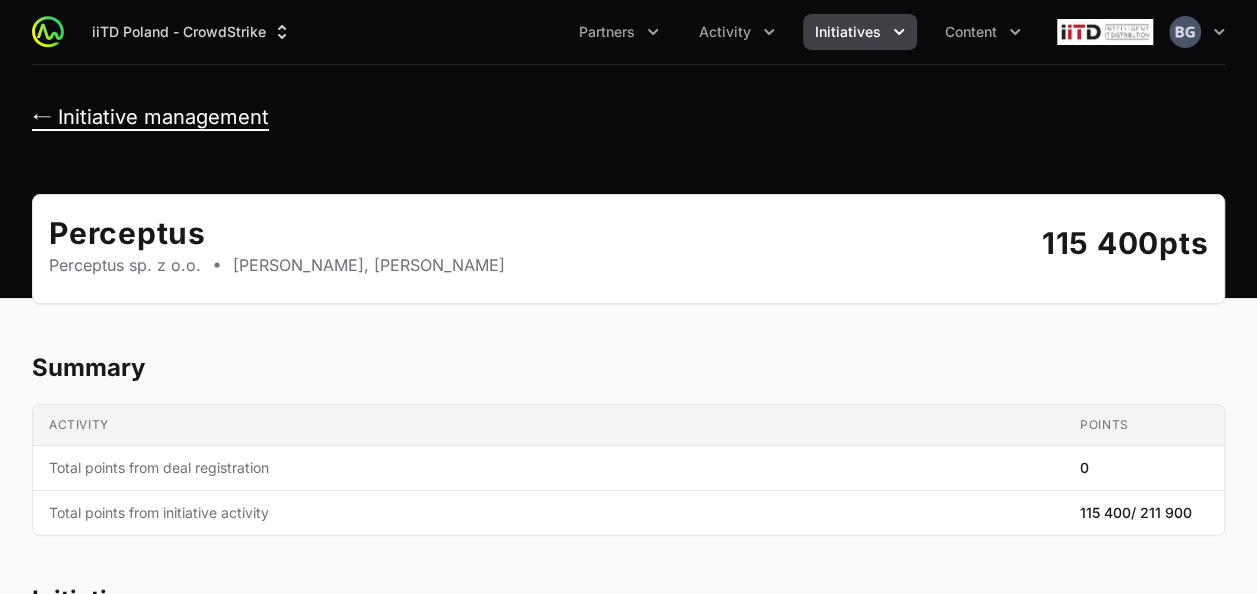 click on "← Initiative management" 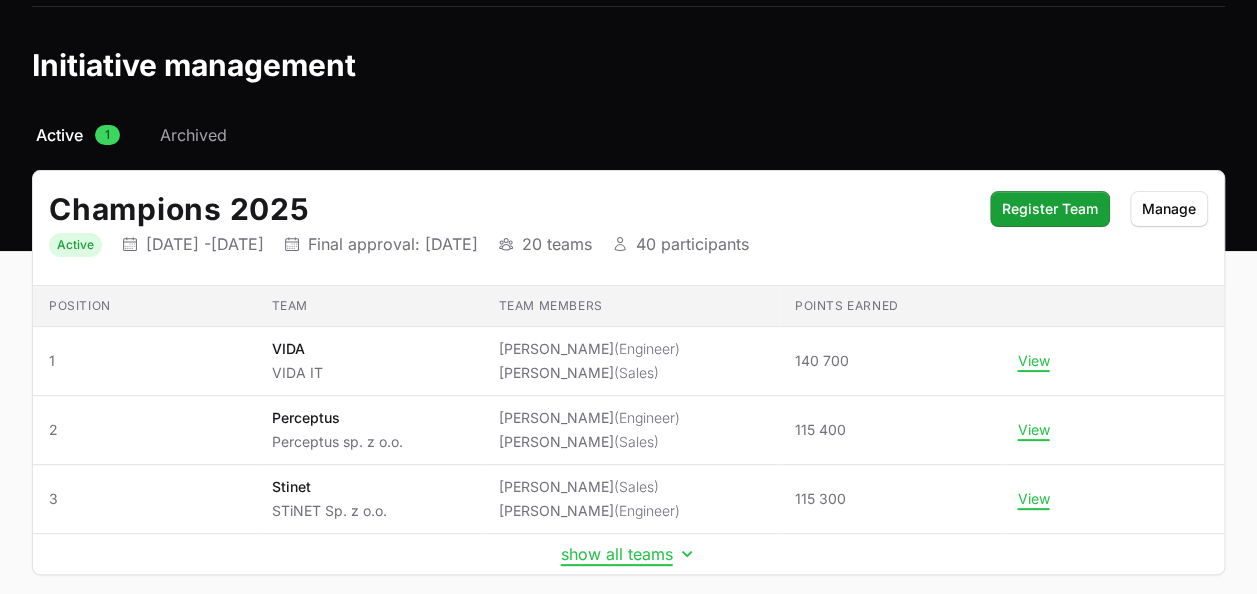 scroll, scrollTop: 152, scrollLeft: 0, axis: vertical 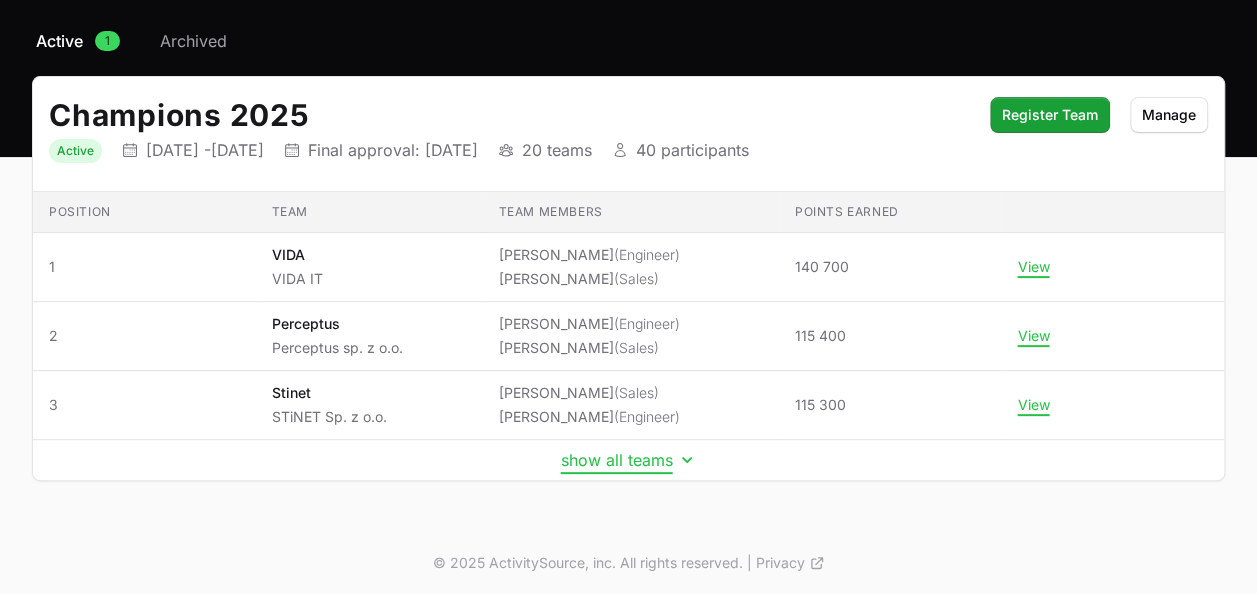 click on "show all teams" 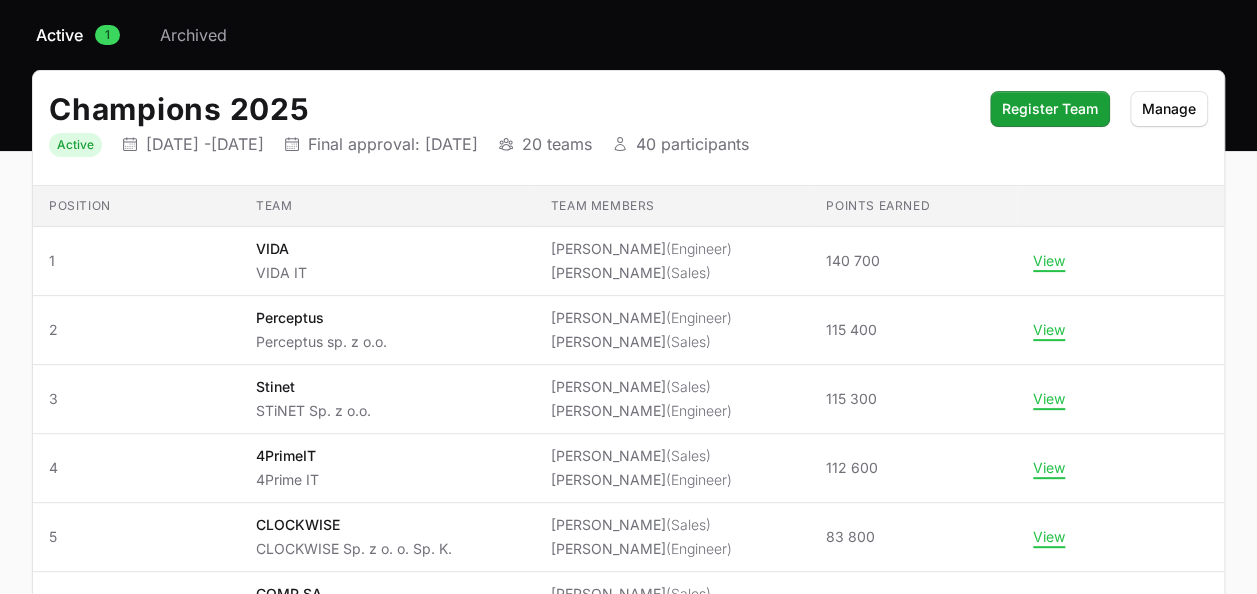scroll, scrollTop: 252, scrollLeft: 0, axis: vertical 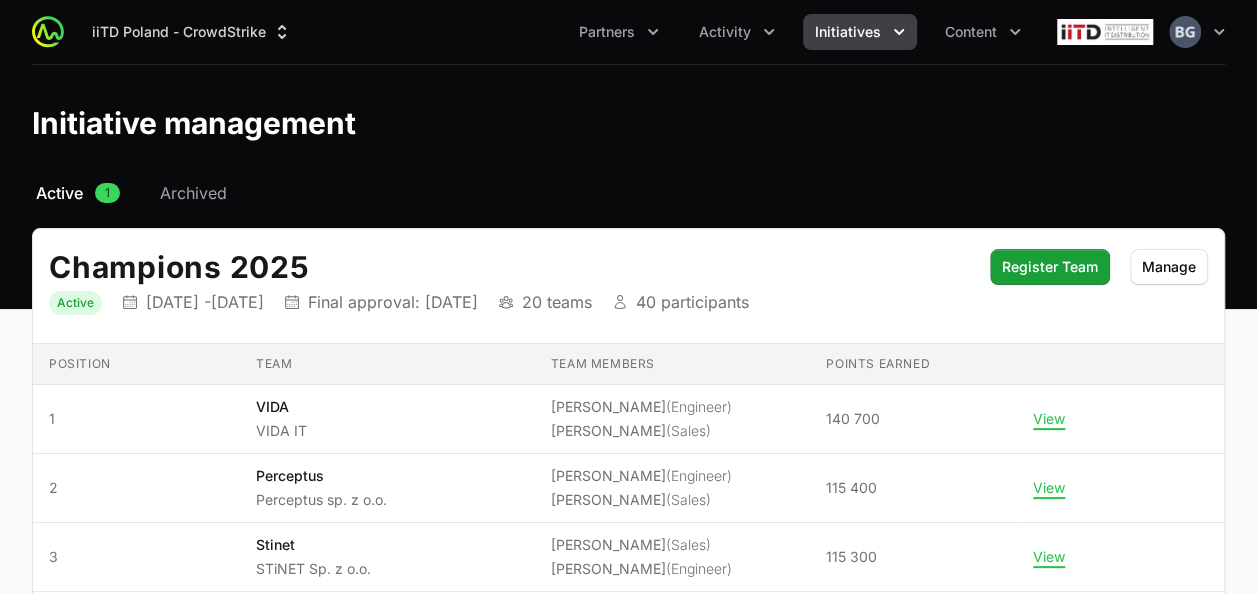 click on "Active 1 Archived" 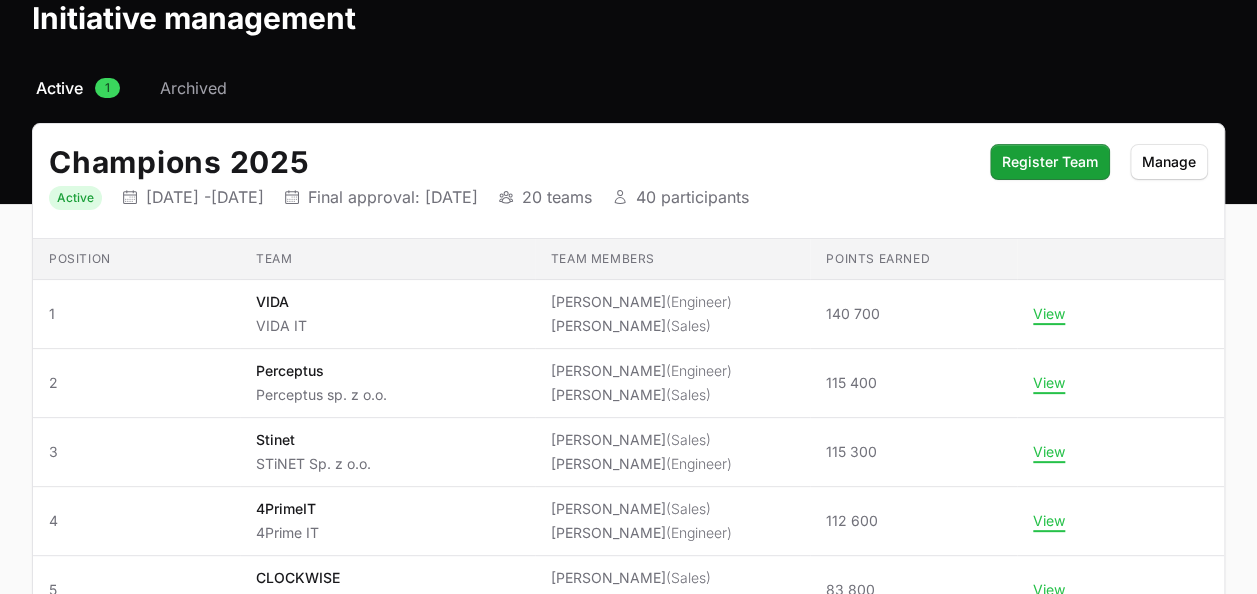 scroll, scrollTop: 100, scrollLeft: 0, axis: vertical 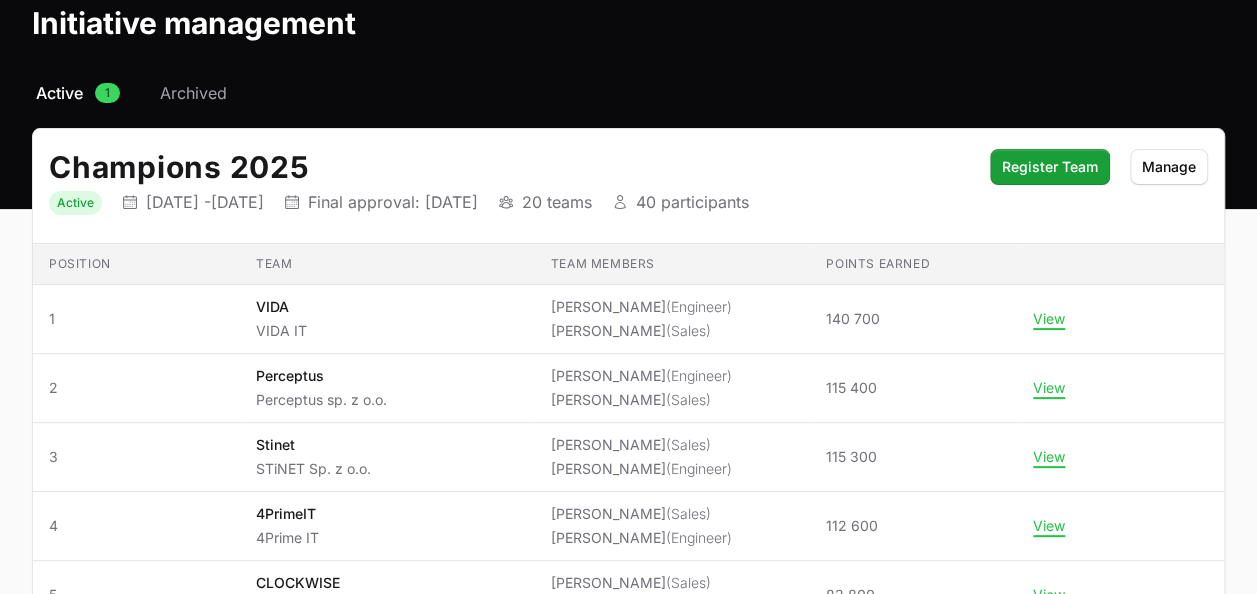 drag, startPoint x: 513, startPoint y: 195, endPoint x: 608, endPoint y: 199, distance: 95.084175 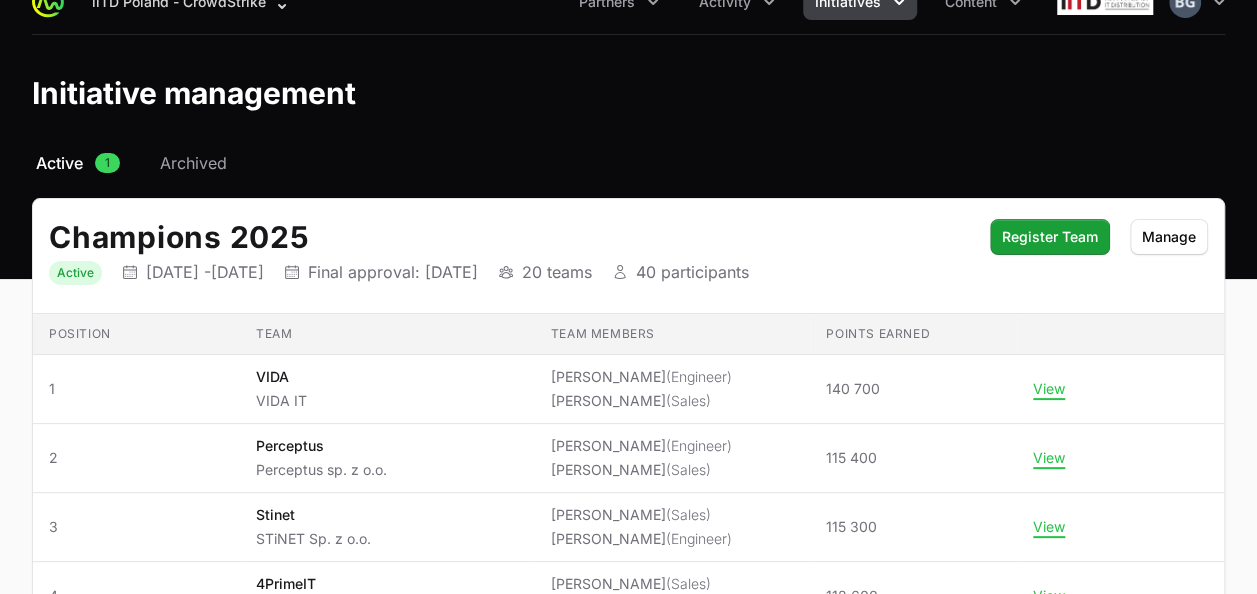 scroll, scrollTop: 0, scrollLeft: 0, axis: both 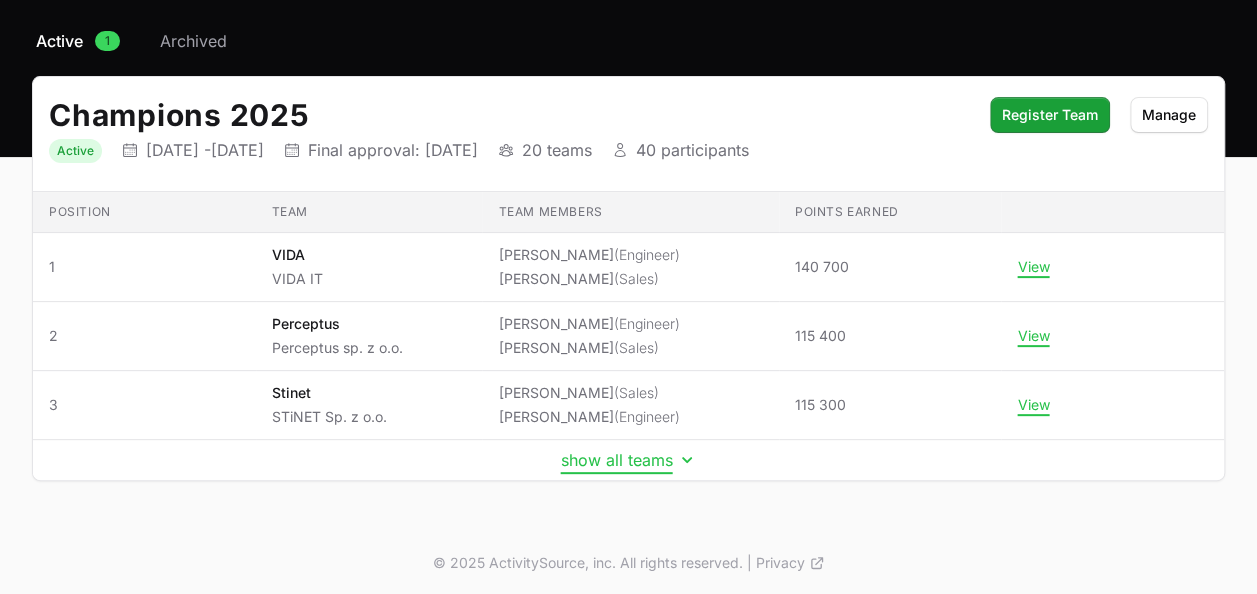 click on "show all teams" 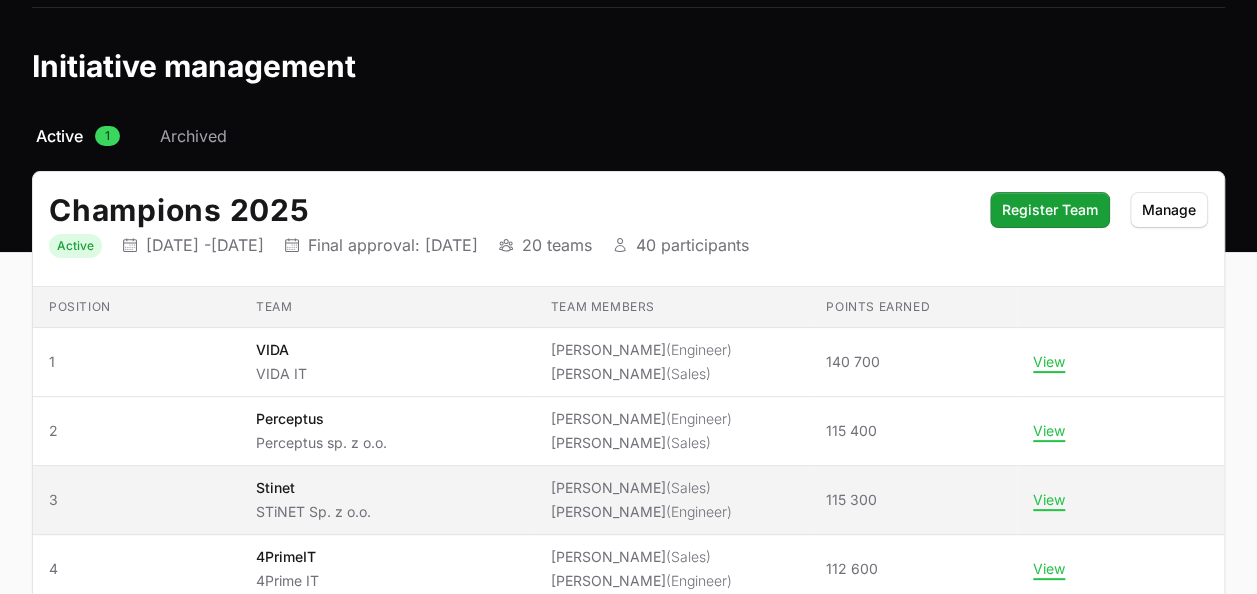 scroll, scrollTop: 0, scrollLeft: 0, axis: both 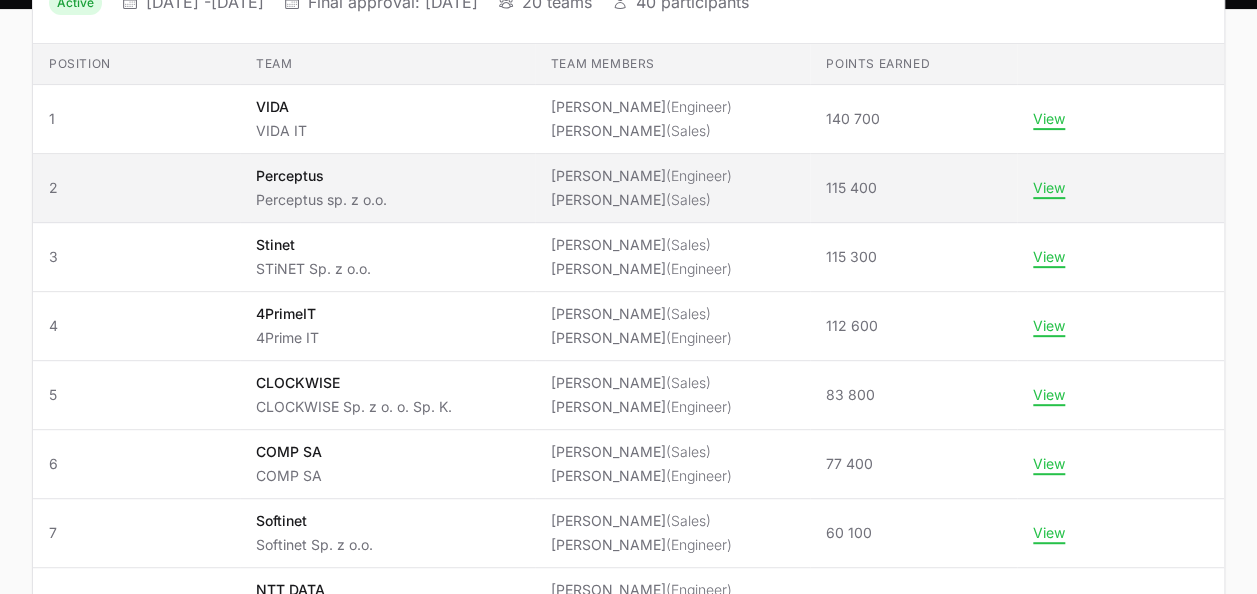 click on "[PERSON_NAME]   (Engineer) [PERSON_NAME]   (Sales)" 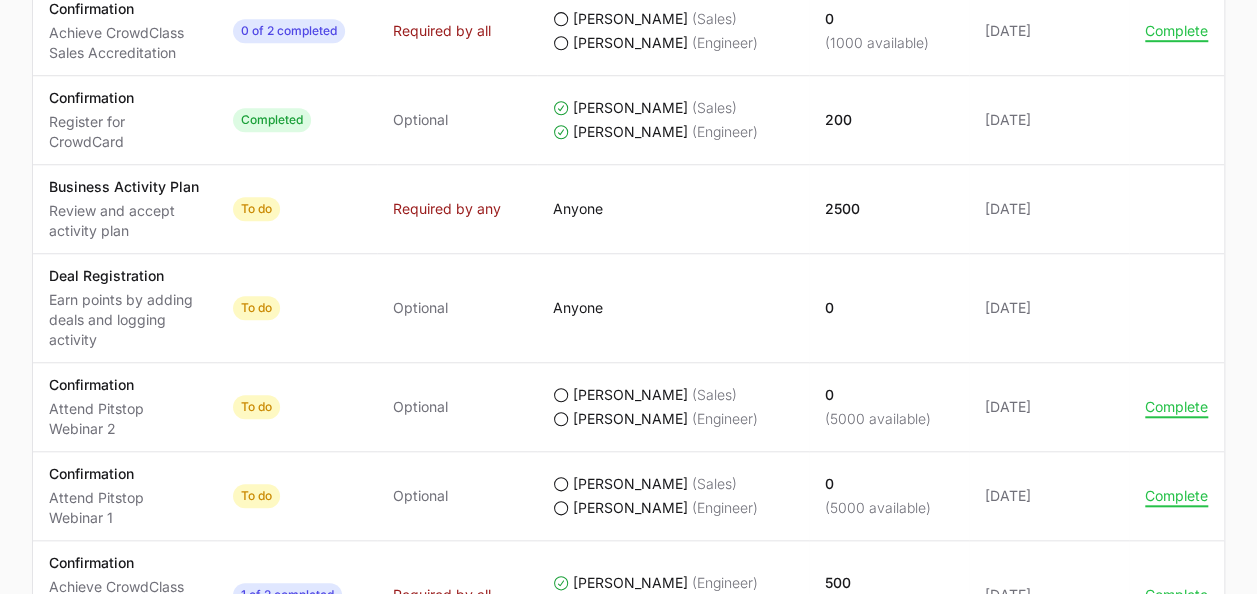 scroll, scrollTop: 500, scrollLeft: 0, axis: vertical 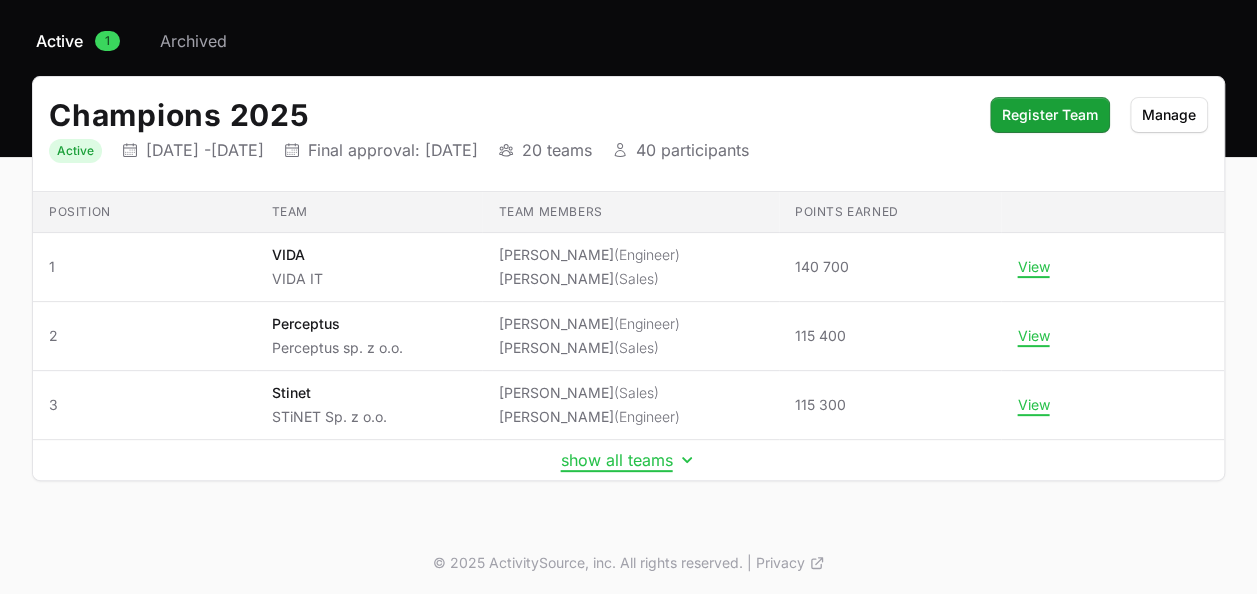 click on "show all teams" 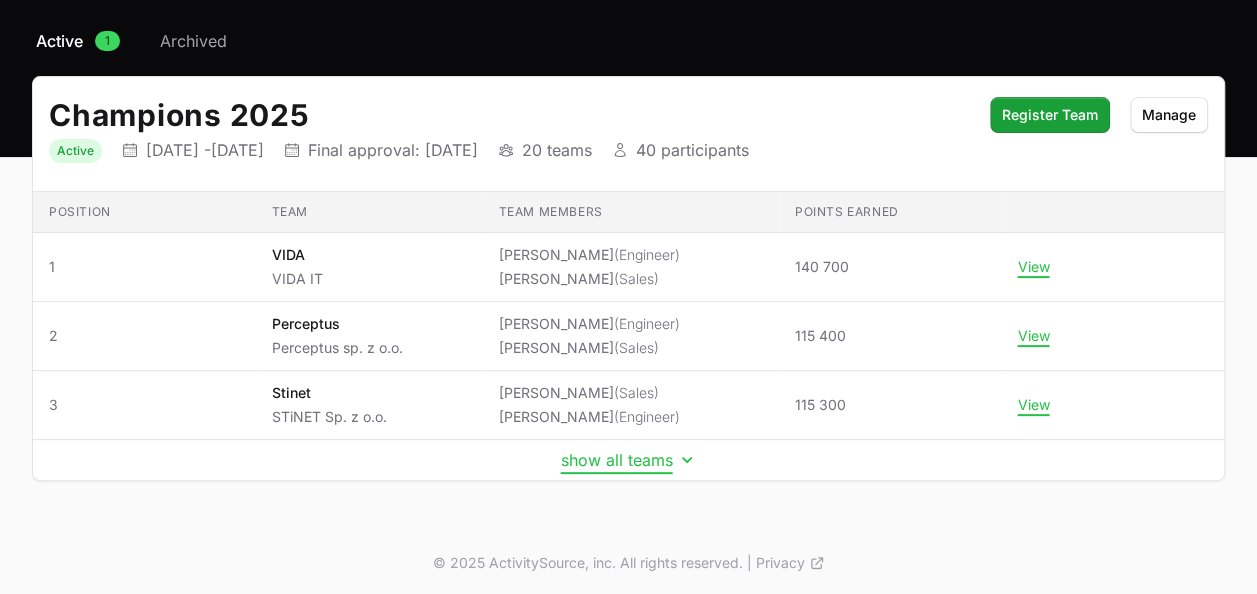 click on "show all teams" 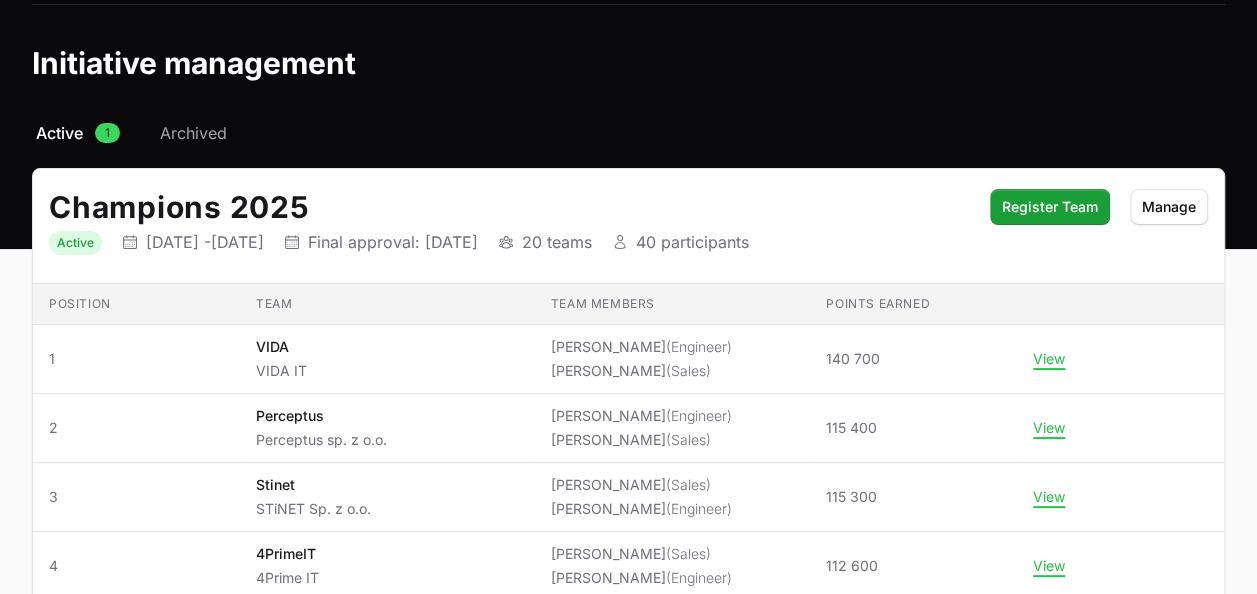 scroll, scrollTop: 0, scrollLeft: 0, axis: both 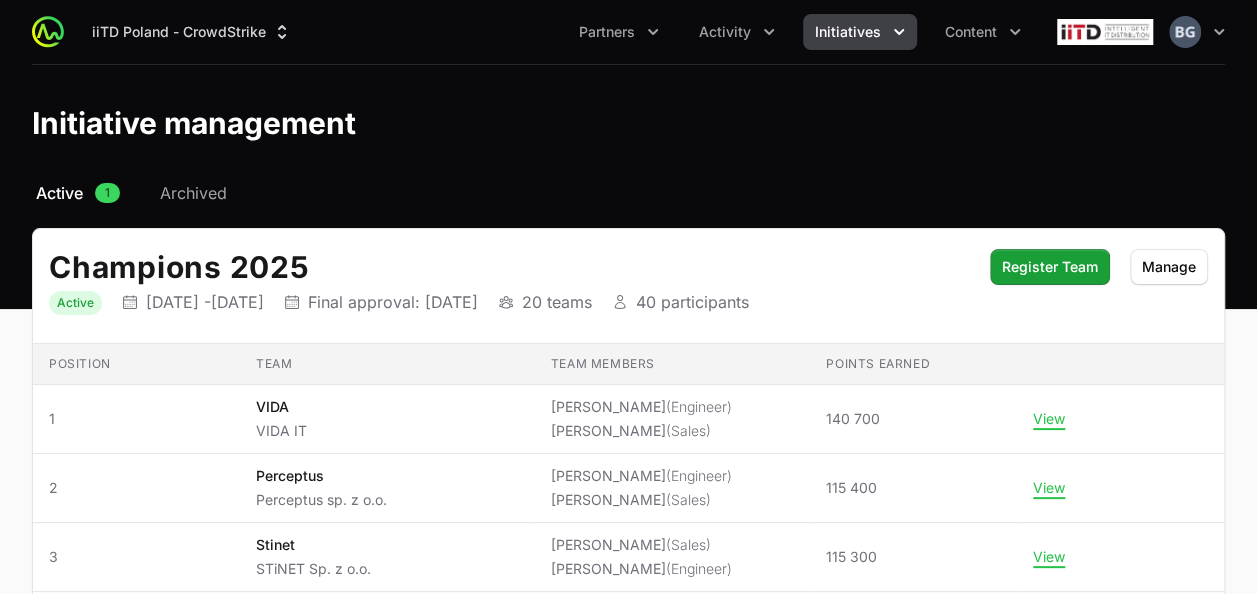 drag, startPoint x: 718, startPoint y: 301, endPoint x: 618, endPoint y: 306, distance: 100.12492 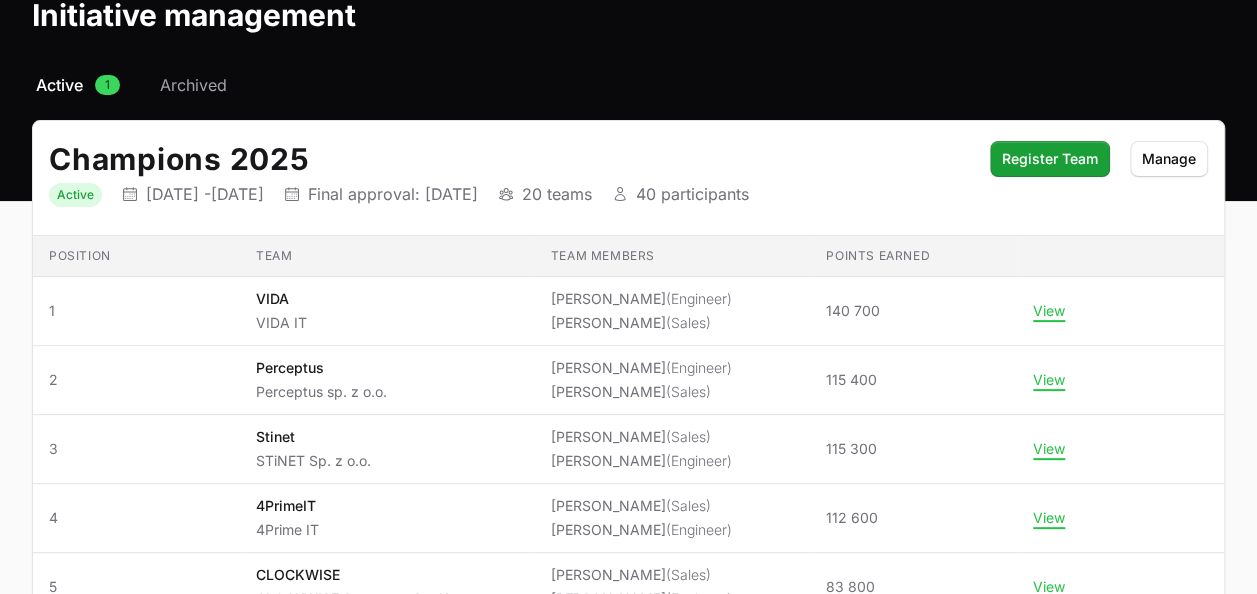 scroll, scrollTop: 300, scrollLeft: 0, axis: vertical 